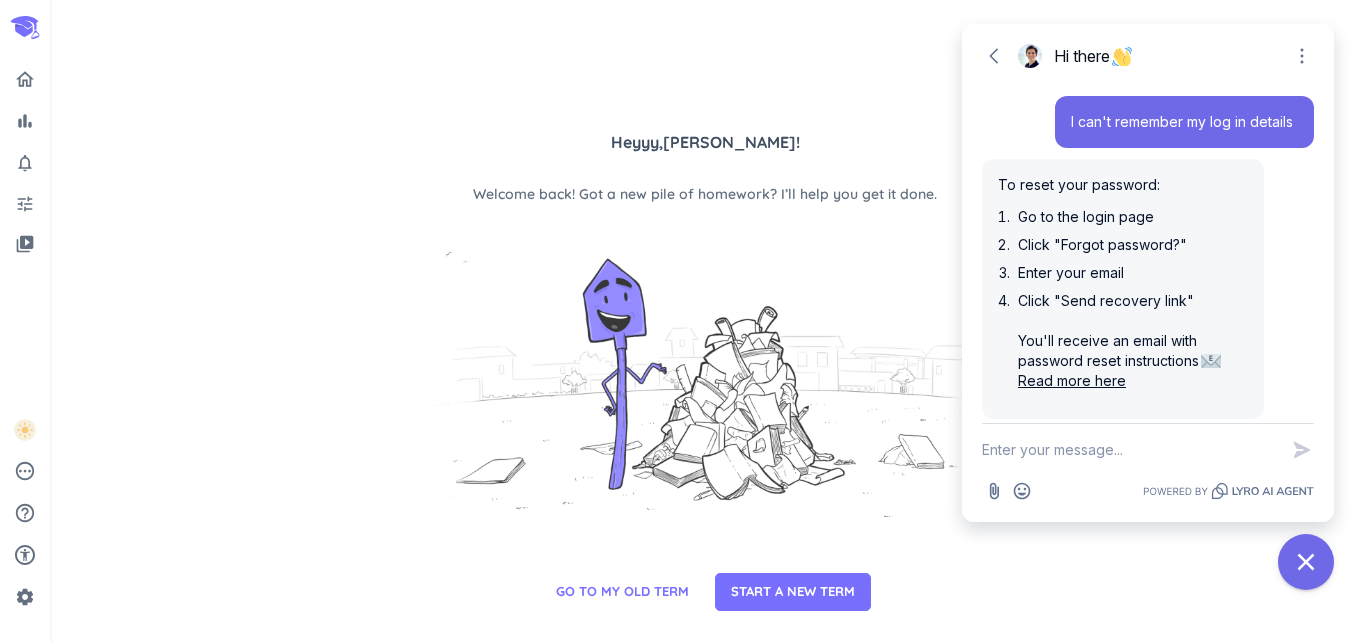 scroll, scrollTop: 0, scrollLeft: 0, axis: both 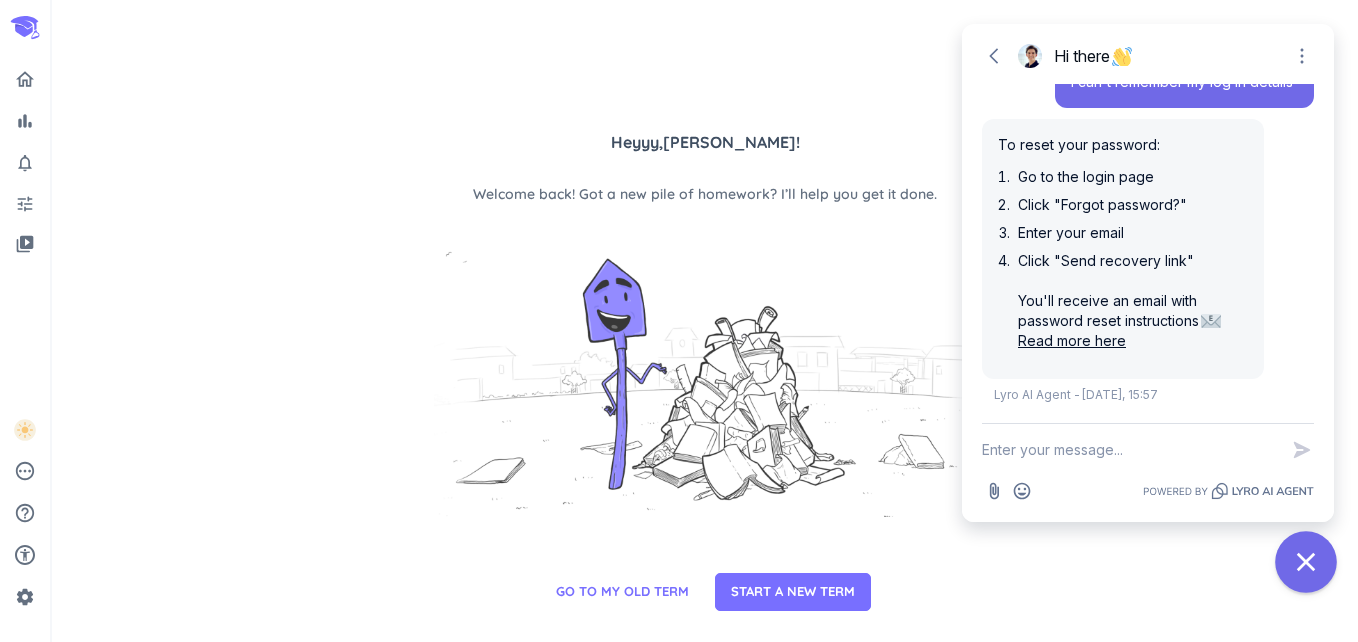 click 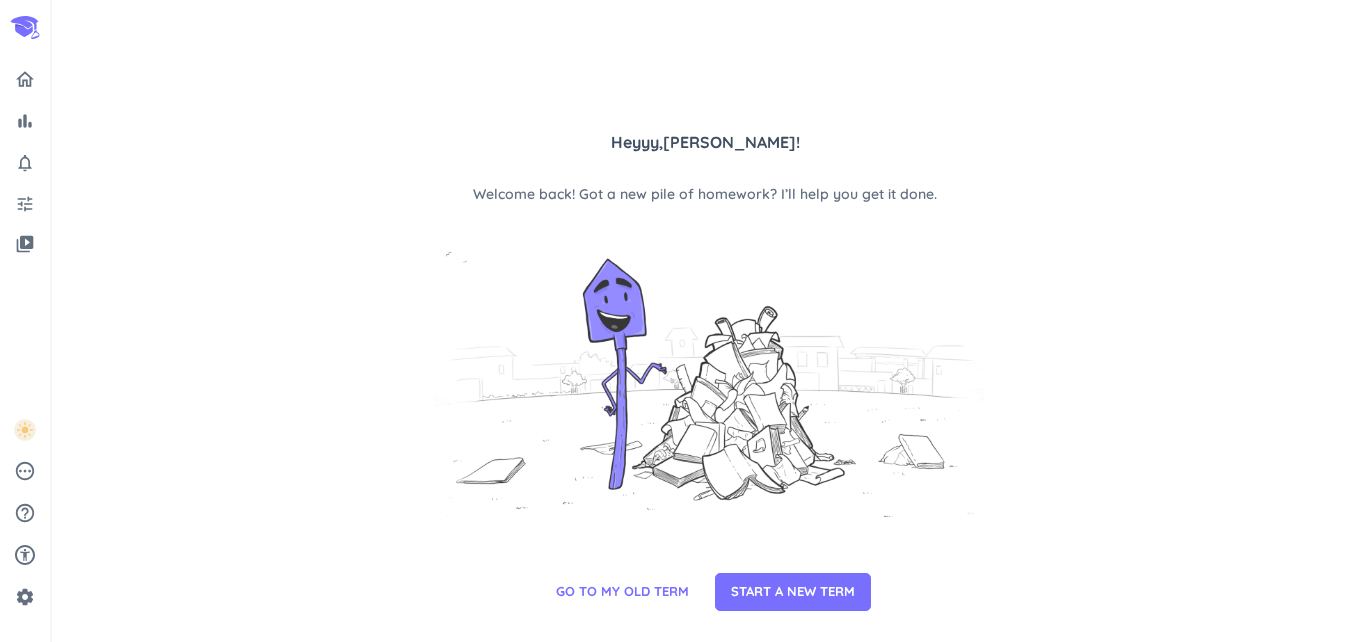 scroll, scrollTop: 0, scrollLeft: 0, axis: both 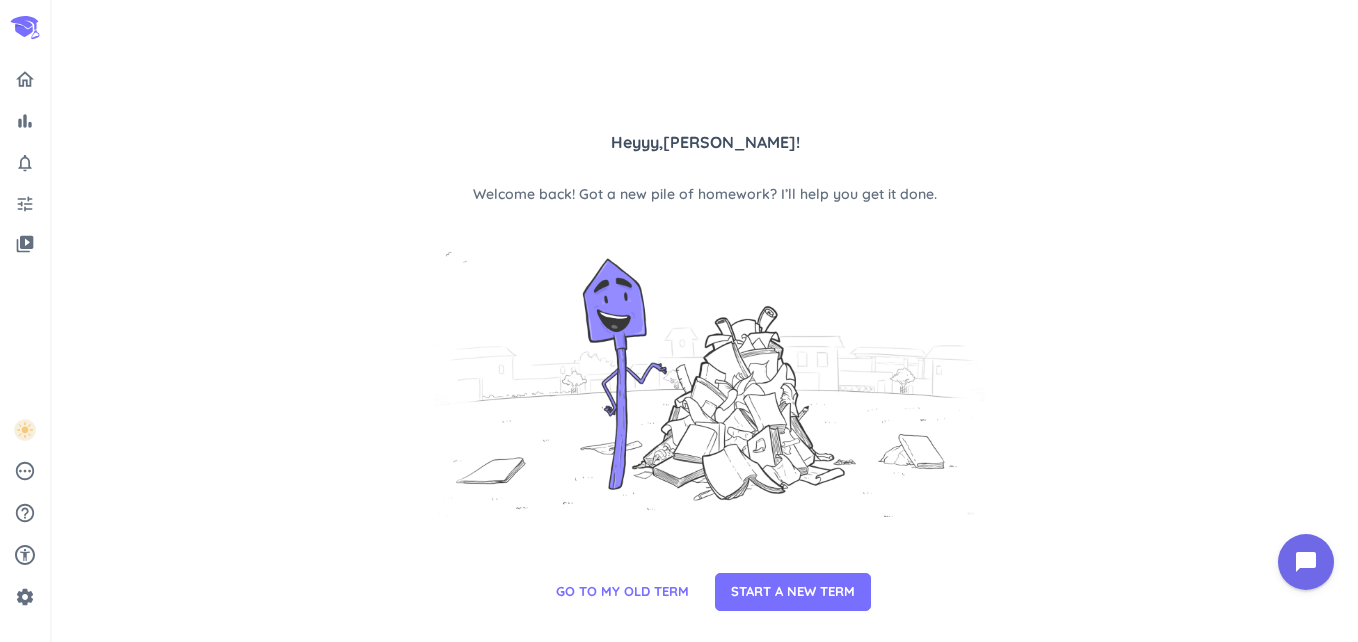 click on "Heyyy,  [PERSON_NAME] ! Welcome back! Got a new pile of homework? I’ll help you get it done.   GO TO MY OLD TERM START A NEW TERM" at bounding box center (705, 321) 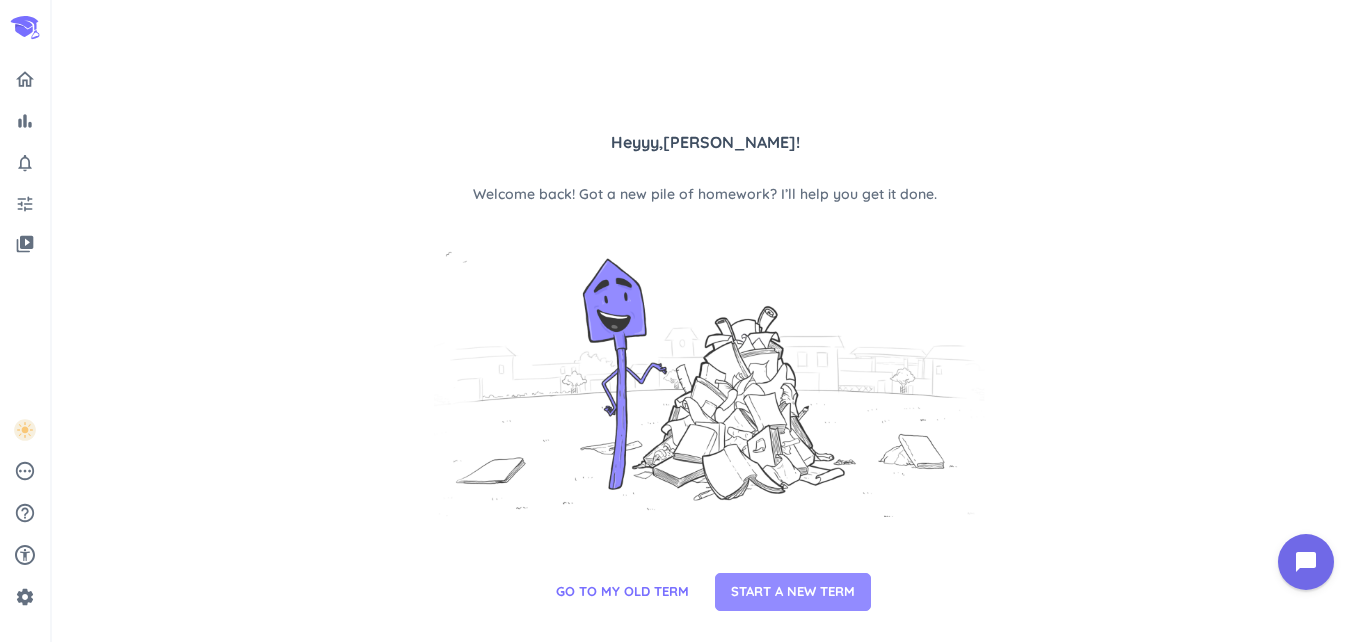 click on "START A NEW TERM" at bounding box center [793, 592] 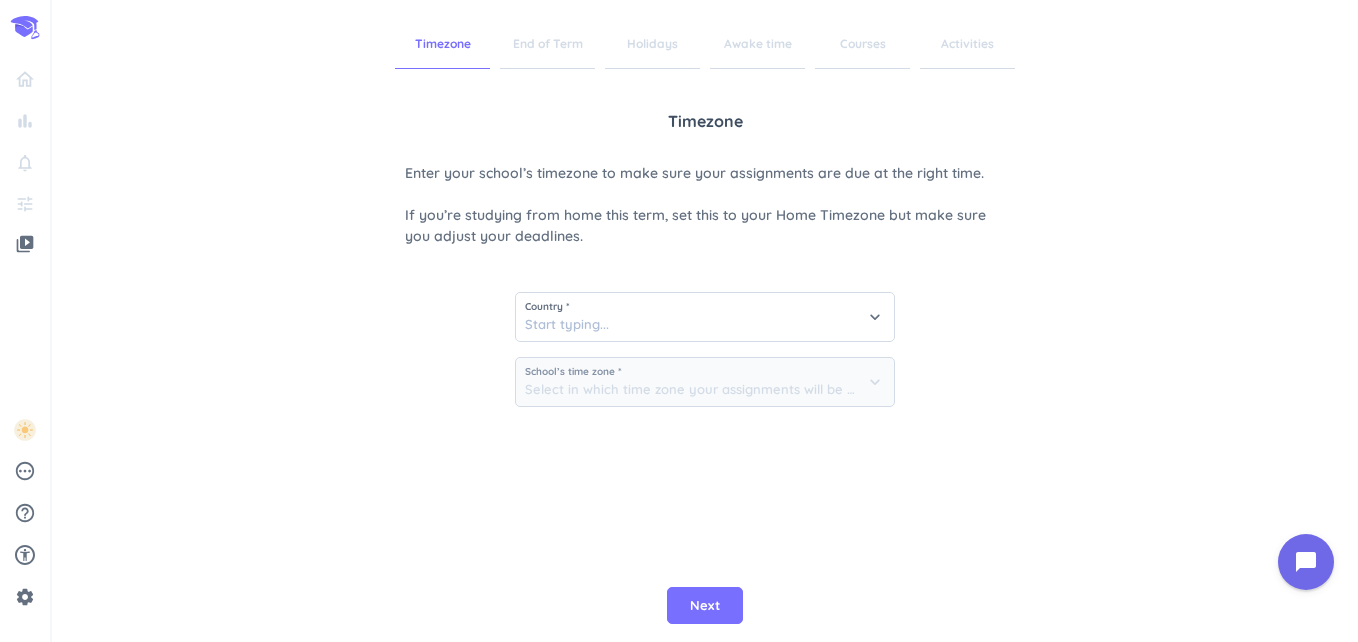 click on "Country * keyboard_arrow_down School’s time zone * keyboard_arrow_down" at bounding box center (705, 342) 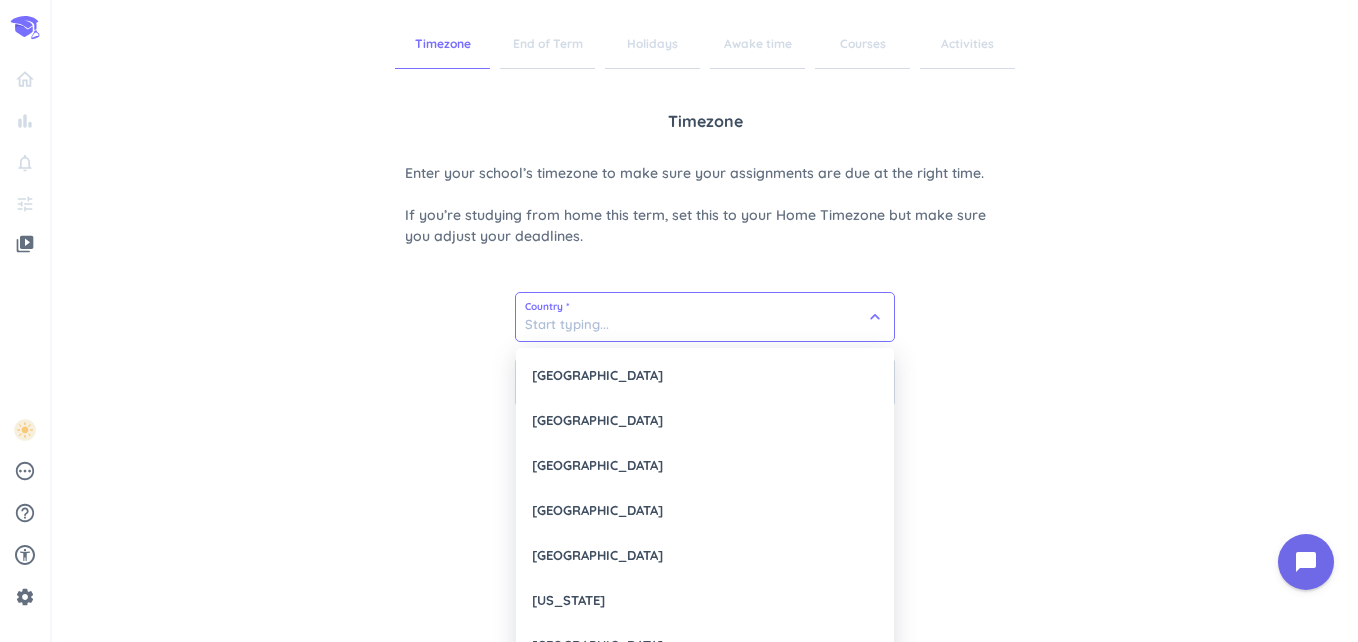 click at bounding box center (705, 317) 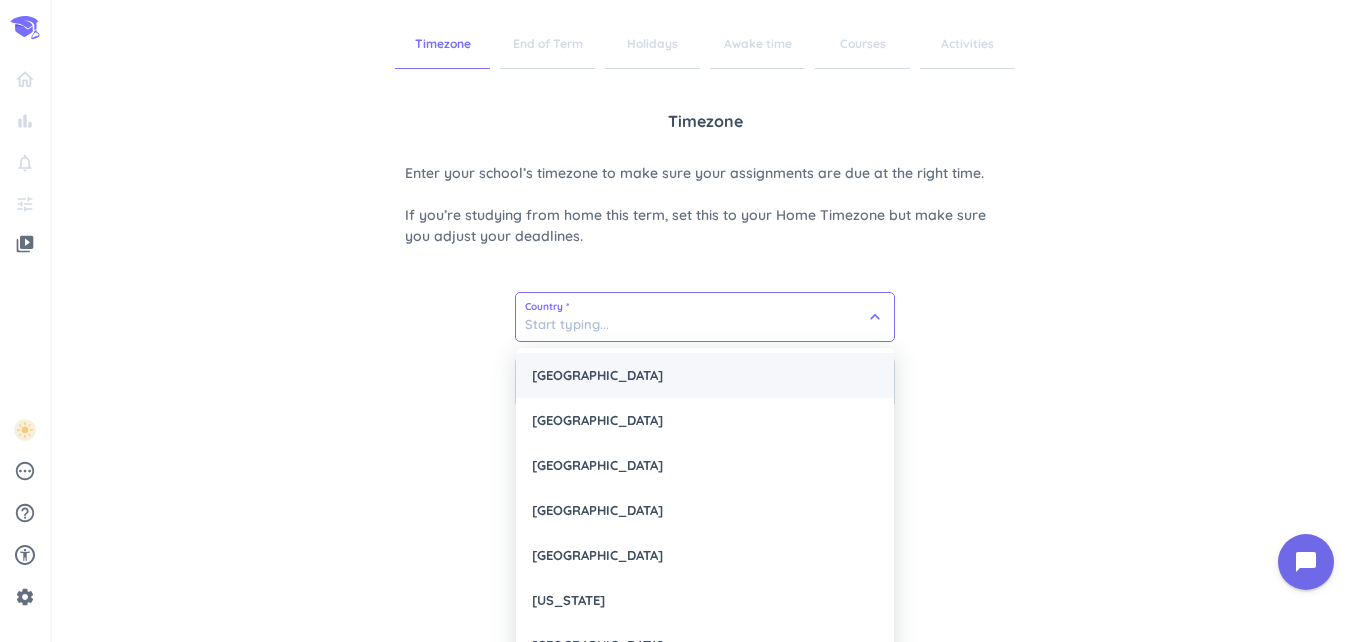click on "[GEOGRAPHIC_DATA]" at bounding box center [705, 375] 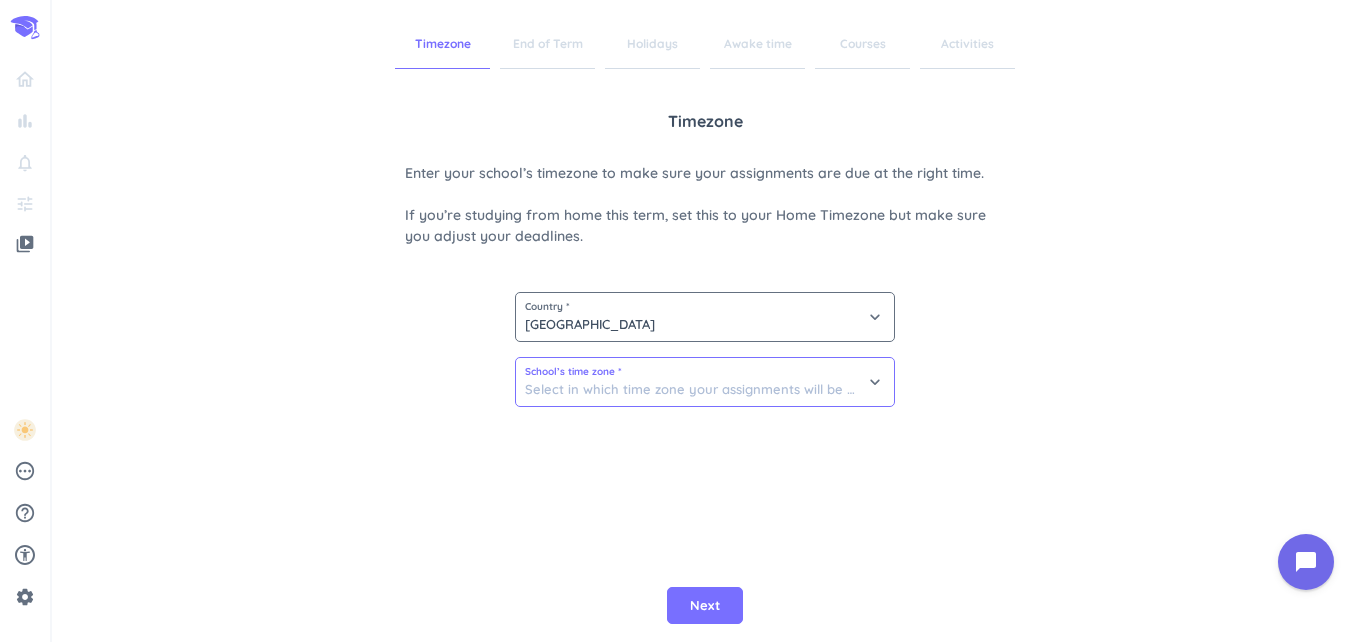 click at bounding box center [705, 382] 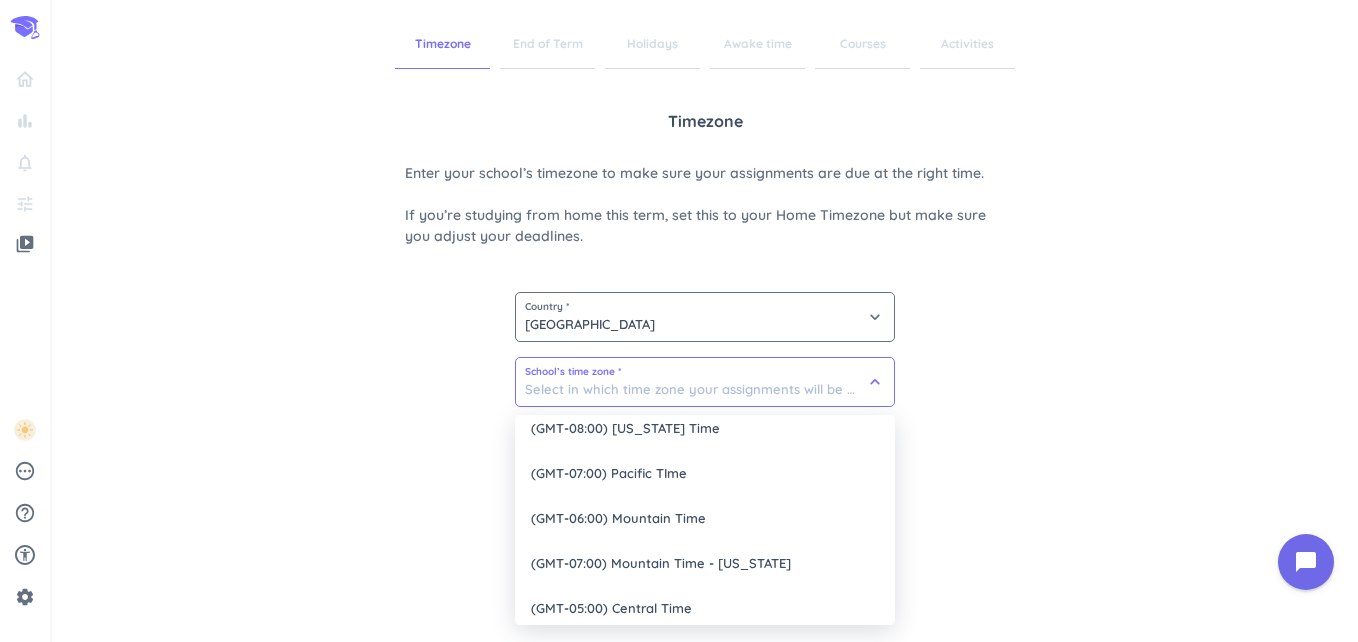 scroll, scrollTop: 115, scrollLeft: 0, axis: vertical 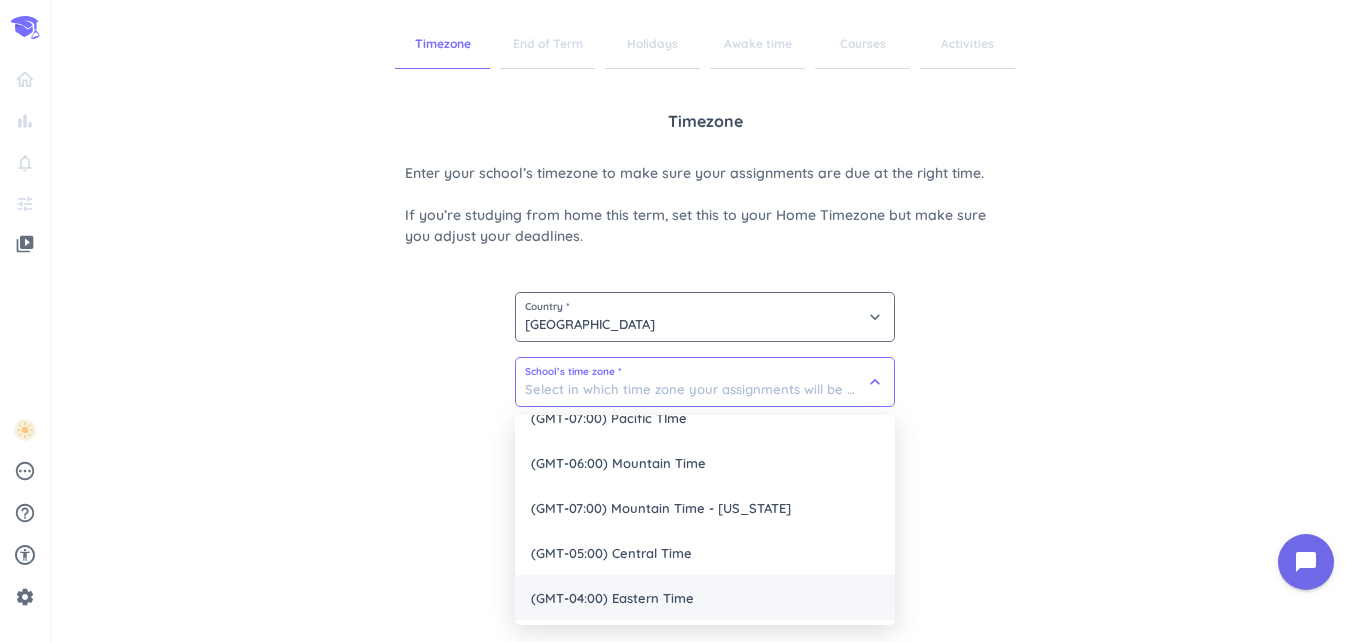 click on "(GMT-04:00) Eastern Time" at bounding box center (705, 597) 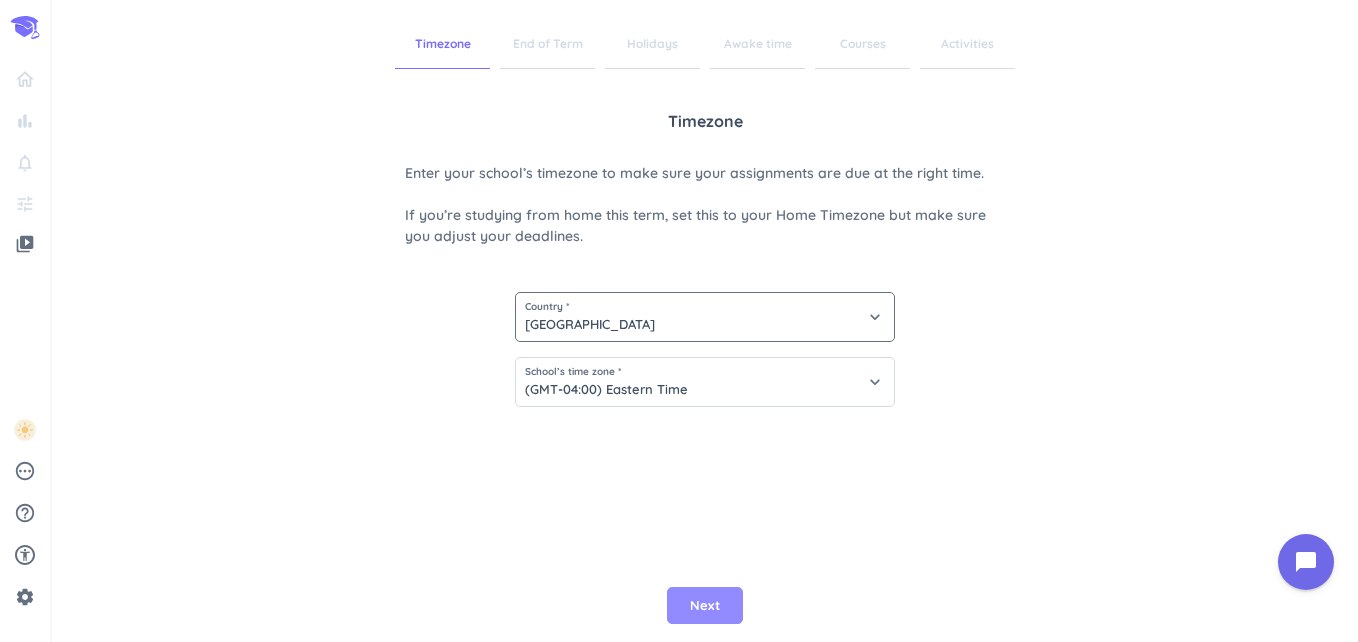click on "Next" at bounding box center [705, 606] 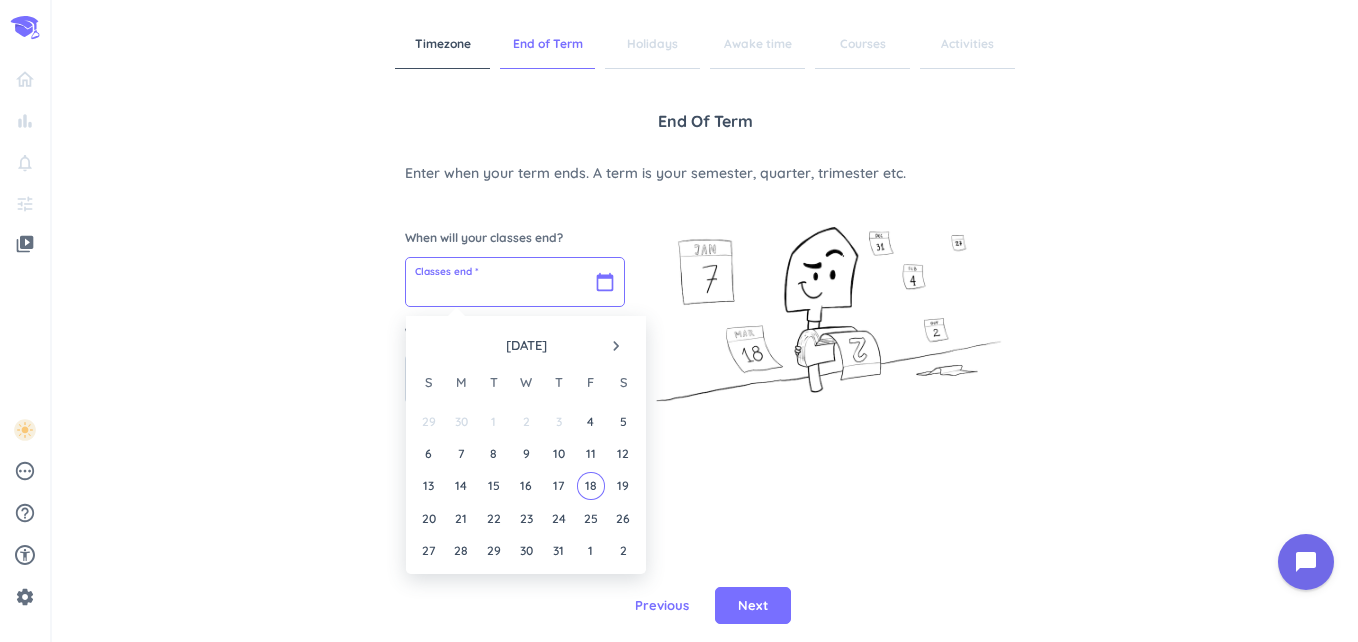 click at bounding box center (515, 282) 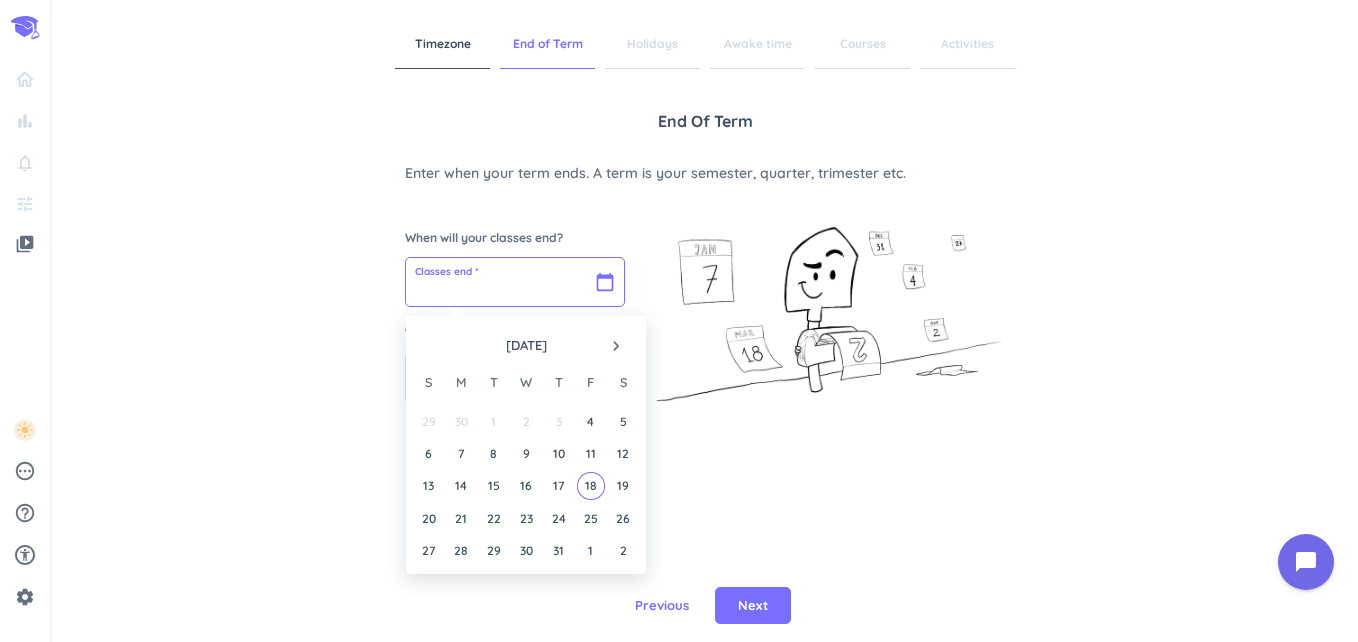 click at bounding box center [515, 282] 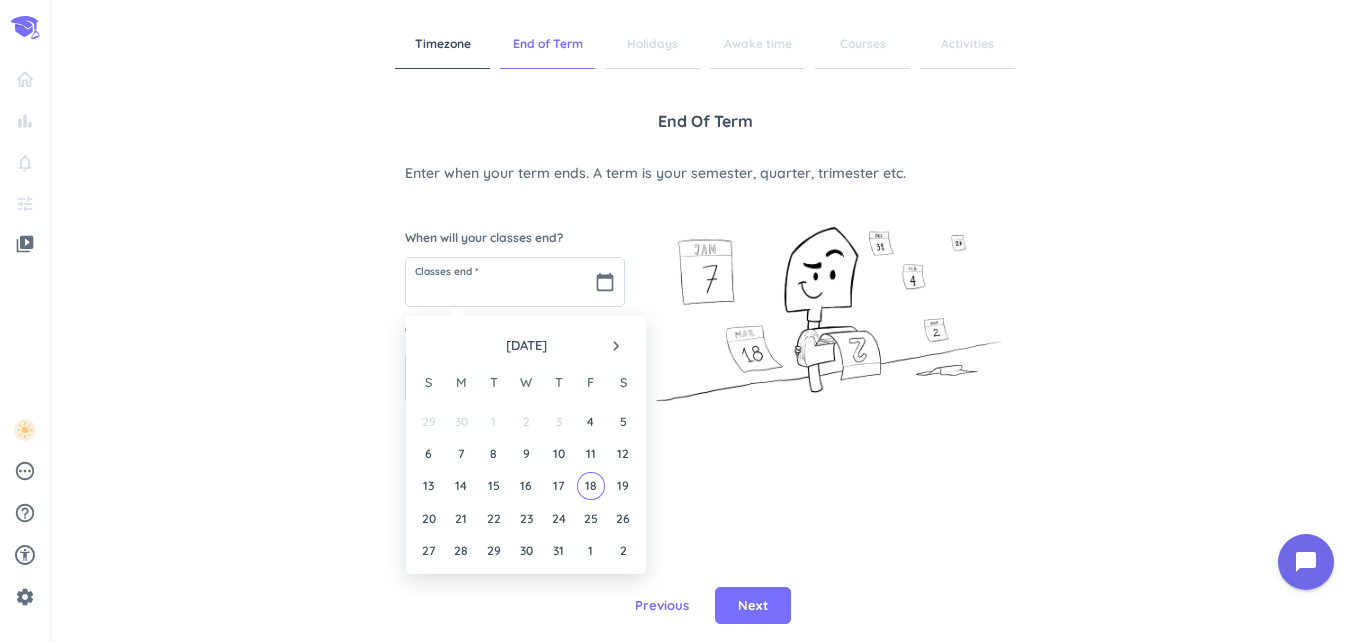 click on "navigate_next" at bounding box center (616, 346) 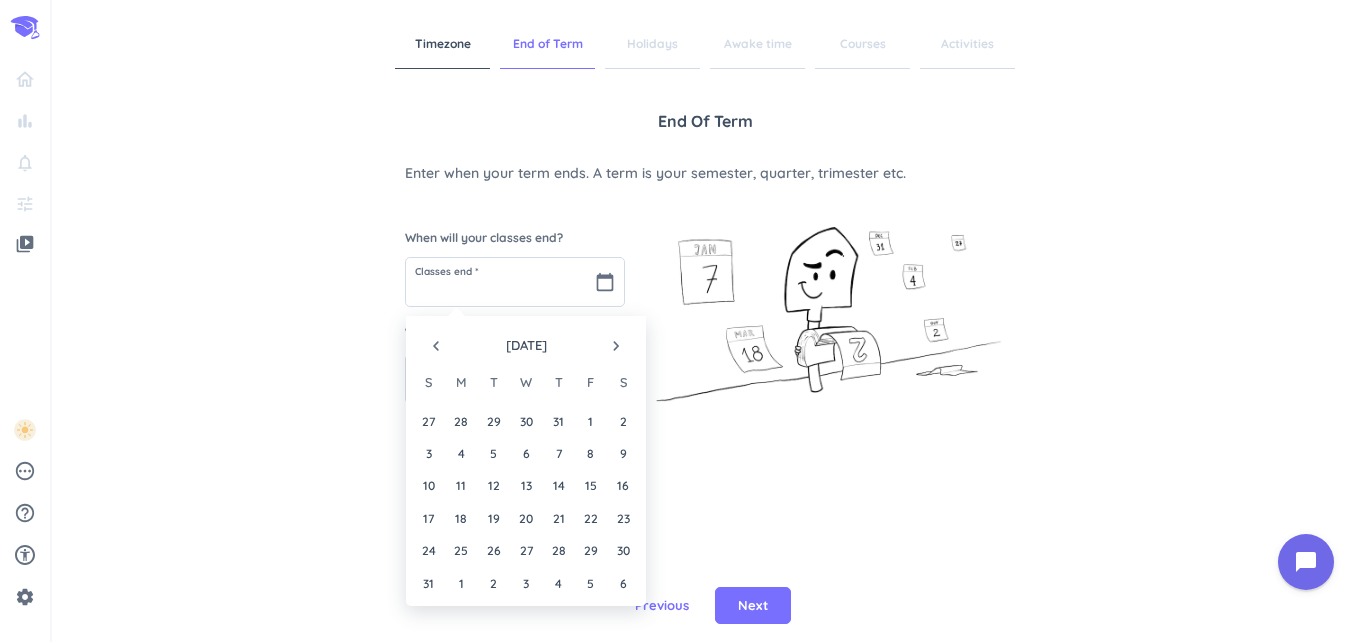 click on "navigate_next" at bounding box center [616, 346] 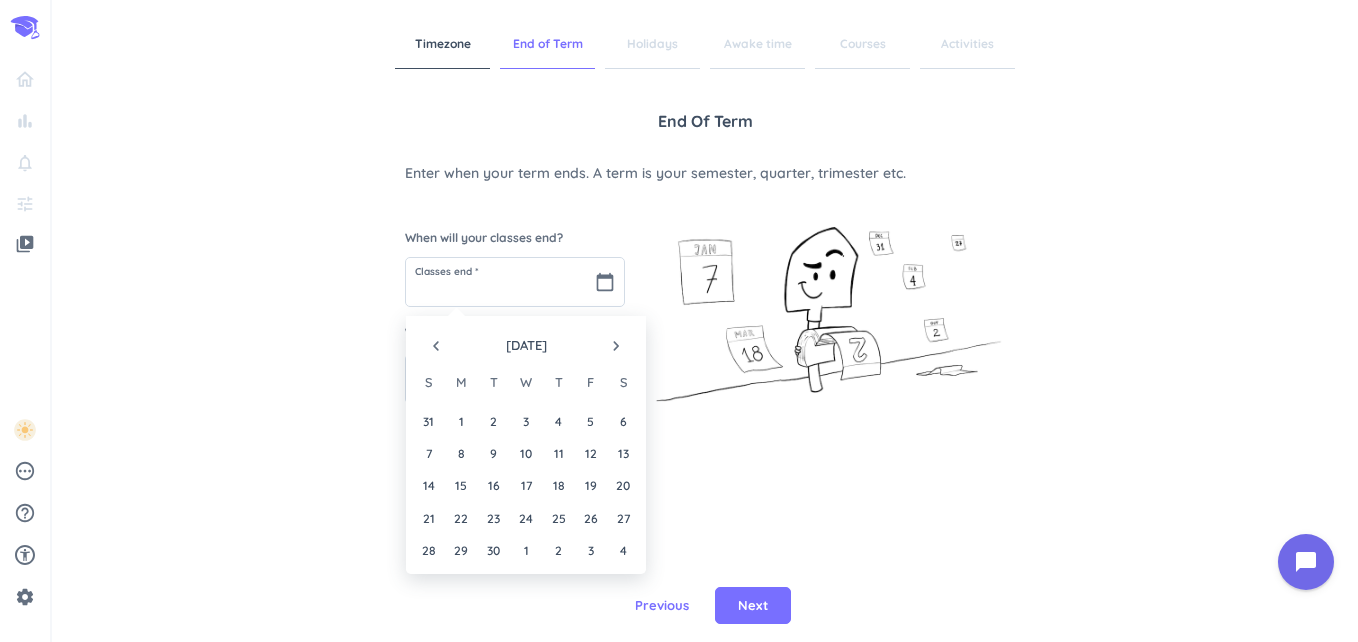 click on "navigate_next" at bounding box center [616, 346] 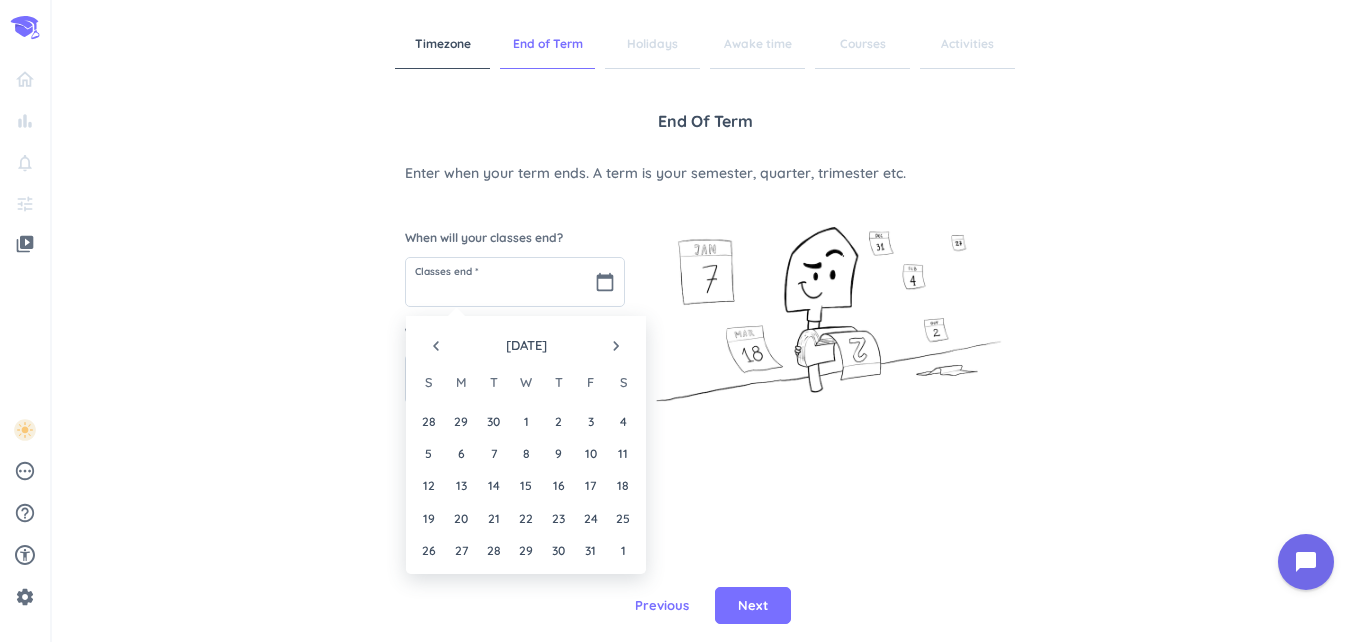 click on "navigate_next" at bounding box center (616, 346) 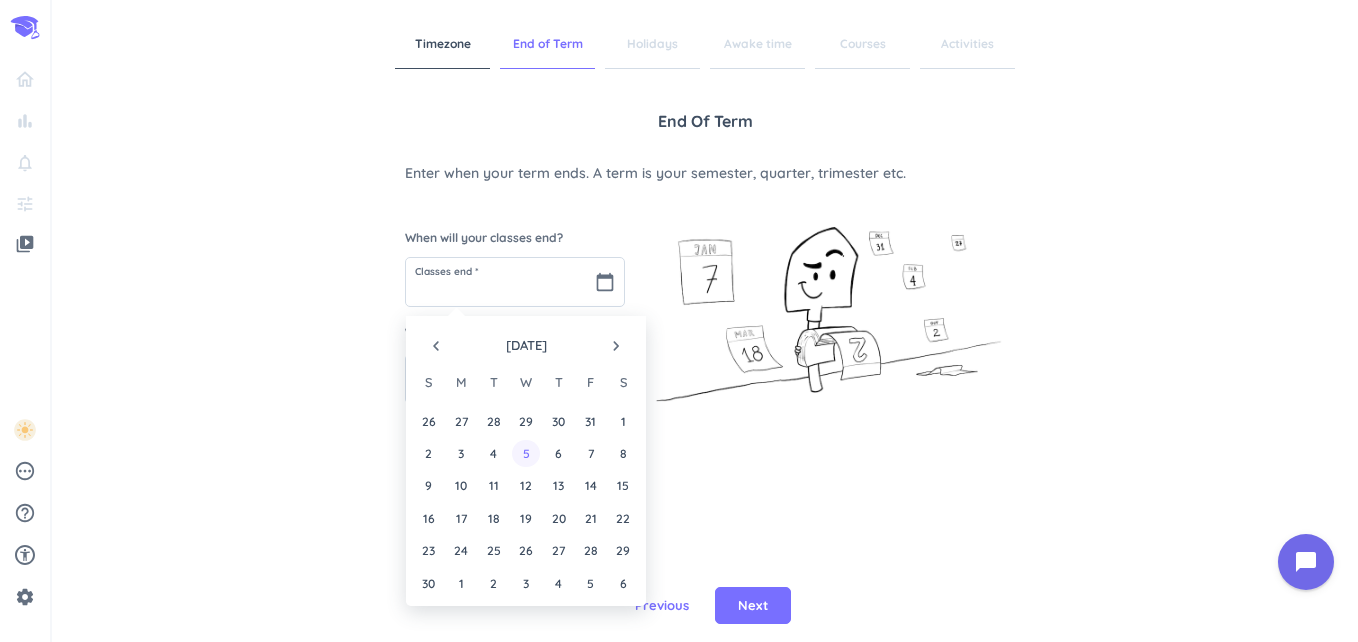 click on "5" at bounding box center [525, 453] 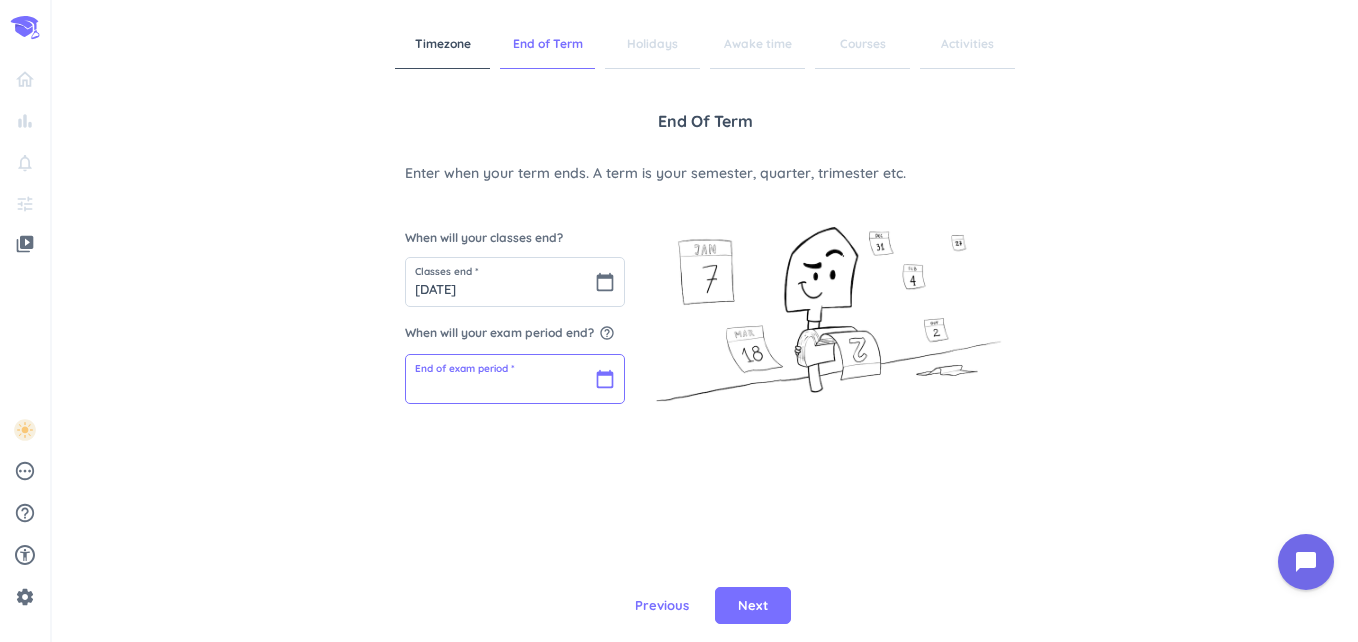 click at bounding box center (515, 379) 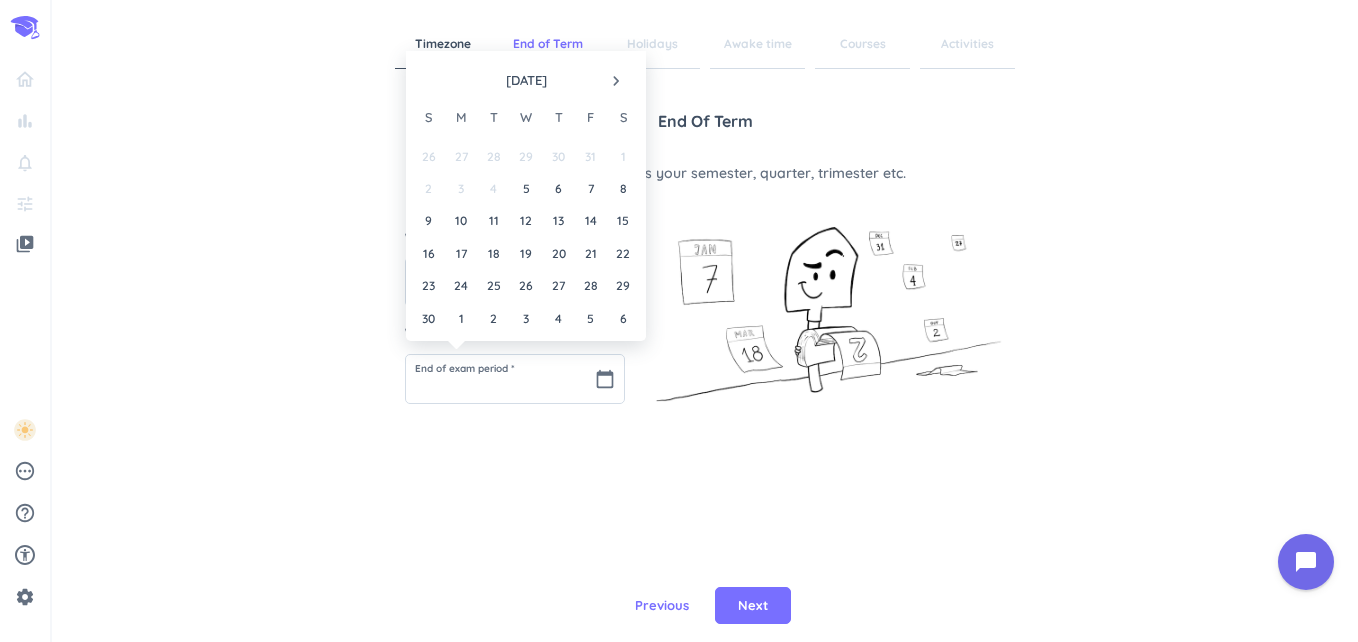 click on "navigate_next" at bounding box center (616, 81) 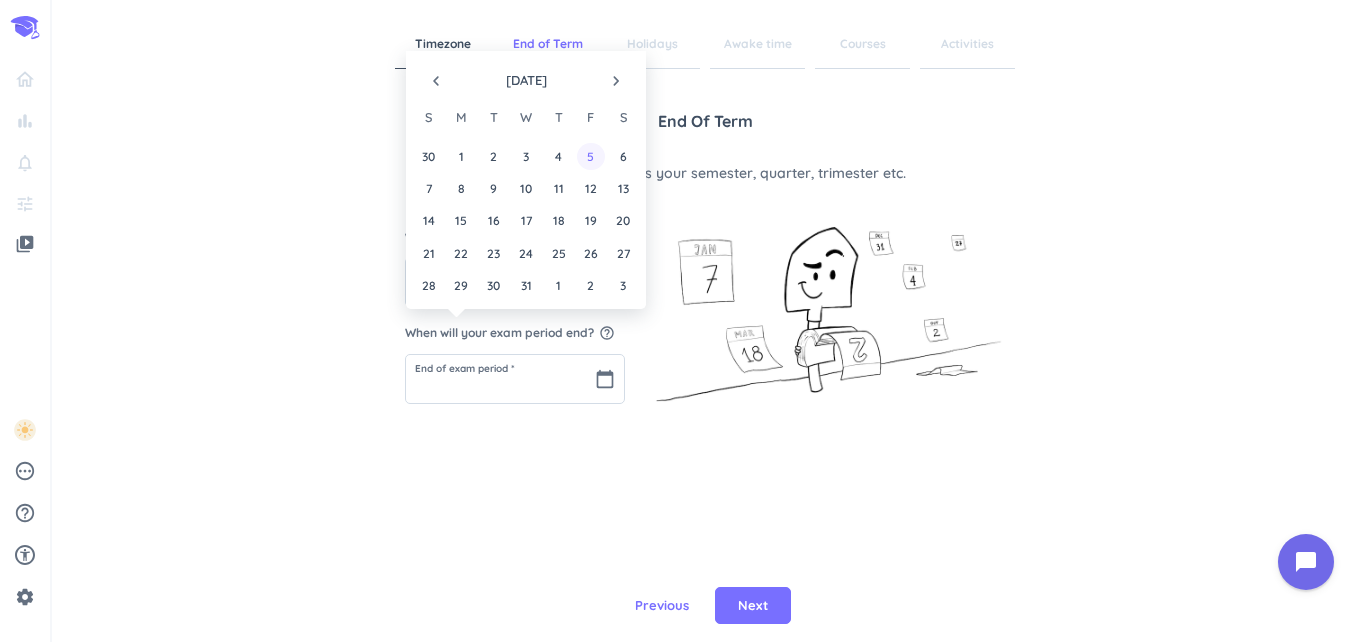 click on "5" at bounding box center [590, 156] 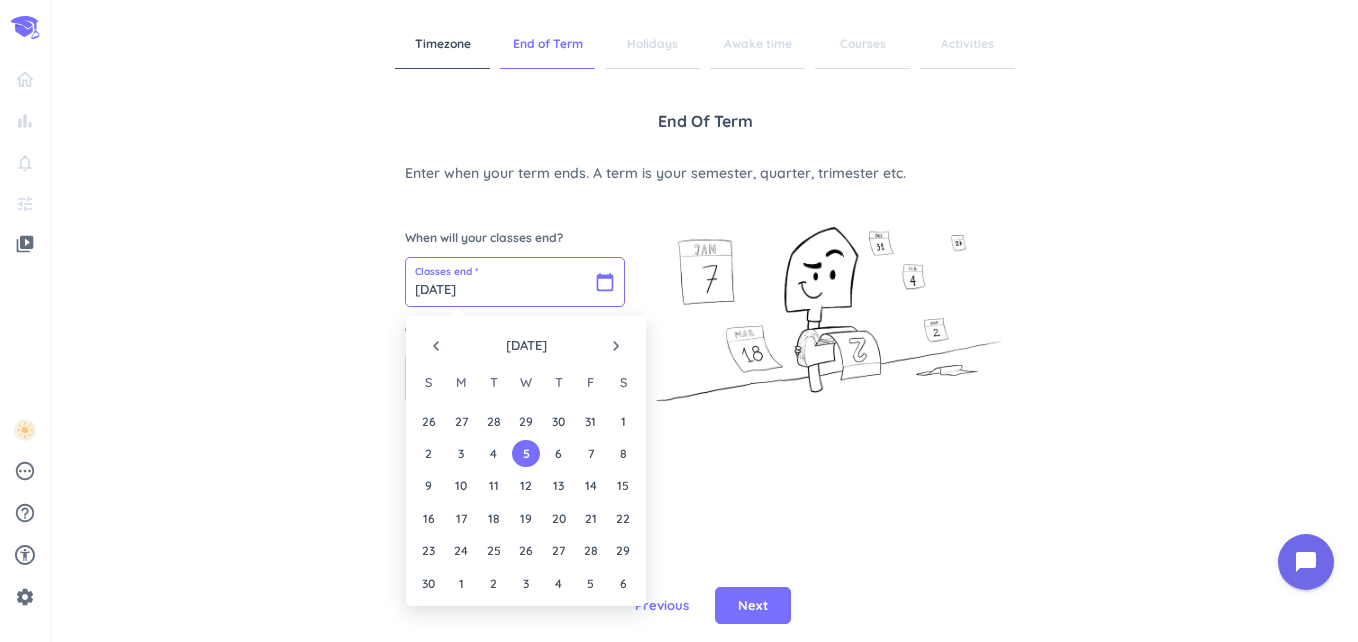 click on "[DATE]" at bounding box center (515, 282) 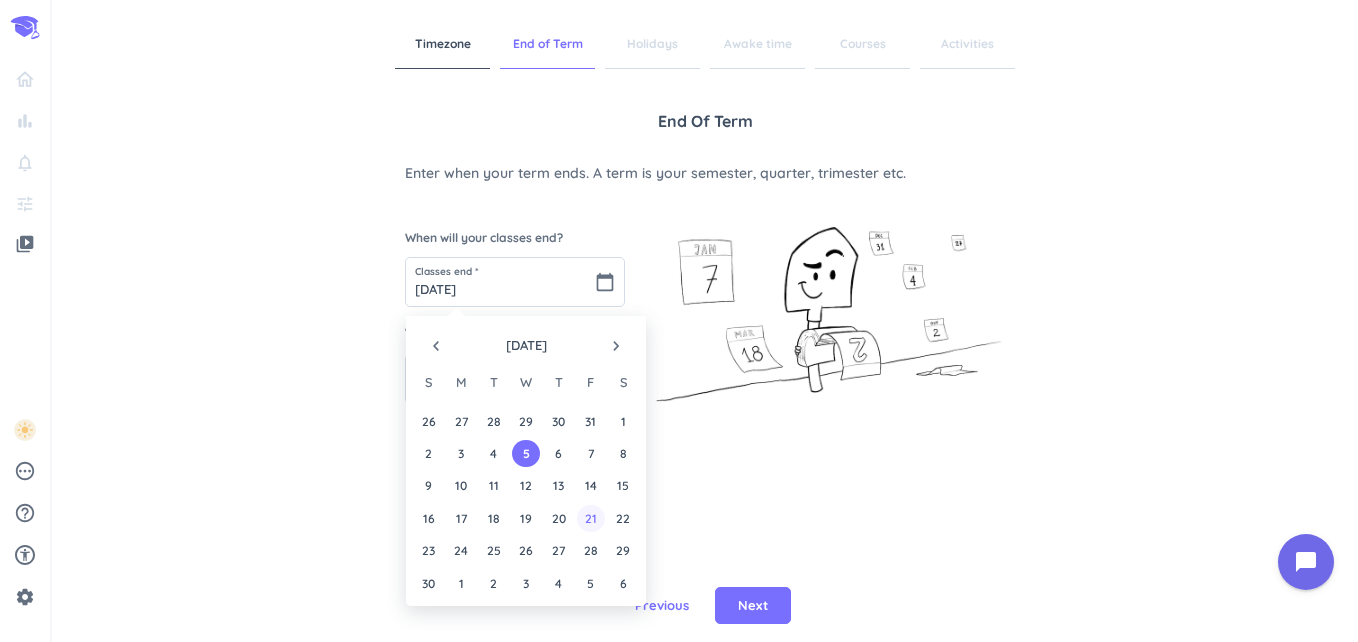 click on "21" at bounding box center (590, 518) 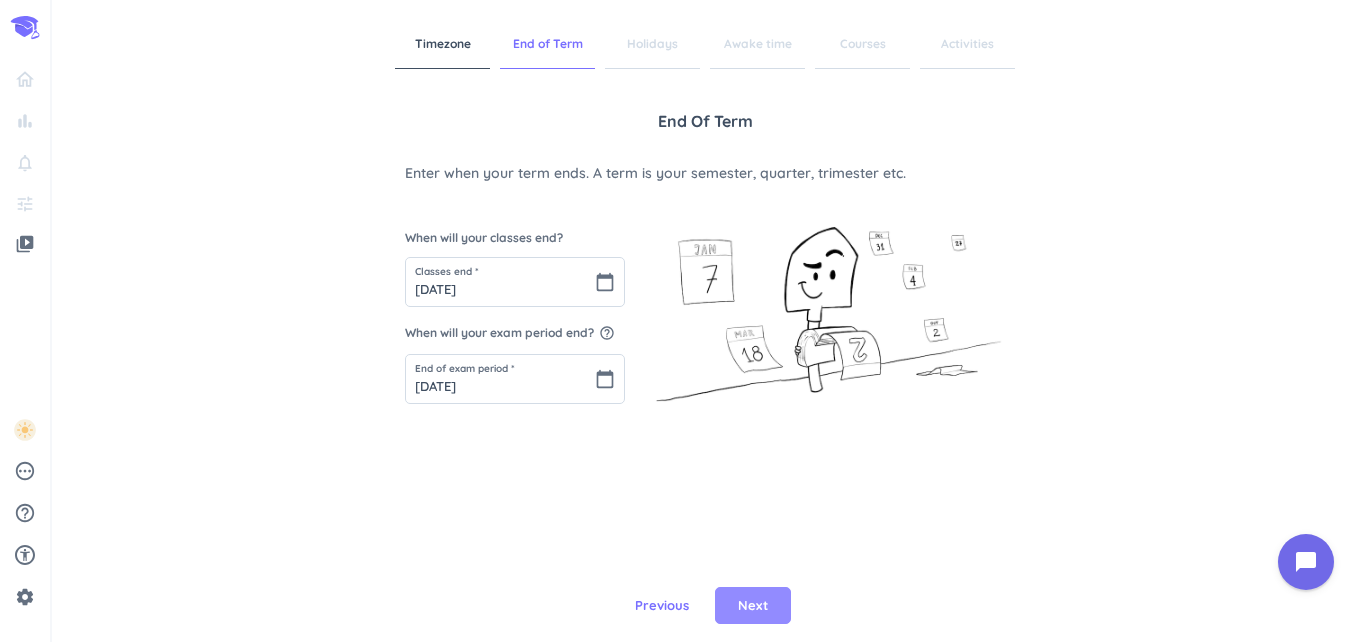 click on "Next" at bounding box center (753, 606) 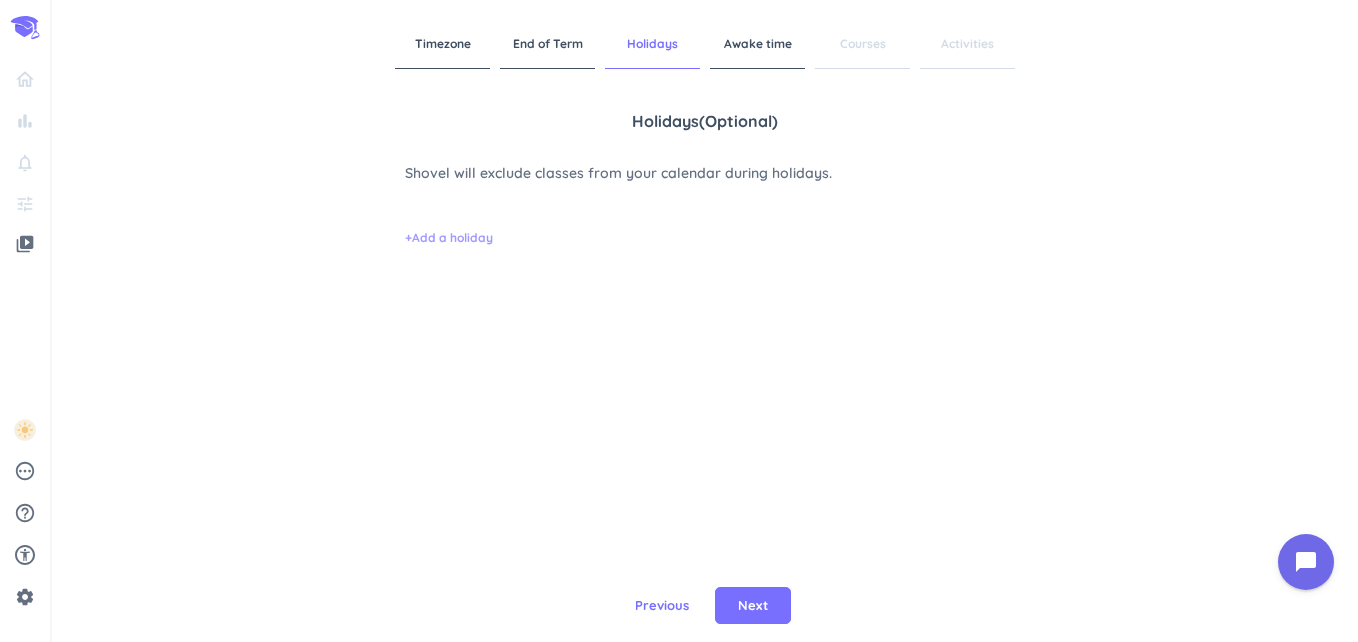 click on "+  Add a holiday" at bounding box center (449, 238) 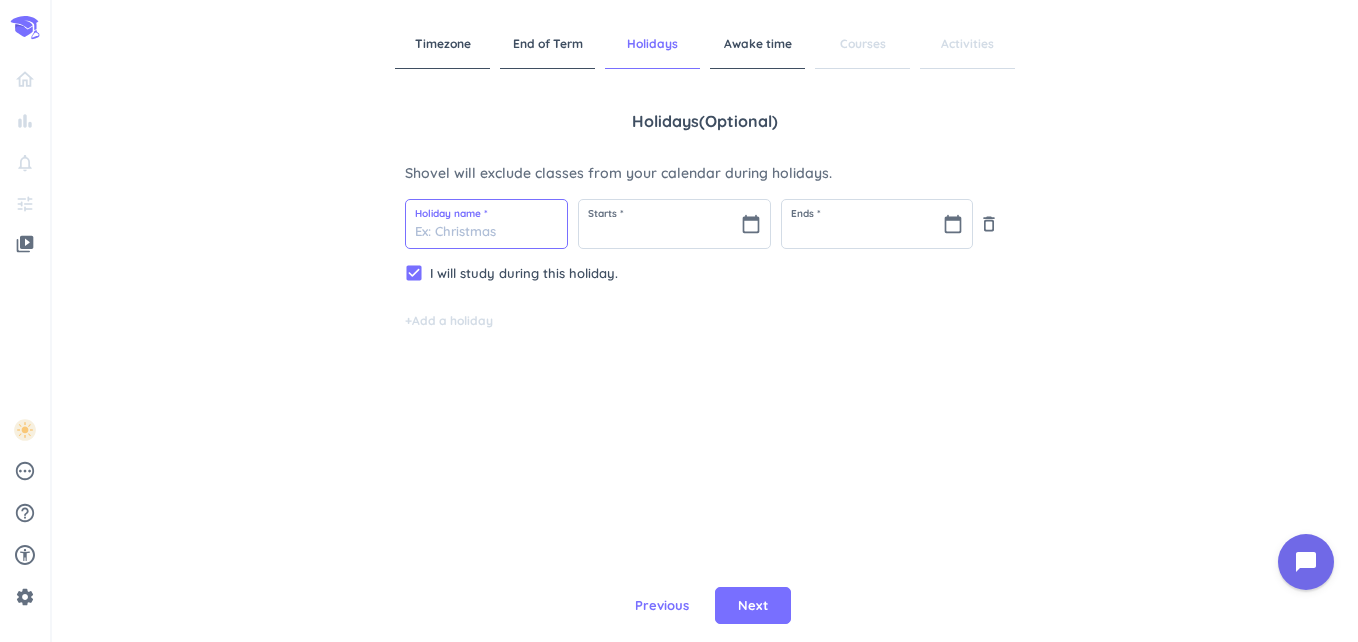 click at bounding box center [486, 224] 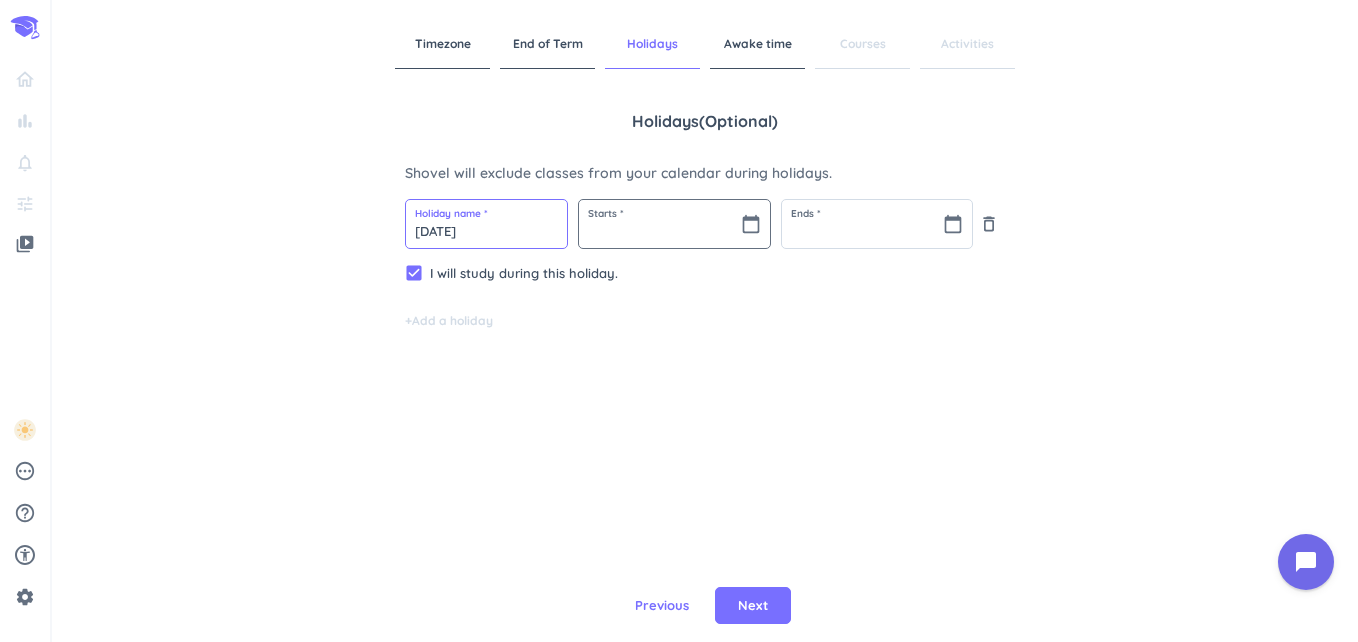 type on "[DATE]" 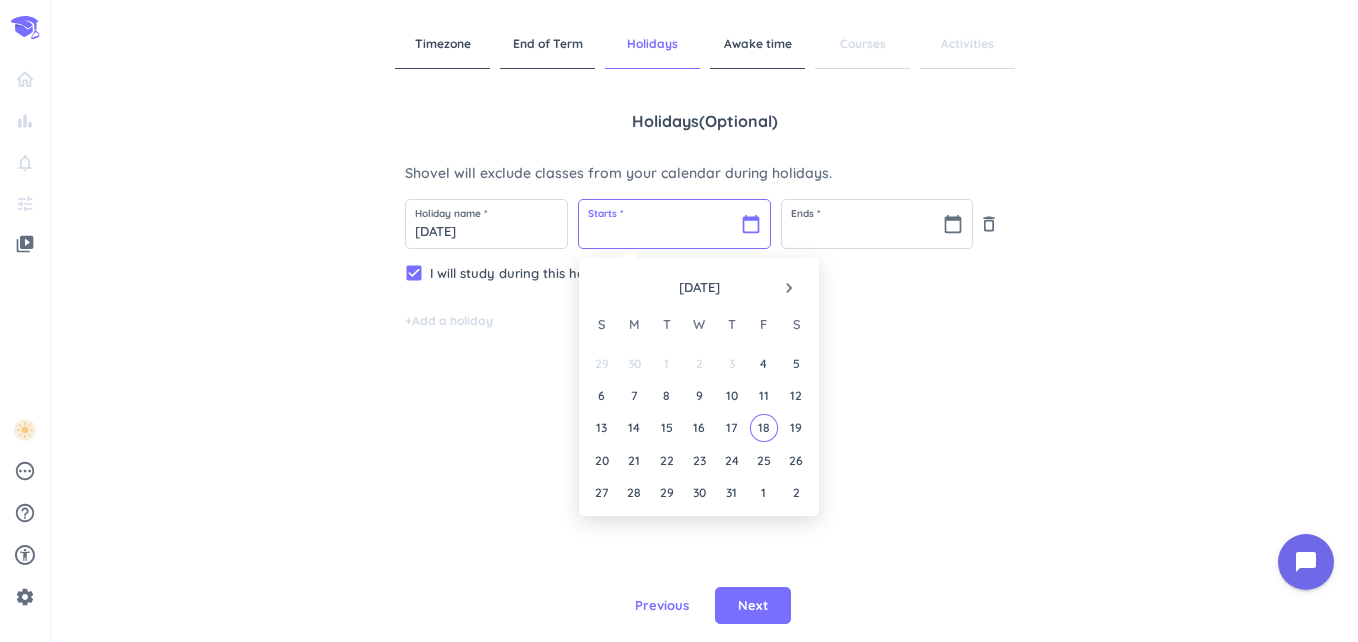 click at bounding box center (674, 224) 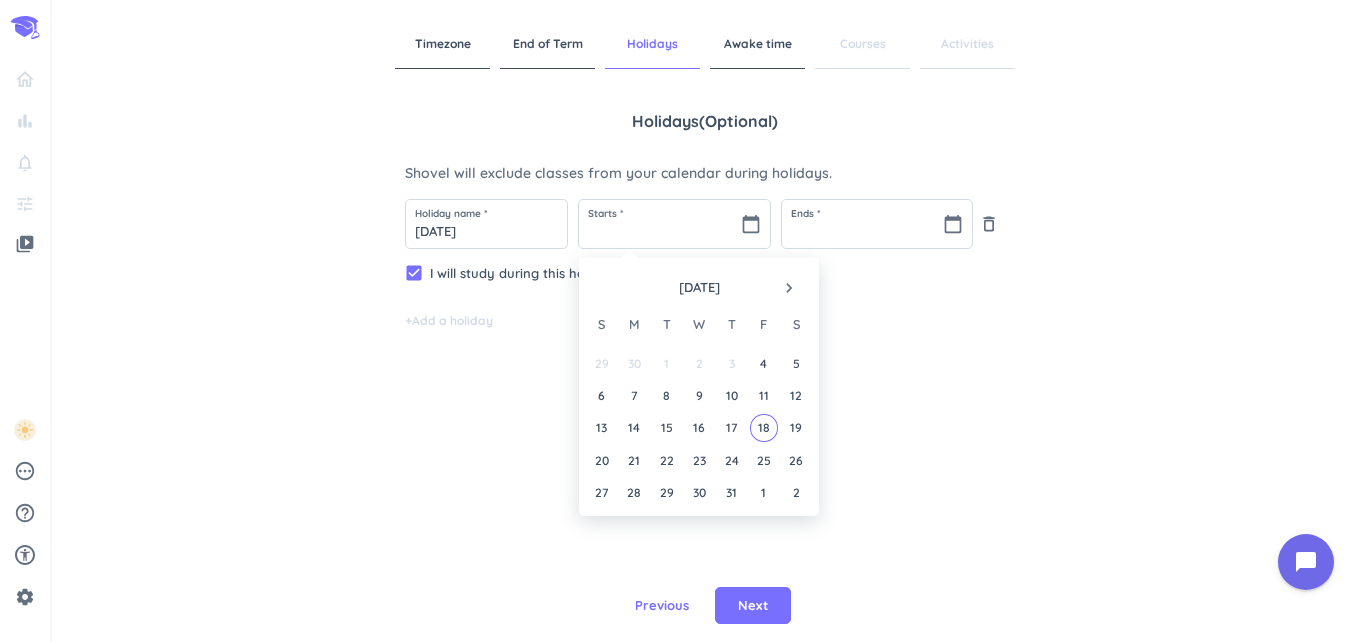 click on "navigate_next" at bounding box center (789, 288) 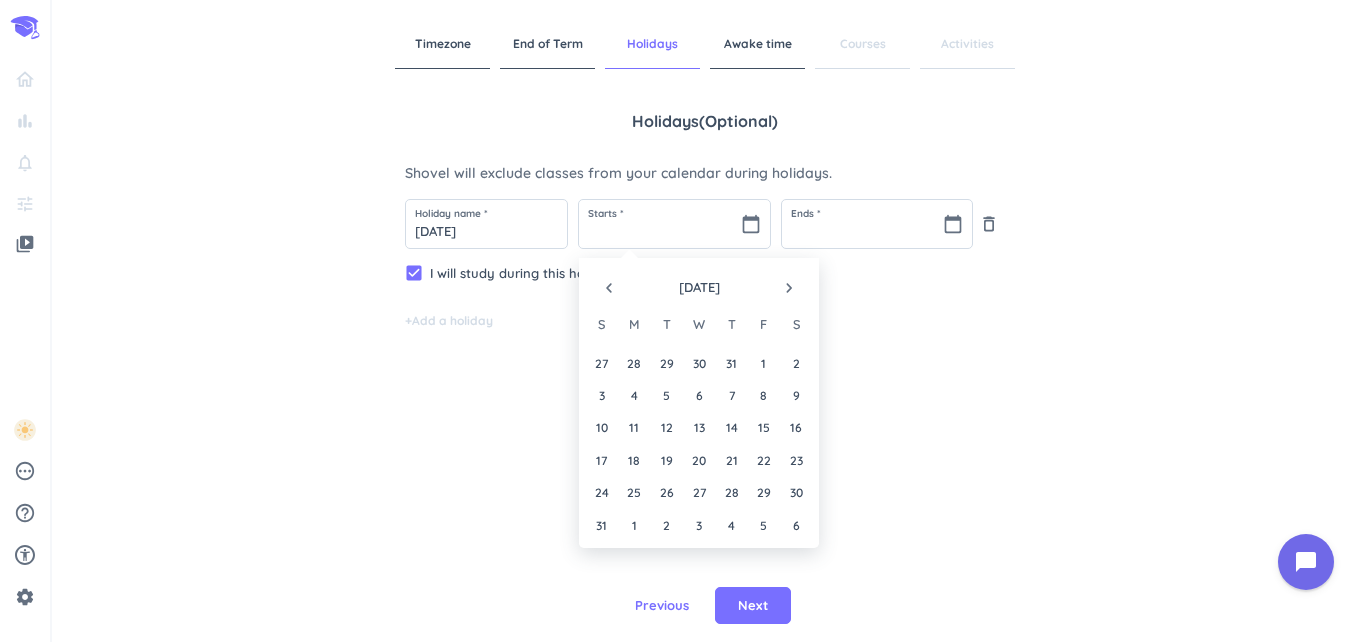 click on "navigate_next" at bounding box center (789, 288) 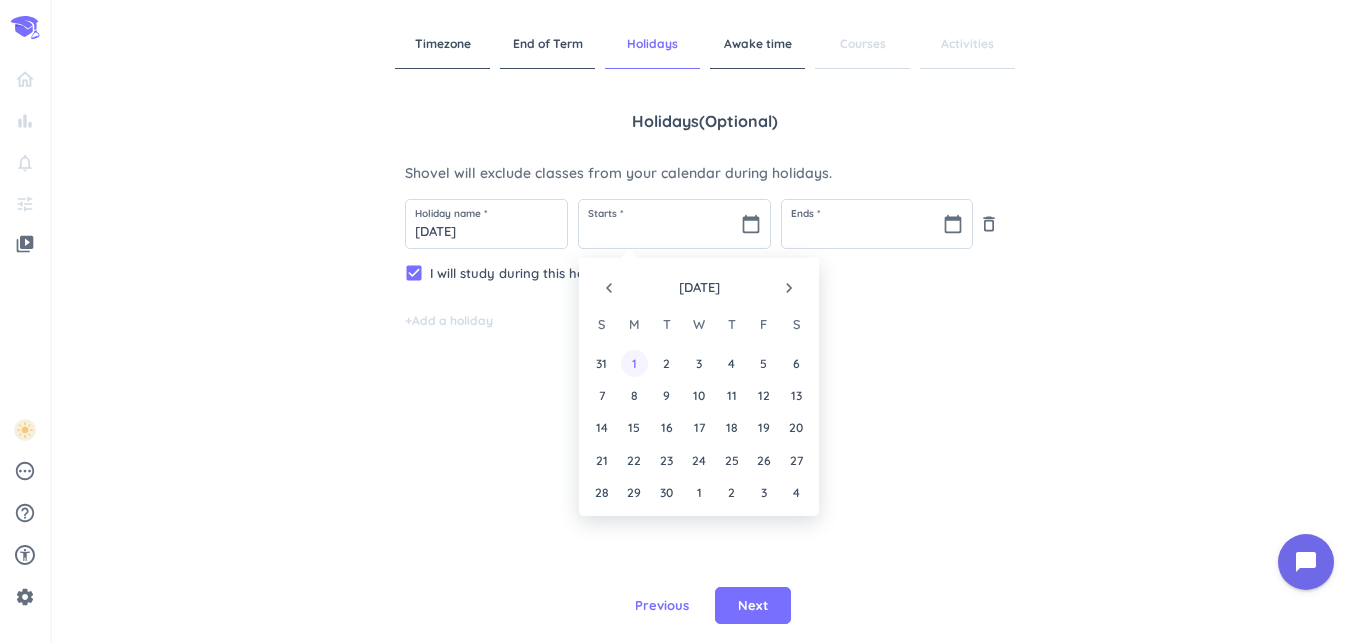 click on "1" at bounding box center (634, 363) 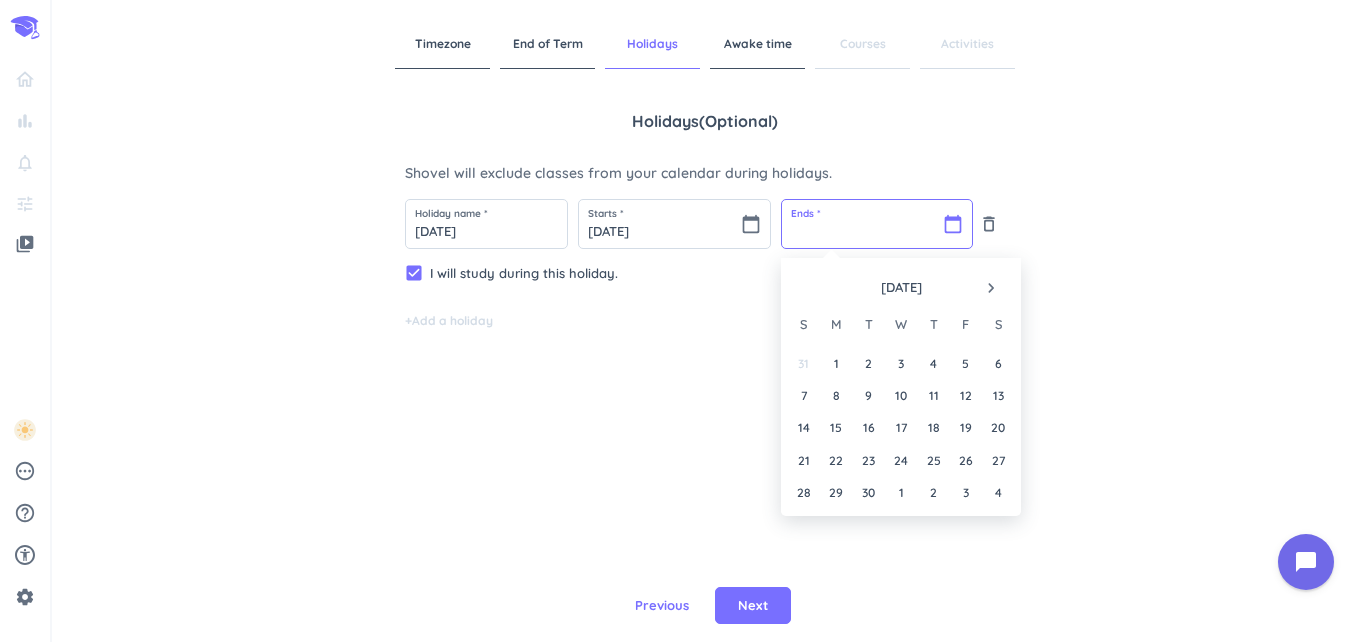 click at bounding box center (877, 224) 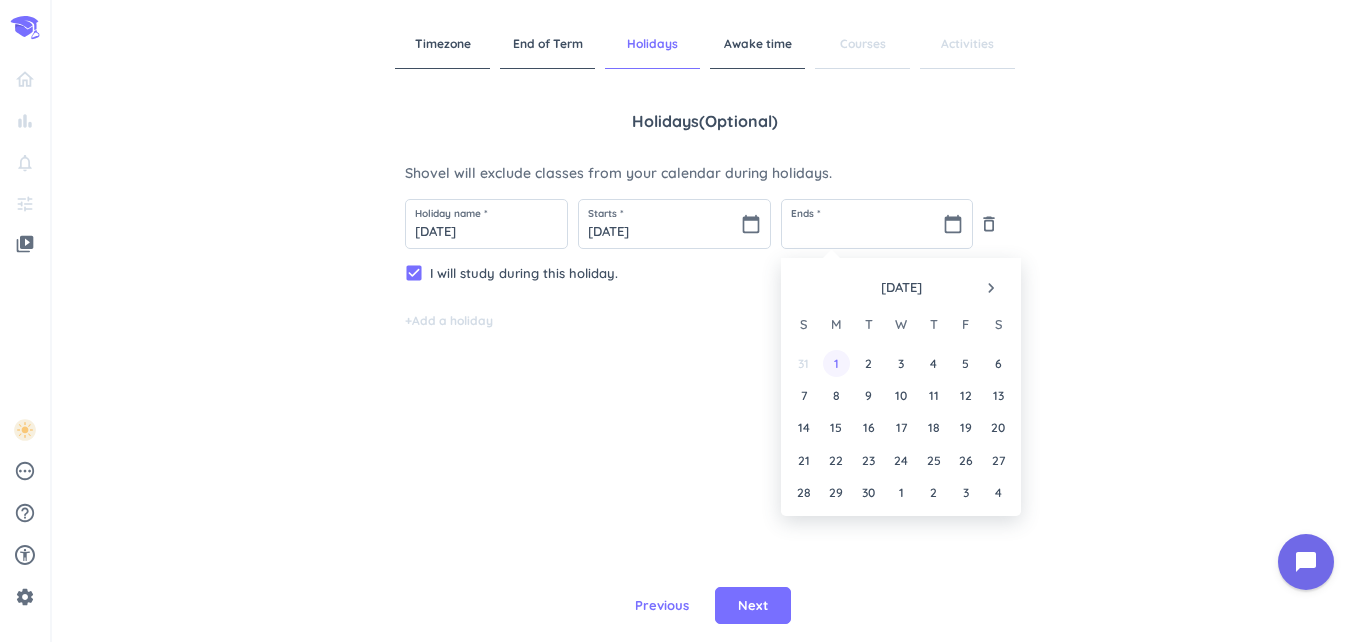 click on "1" at bounding box center (836, 363) 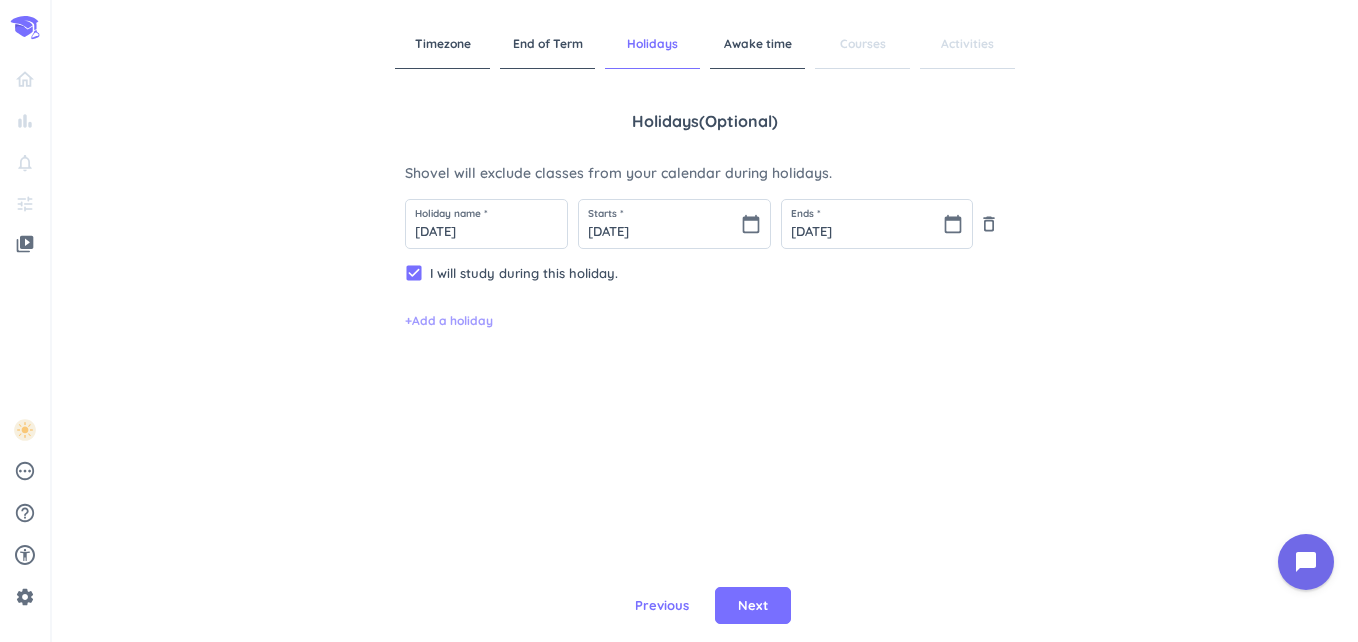 click on "+  Add a holiday" at bounding box center [449, 321] 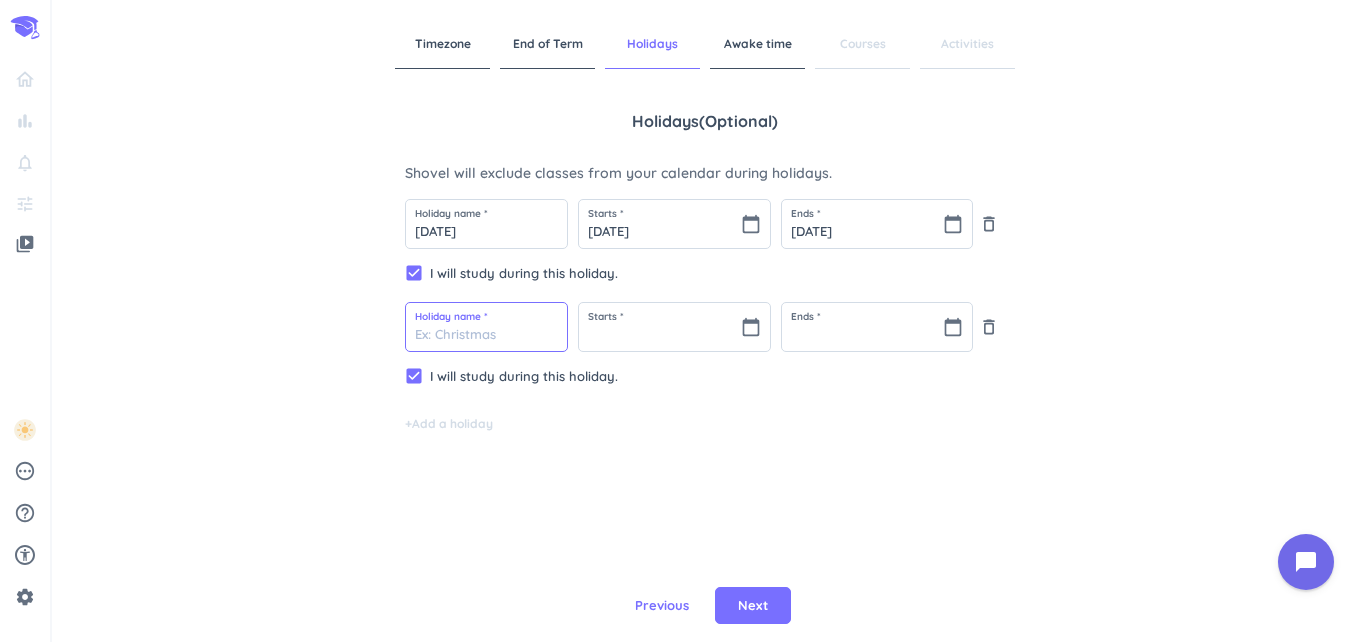 click at bounding box center (486, 327) 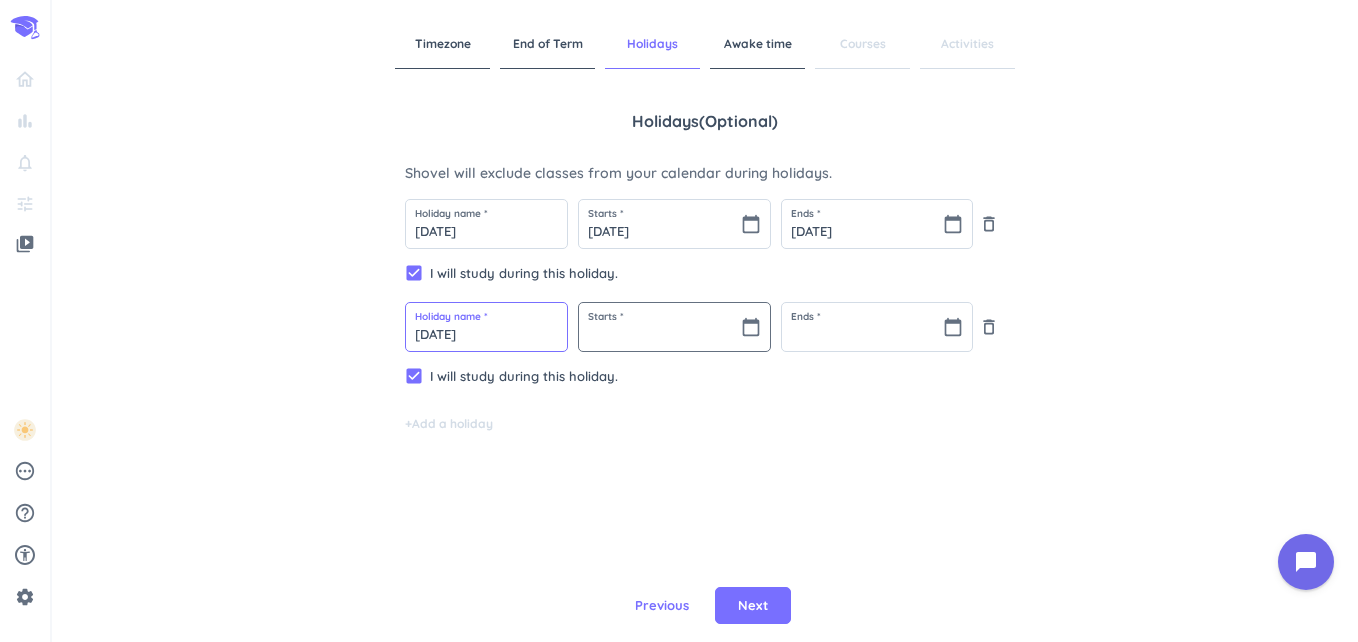 type on "[DATE]" 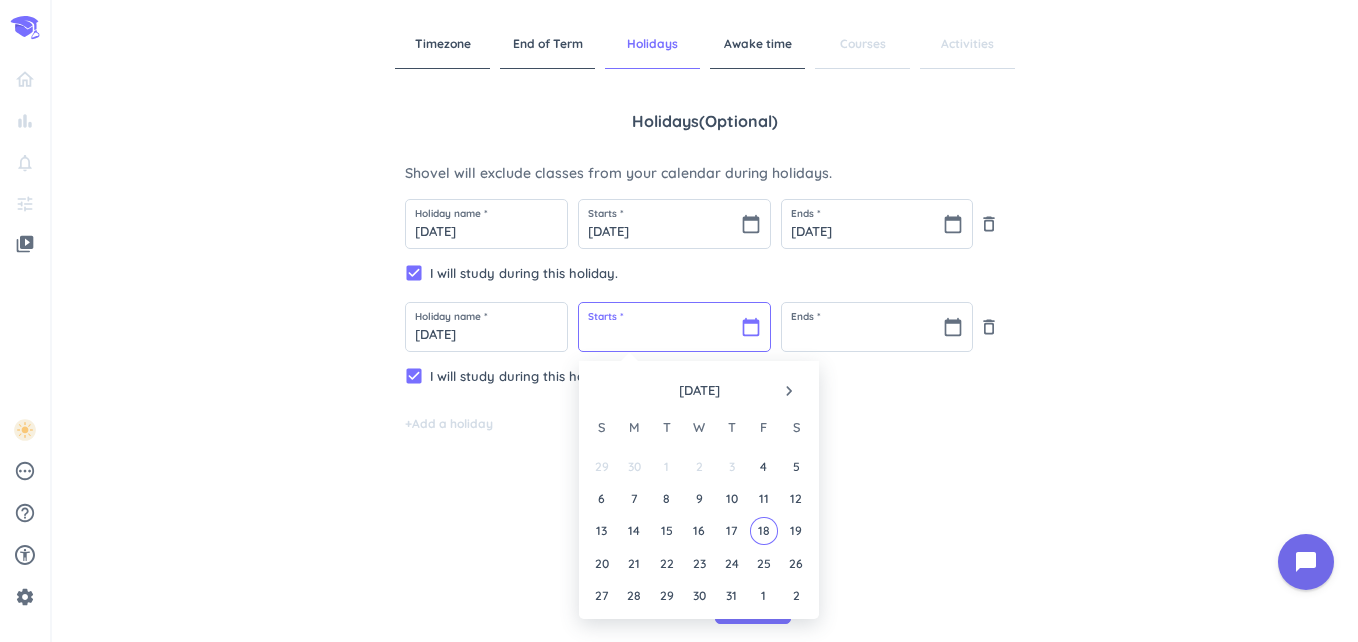 click at bounding box center [674, 327] 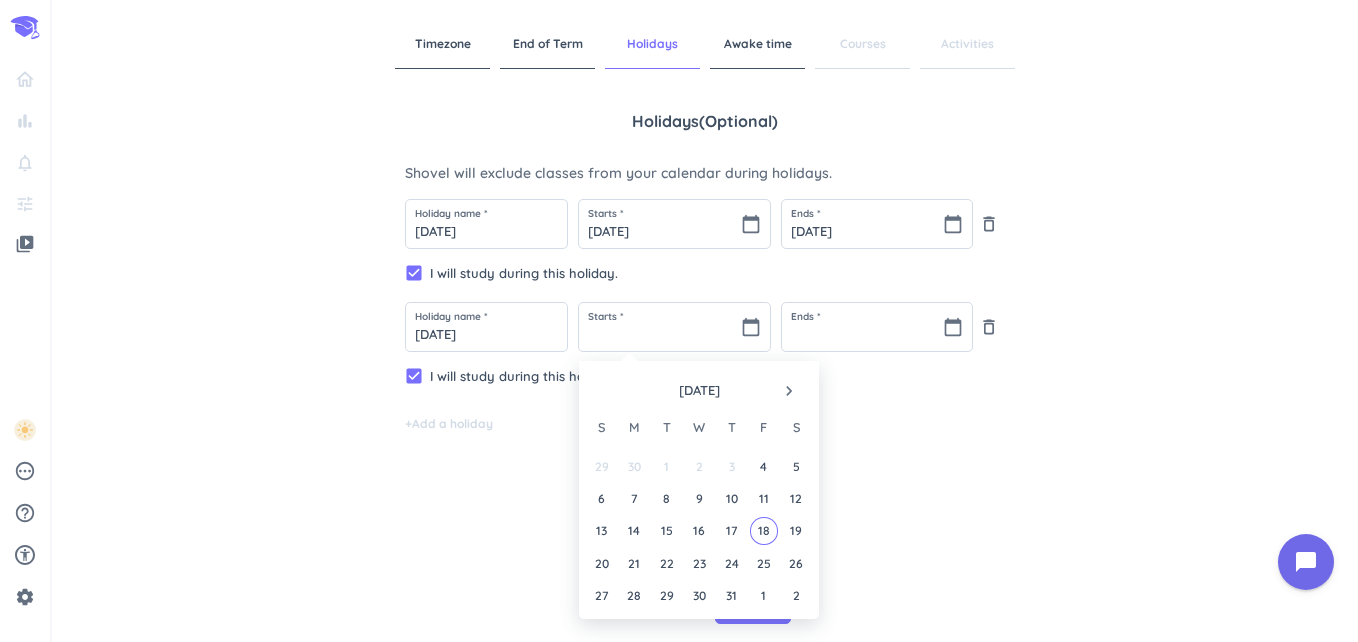 click on "navigate_next" at bounding box center [789, 391] 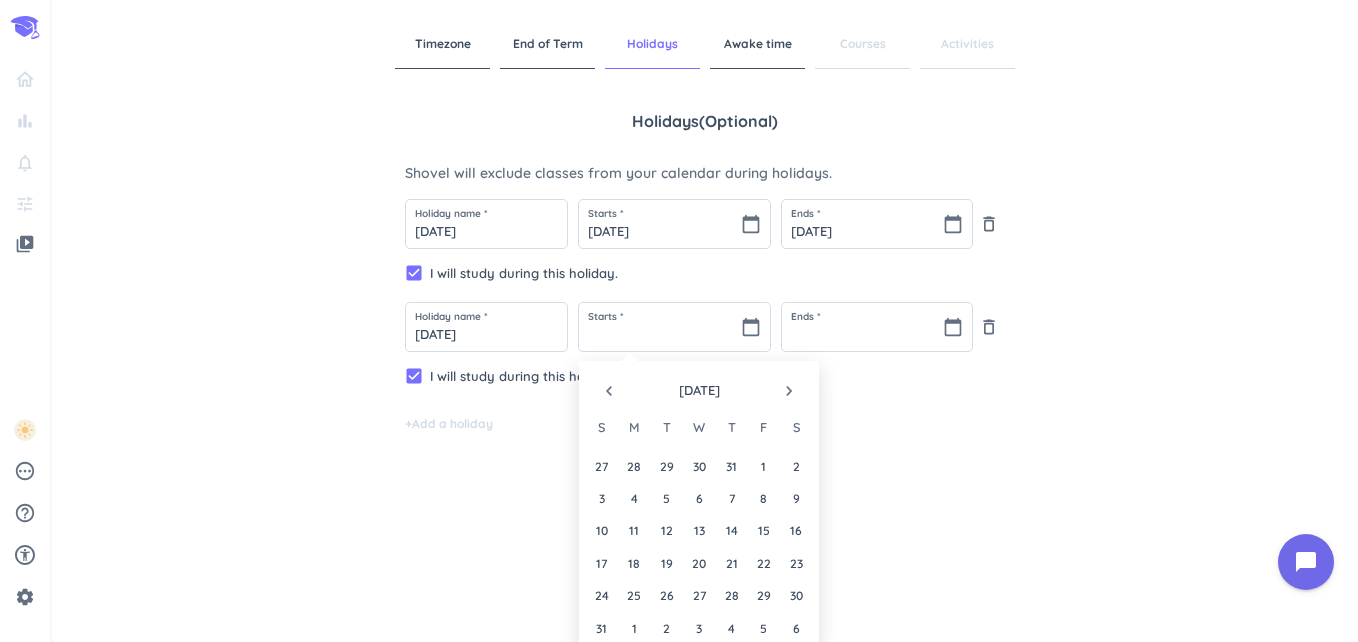 click on "navigate_next" at bounding box center [789, 391] 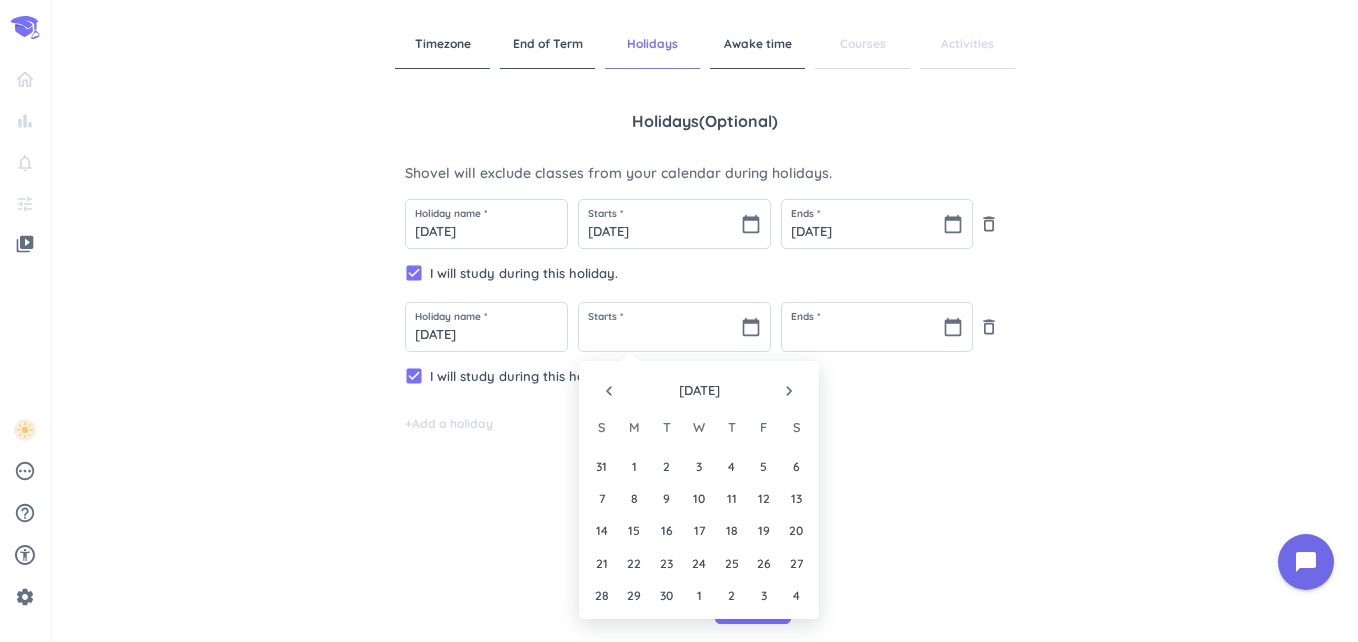 click on "navigate_next" at bounding box center [789, 391] 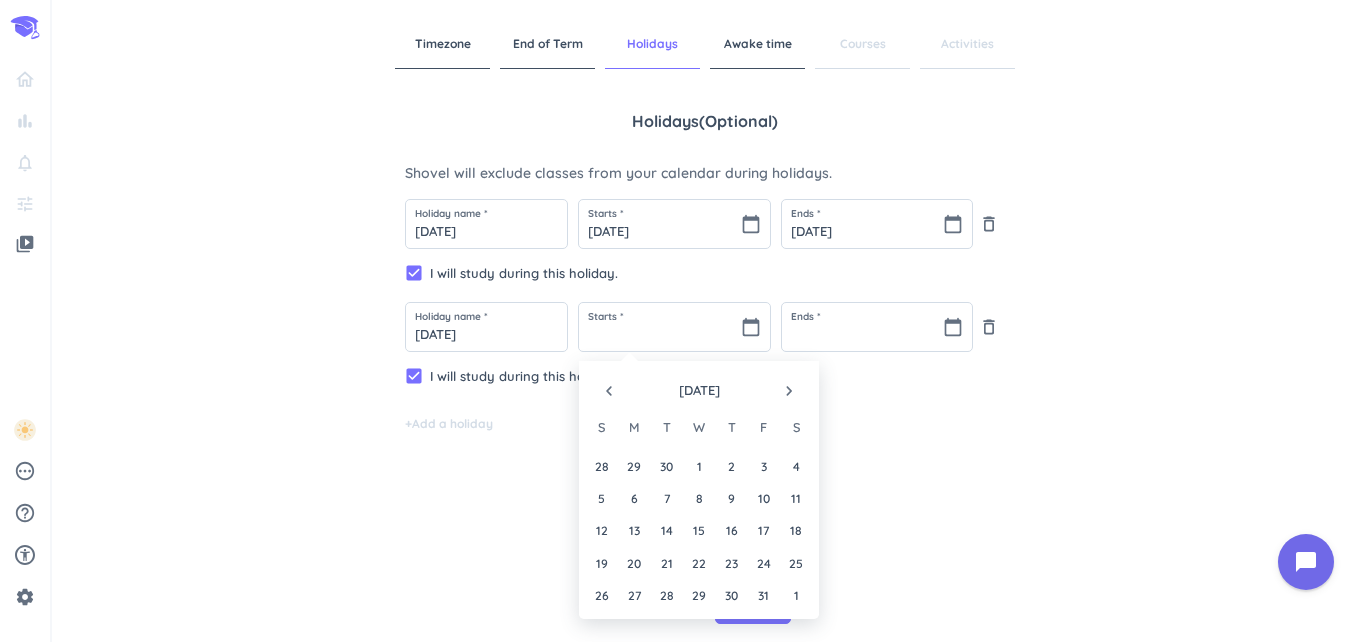 click on "navigate_next" at bounding box center [789, 391] 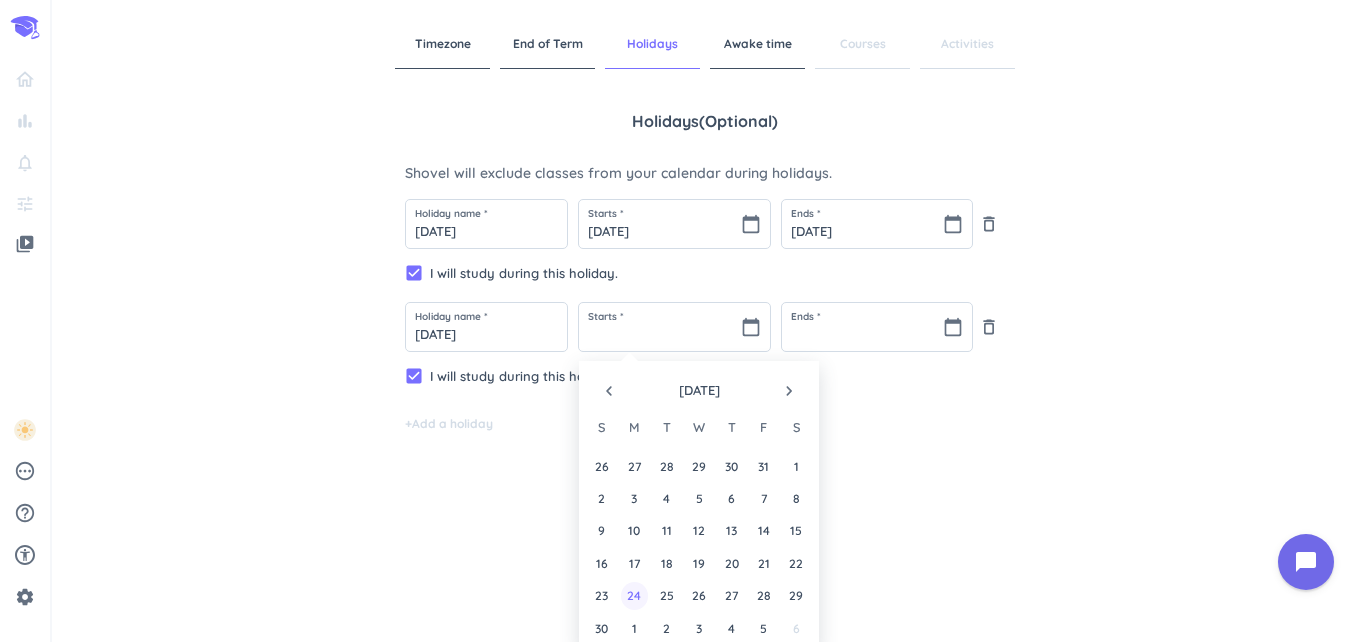 click on "24" at bounding box center [634, 595] 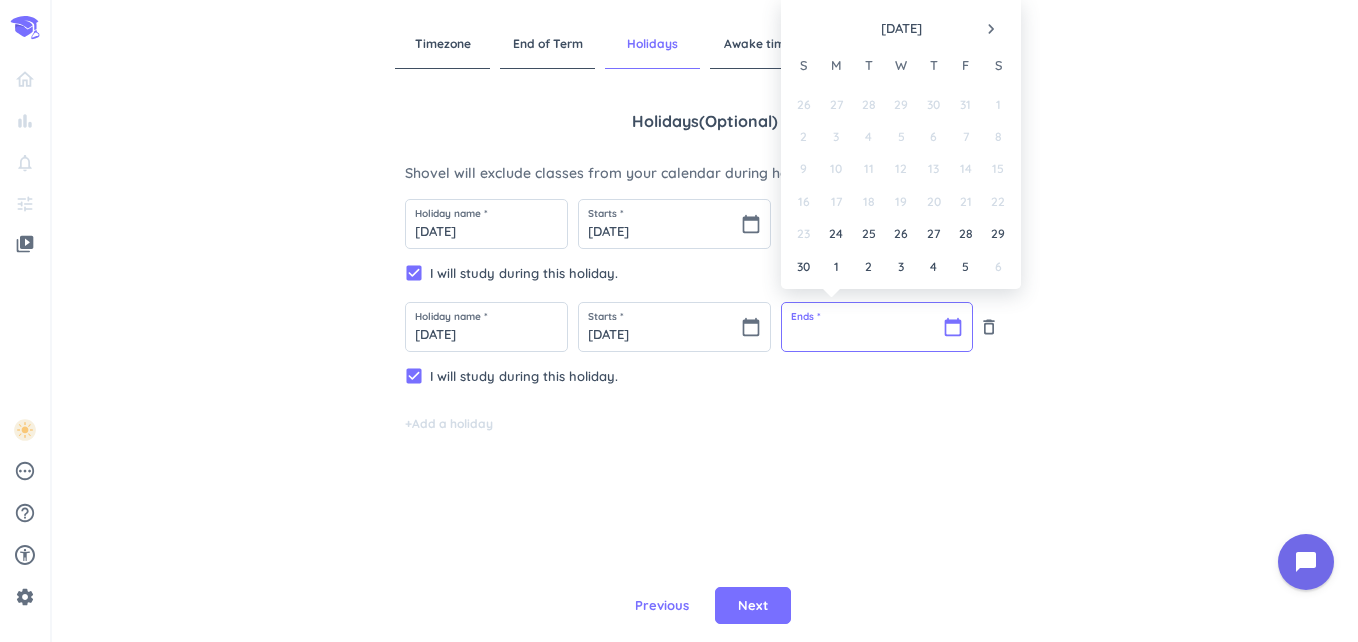 click at bounding box center [877, 327] 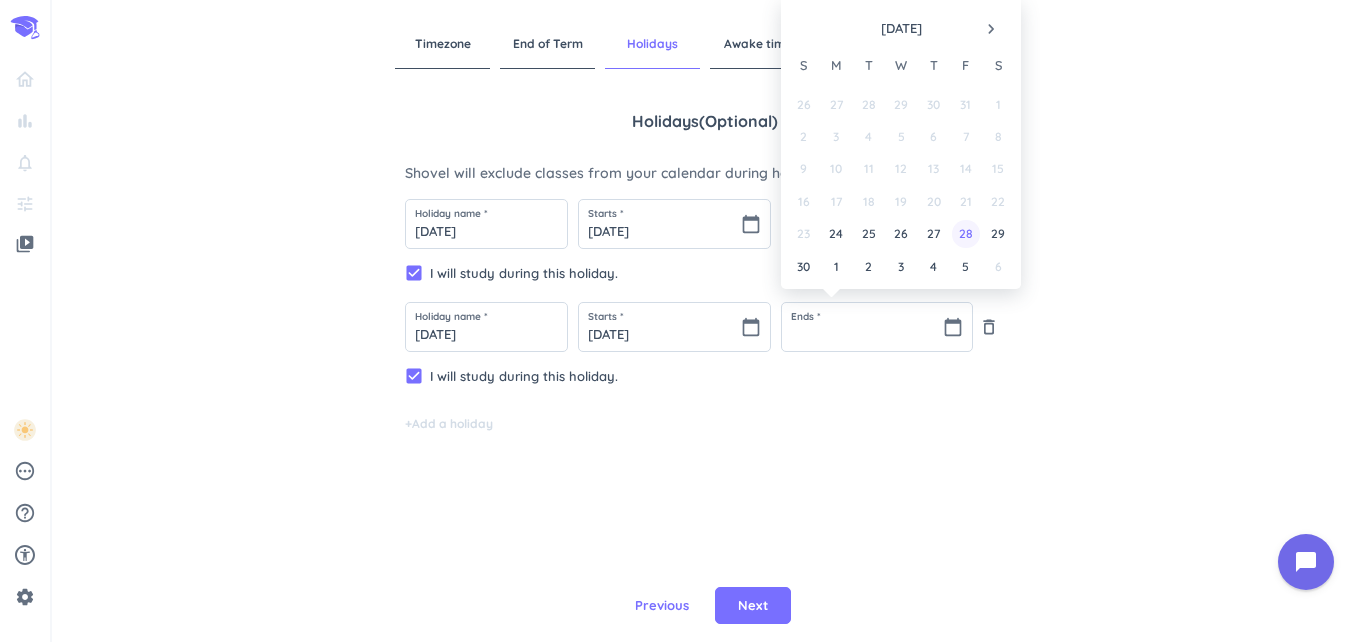 click on "28" at bounding box center (965, 233) 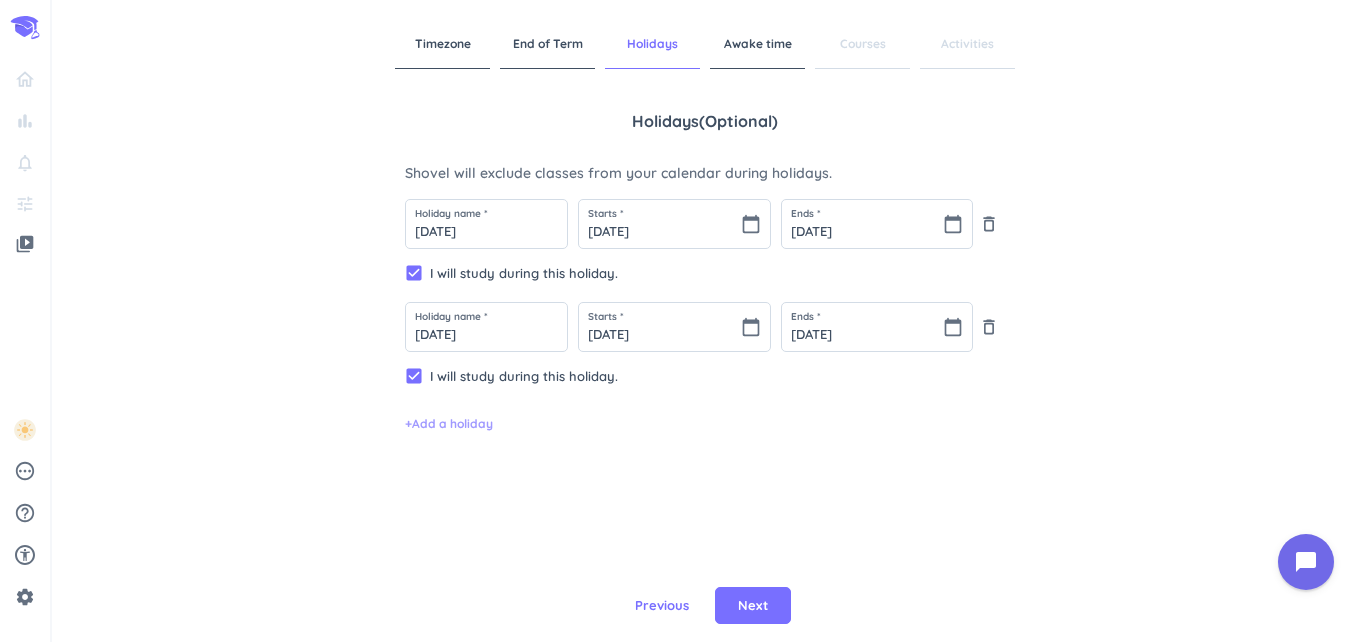 click on "+  Add a holiday" at bounding box center [449, 424] 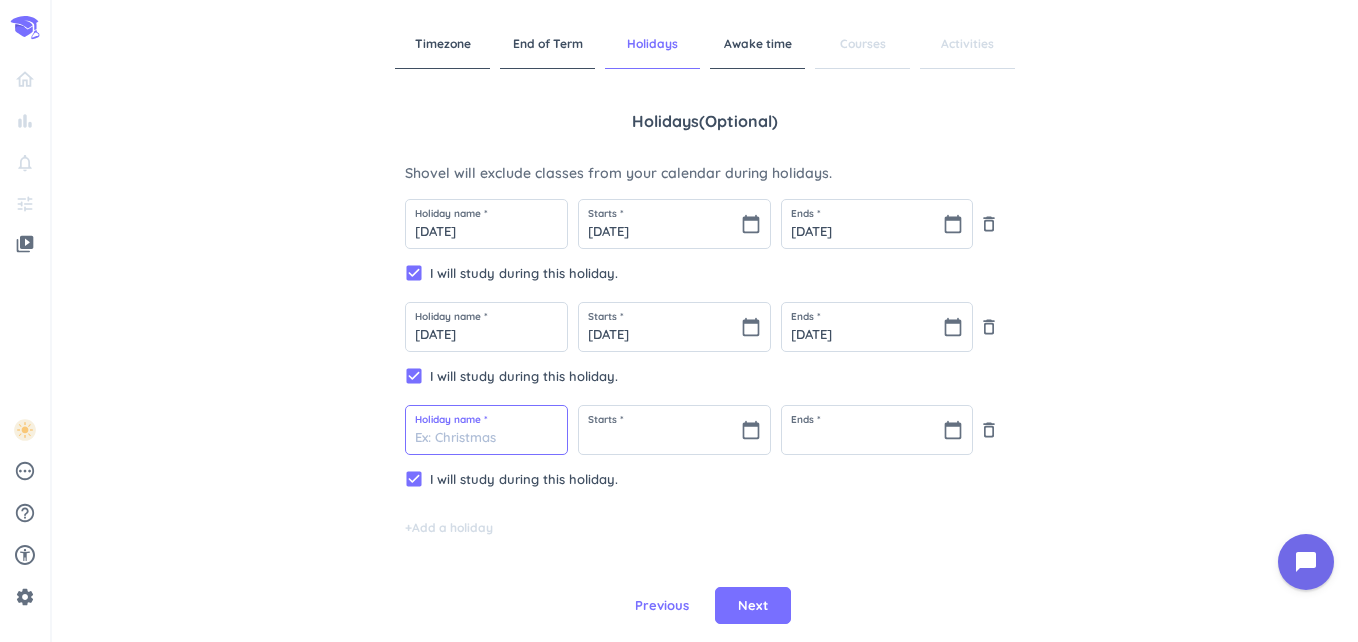 click at bounding box center (486, 430) 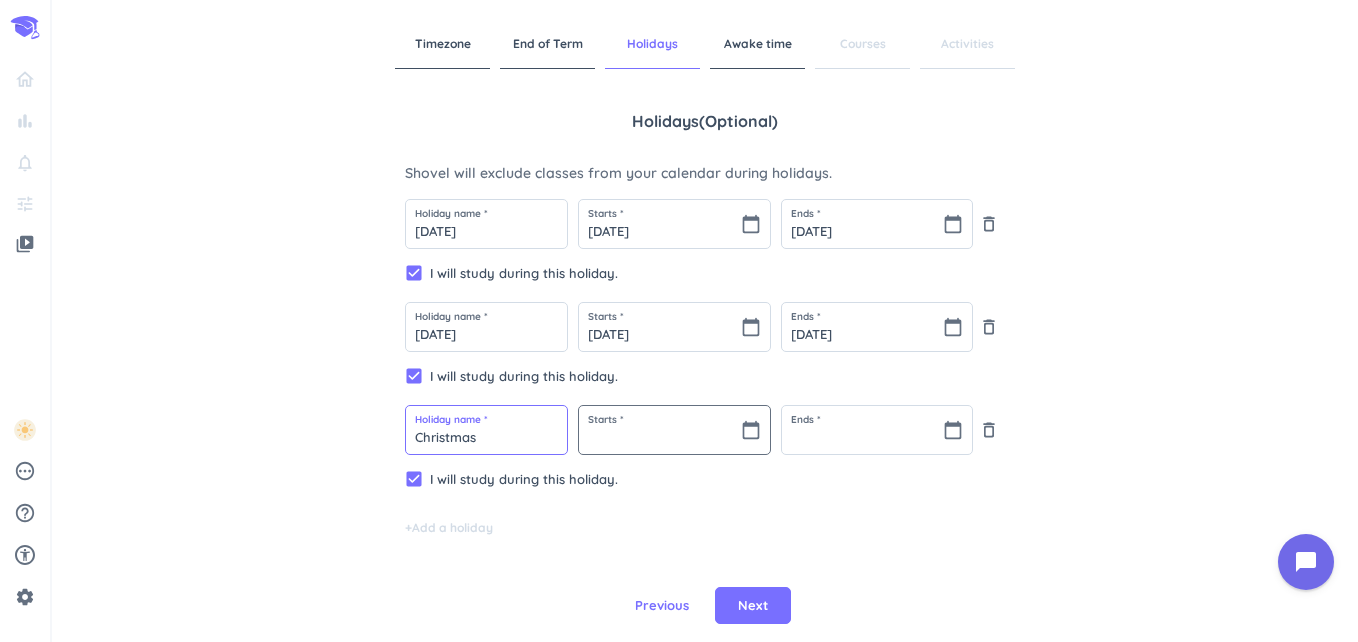 type on "Christmas" 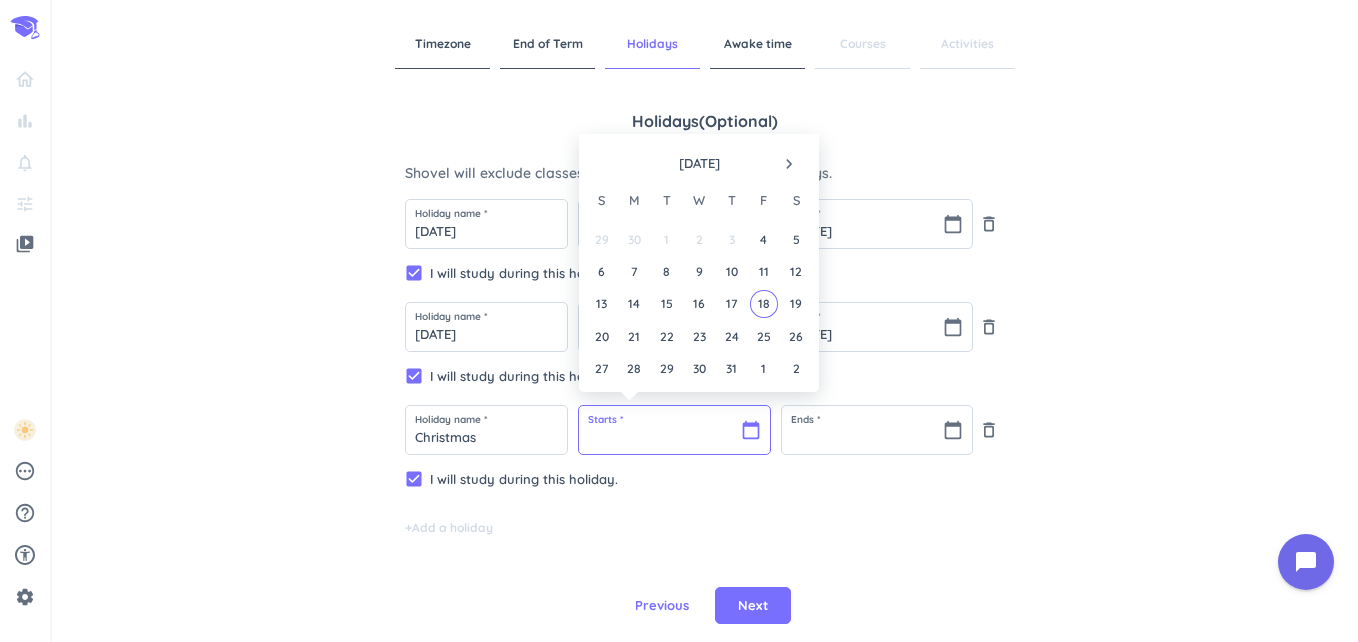click at bounding box center [674, 430] 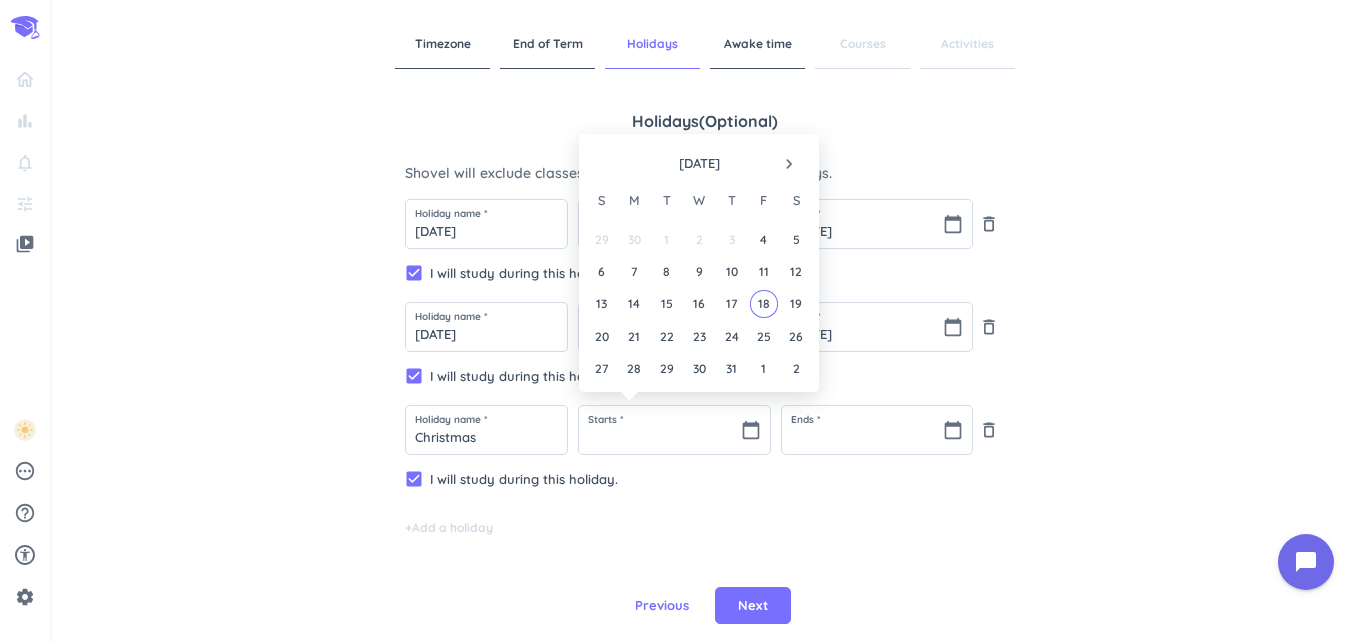 click on "navigate_next" at bounding box center [789, 164] 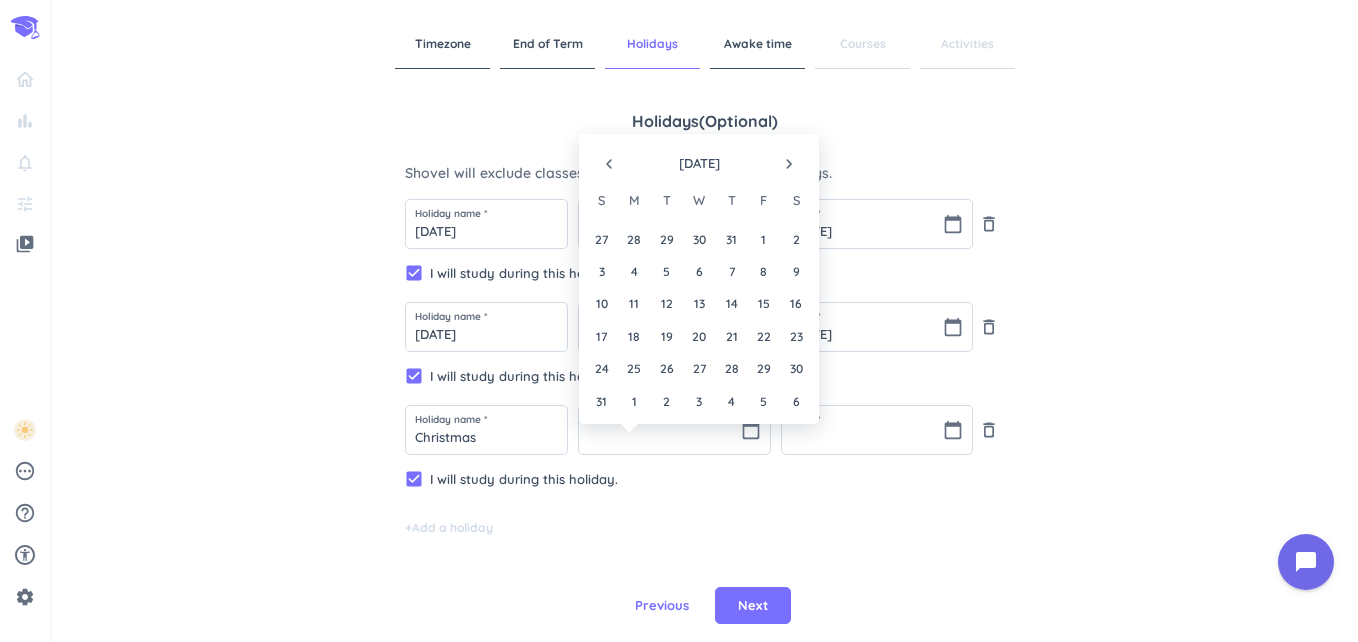 click on "navigate_next" at bounding box center [789, 164] 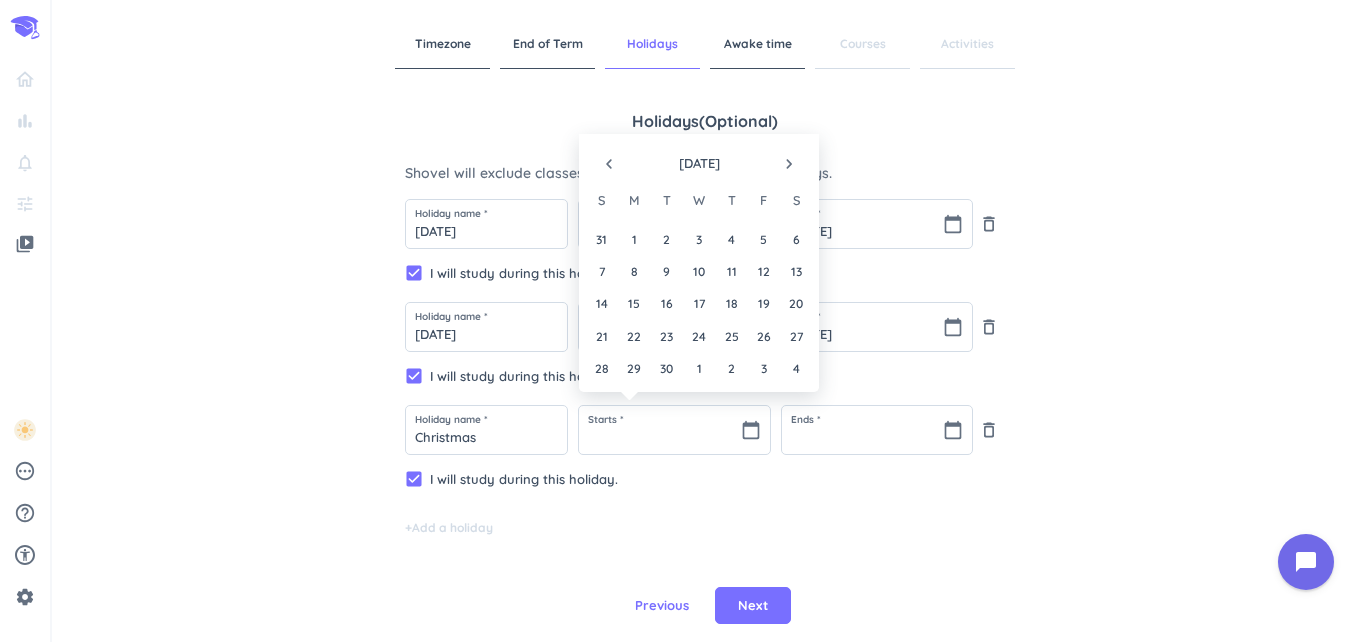 click on "navigate_next" at bounding box center (789, 164) 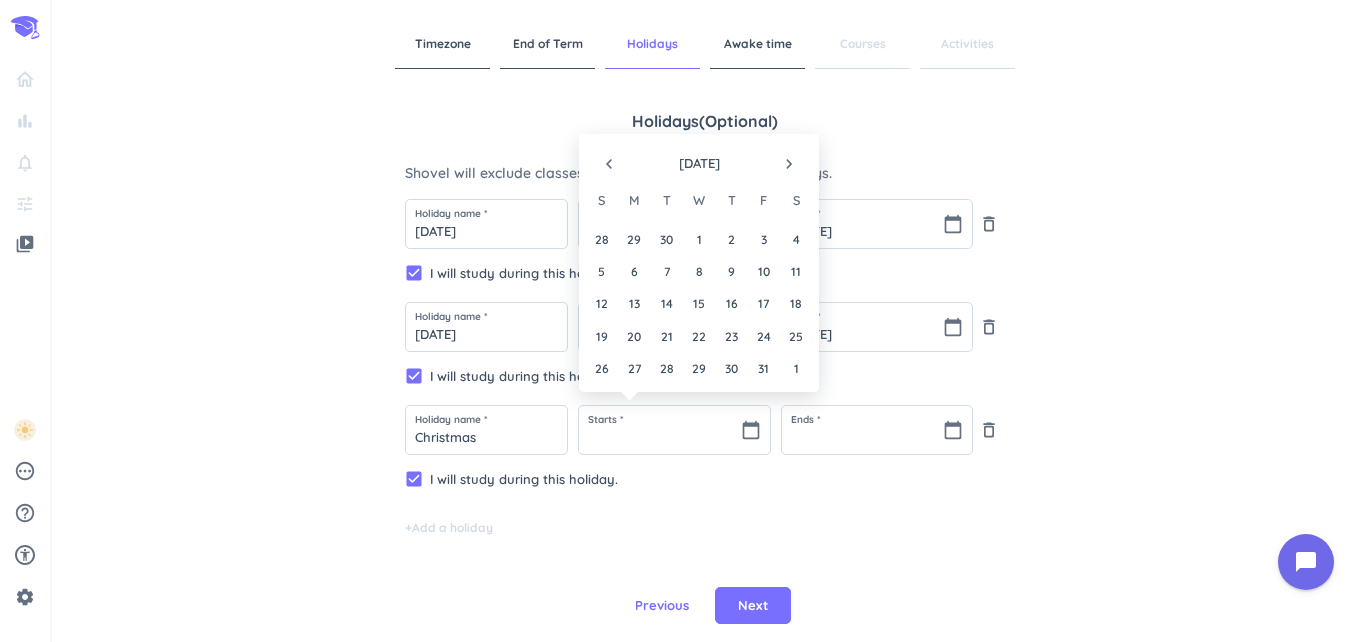 click on "navigate_next" at bounding box center (789, 164) 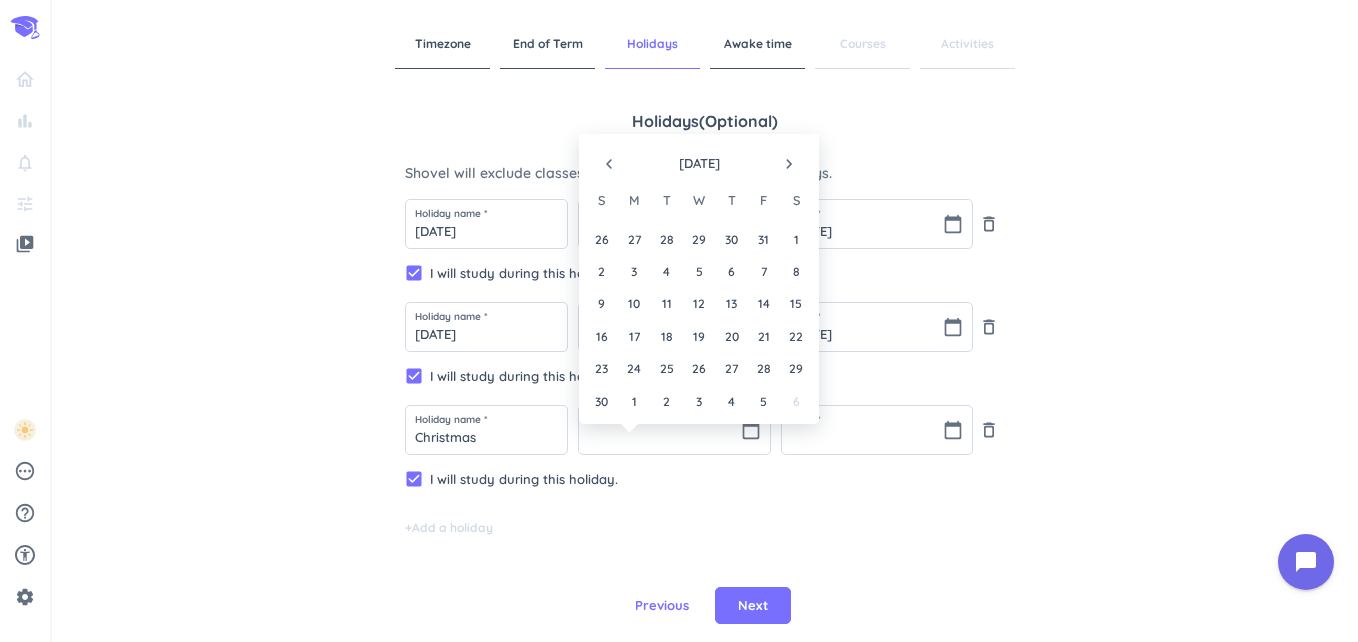 click on "navigate_next" at bounding box center [789, 164] 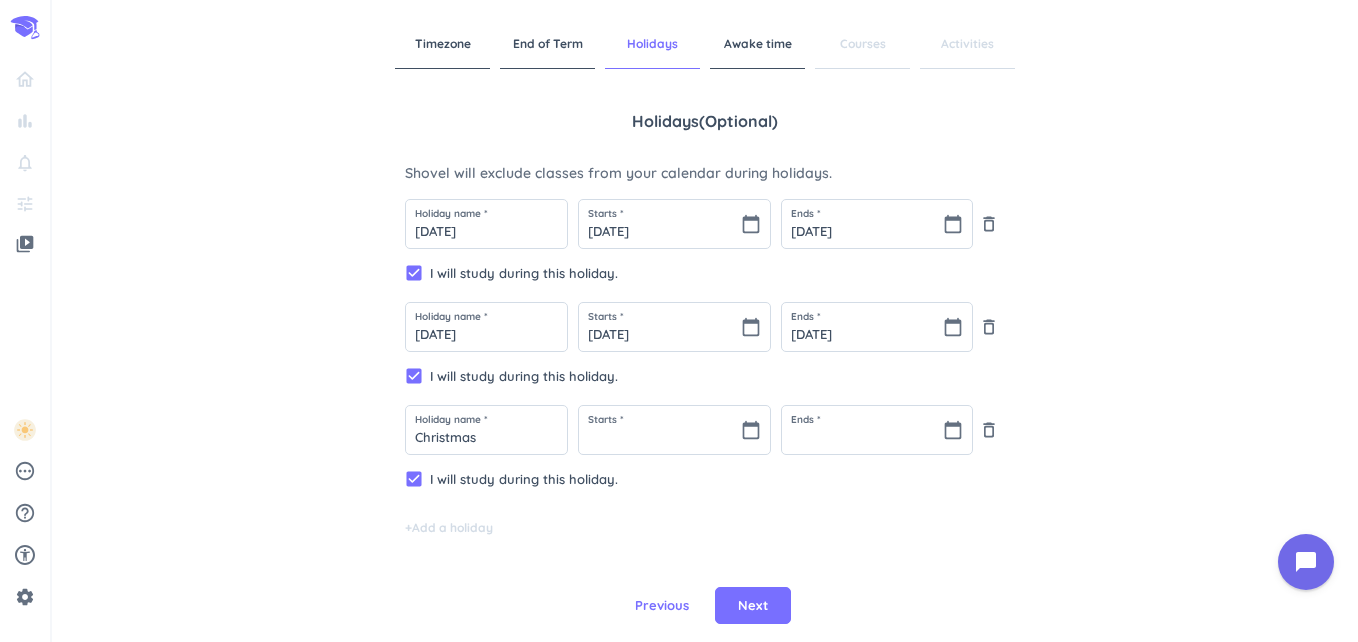 click on "Timezone" at bounding box center (442, 44) 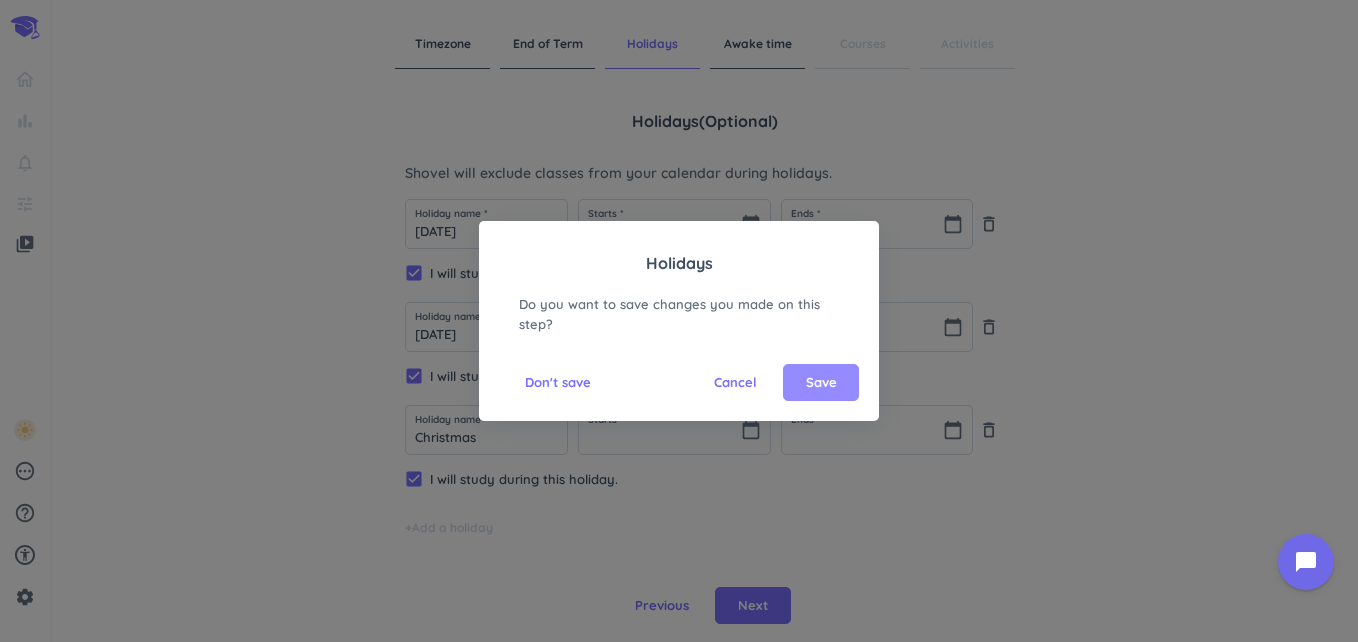 click on "Save" at bounding box center [821, 383] 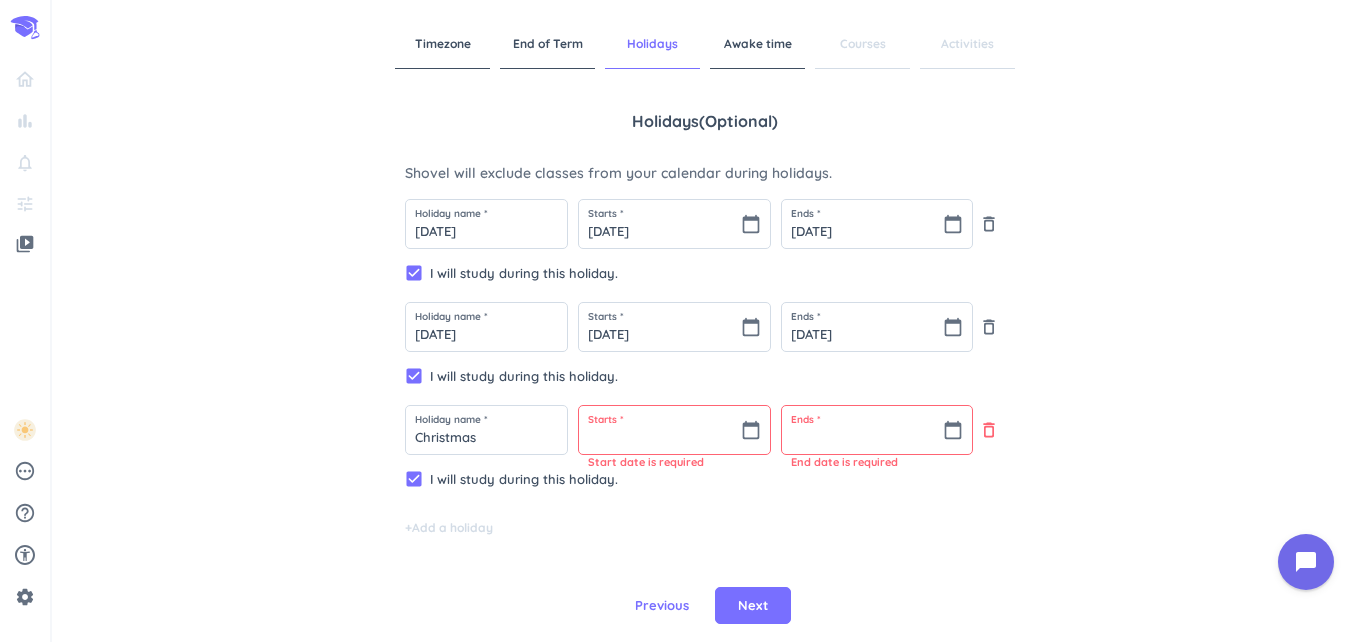 click on "delete_outline" at bounding box center (989, 430) 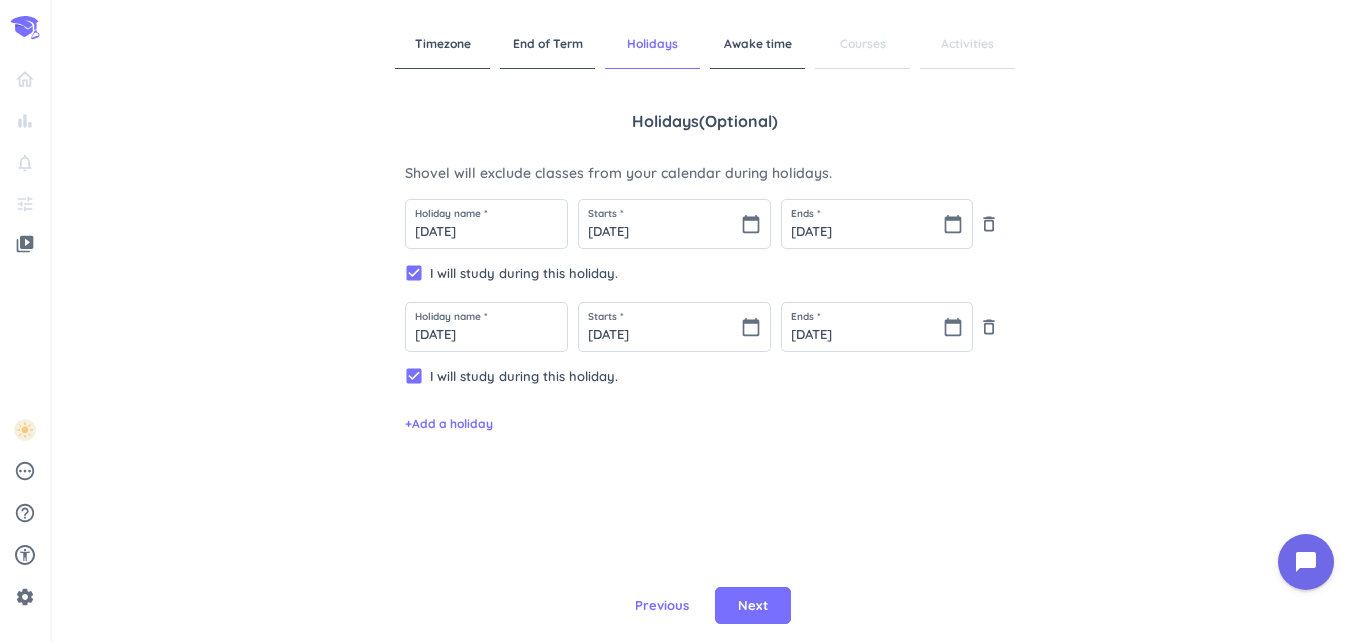 click on "Timezone" at bounding box center (442, 44) 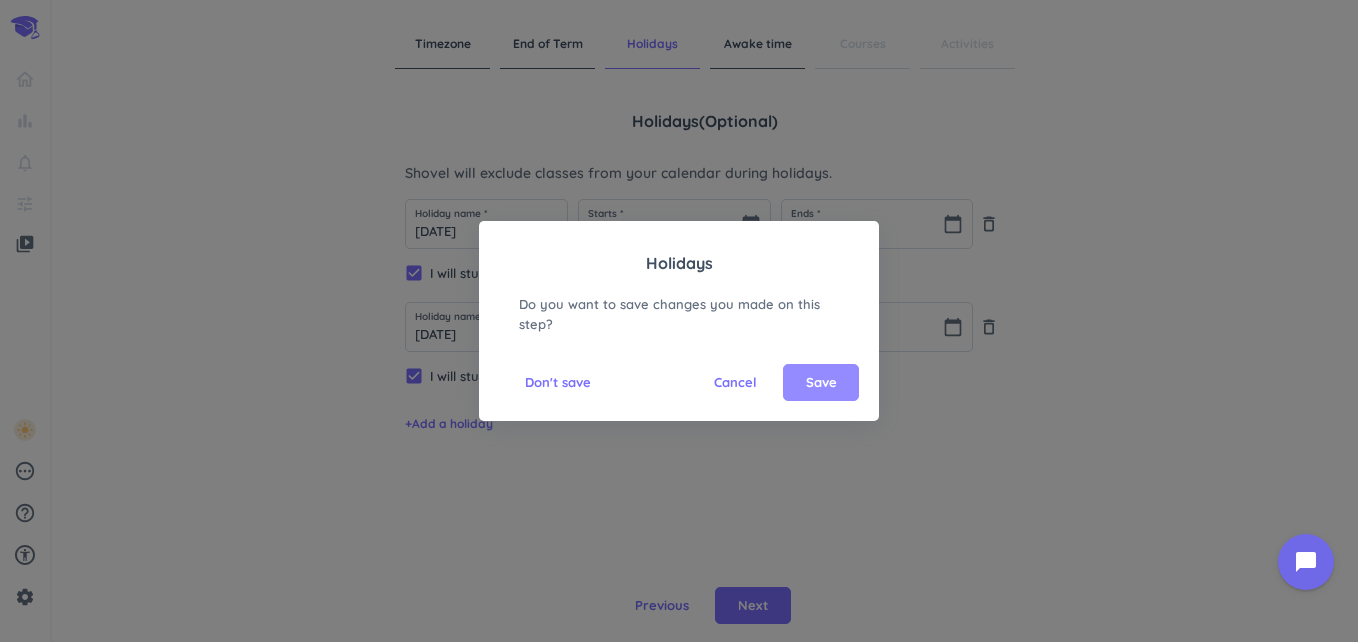 click on "Save" at bounding box center (821, 383) 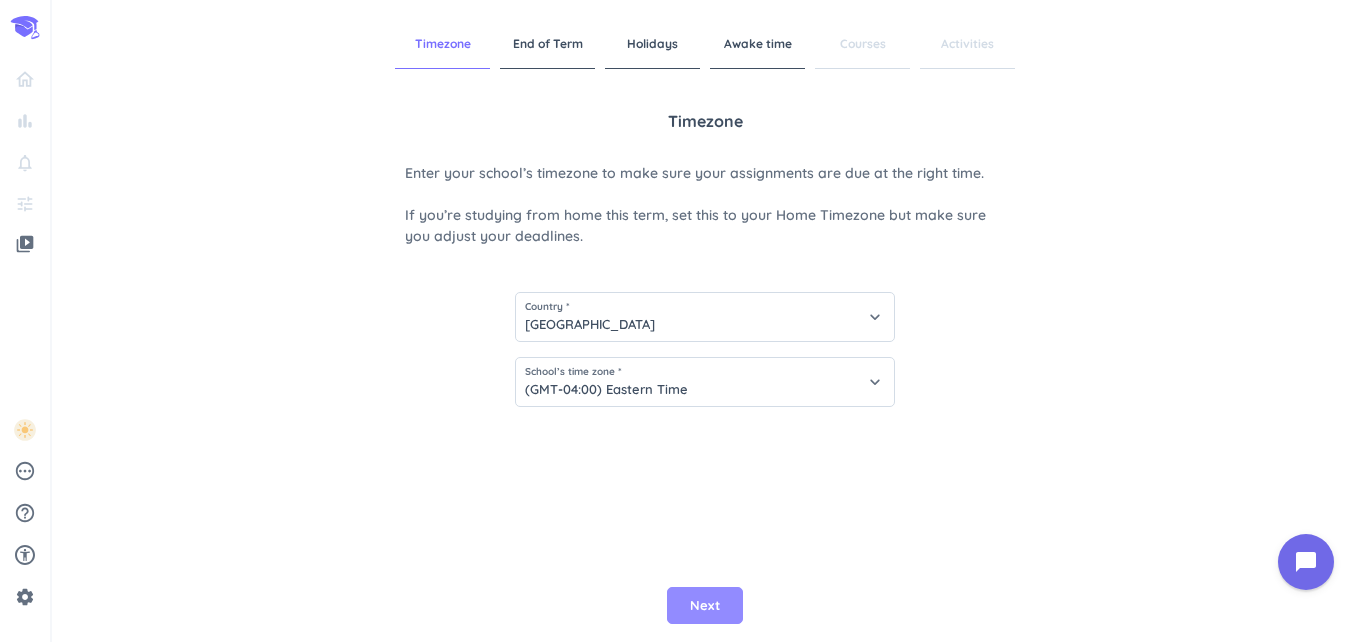 click on "Next" at bounding box center [705, 606] 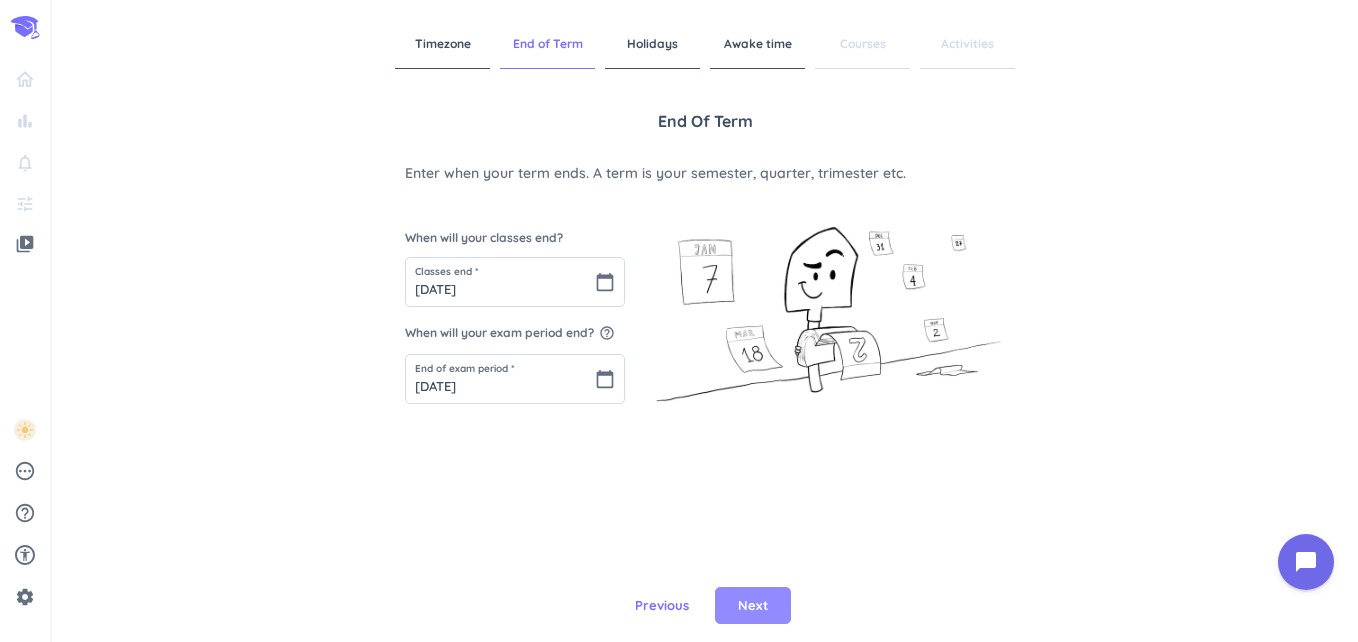 click on "Next" at bounding box center [753, 606] 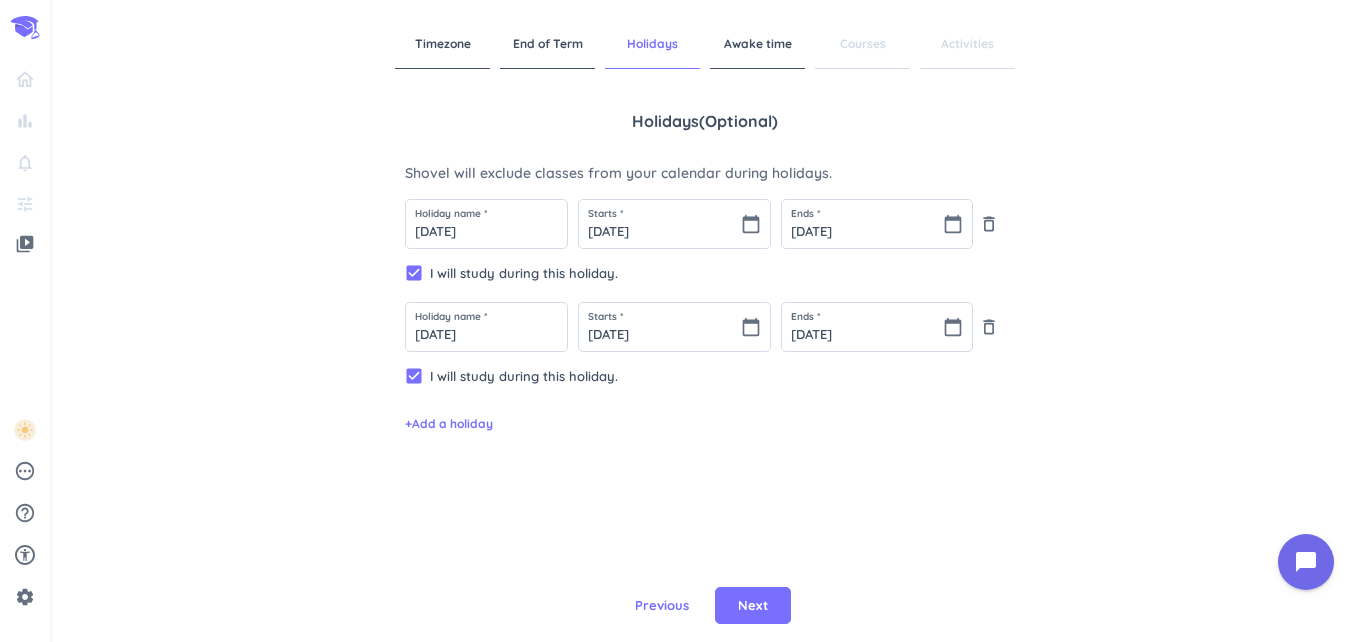 click on "Next" at bounding box center [753, 606] 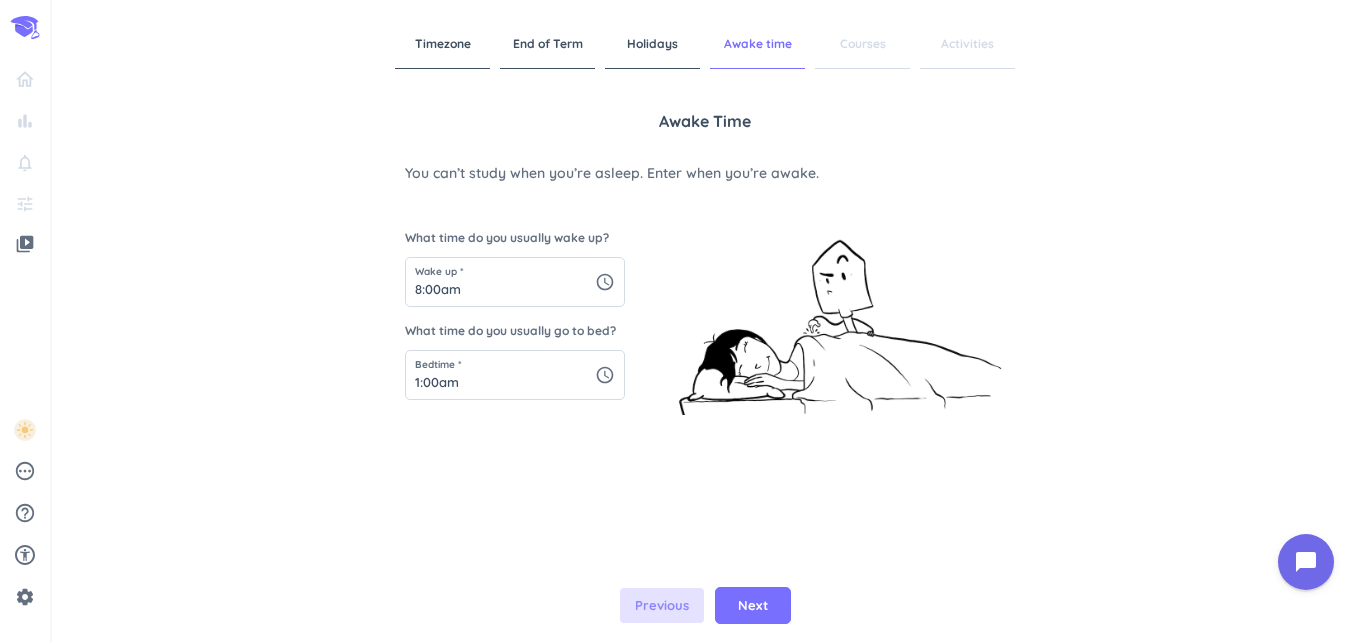click on "Previous" at bounding box center (662, 606) 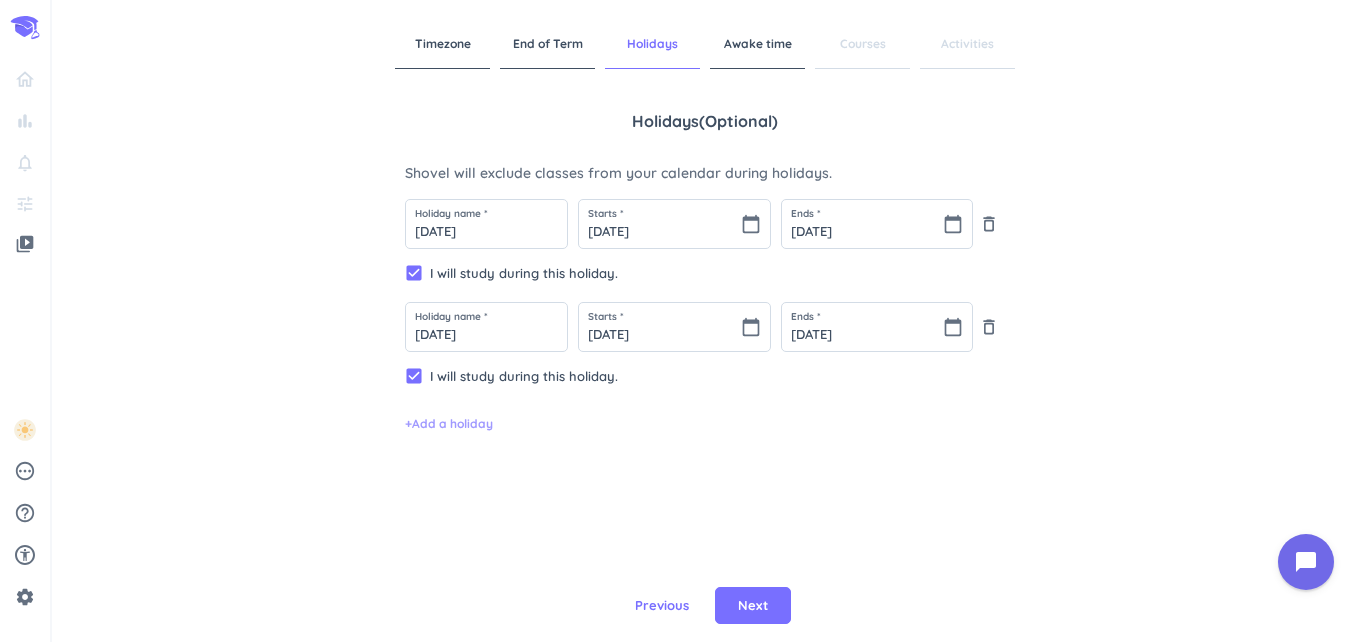 click on "+  Add a holiday" at bounding box center (449, 424) 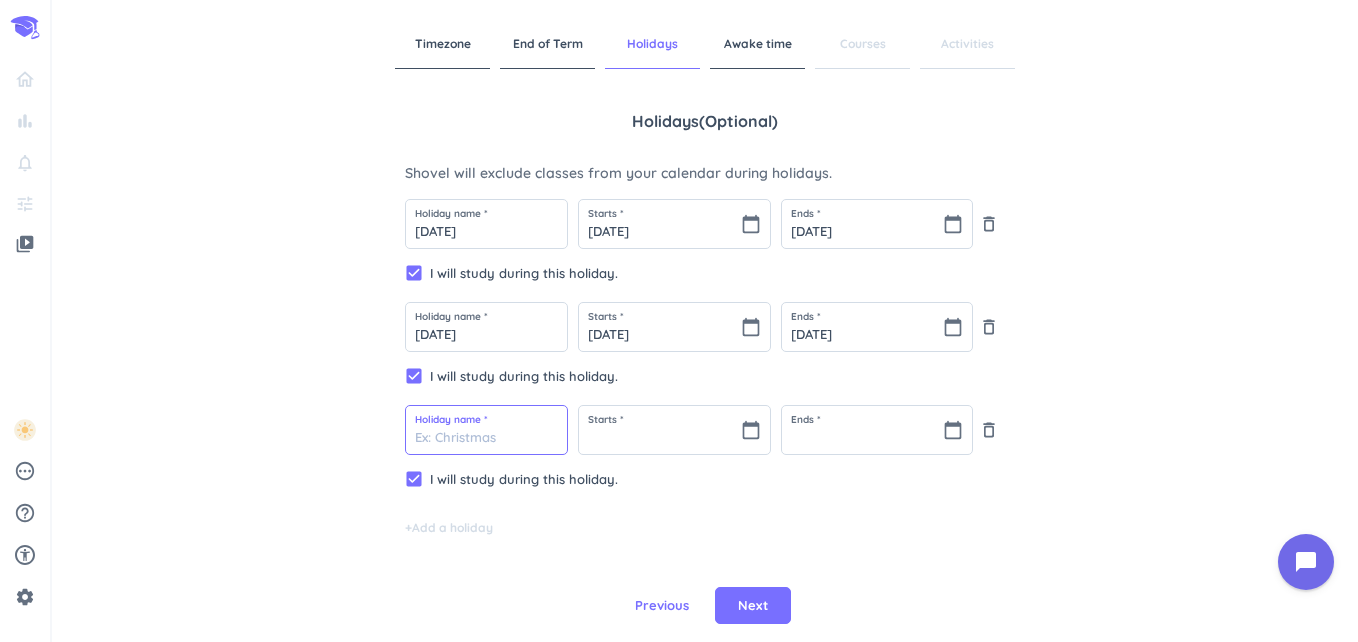 click at bounding box center [486, 430] 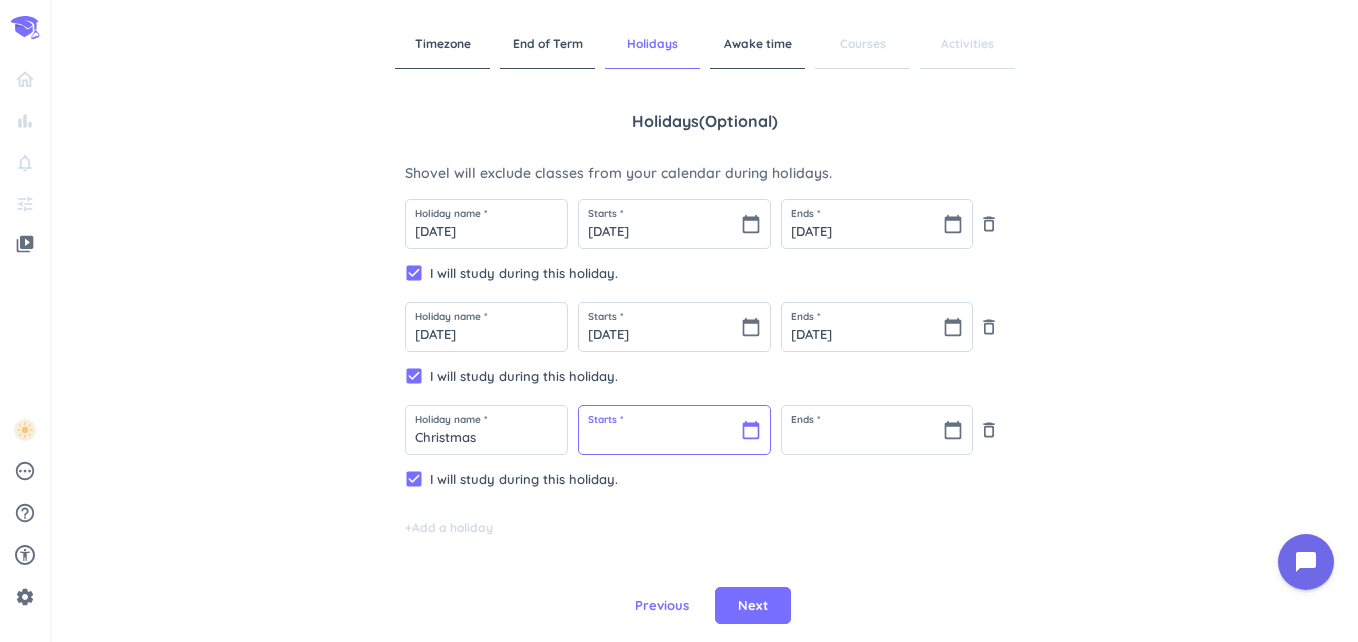 click at bounding box center [674, 430] 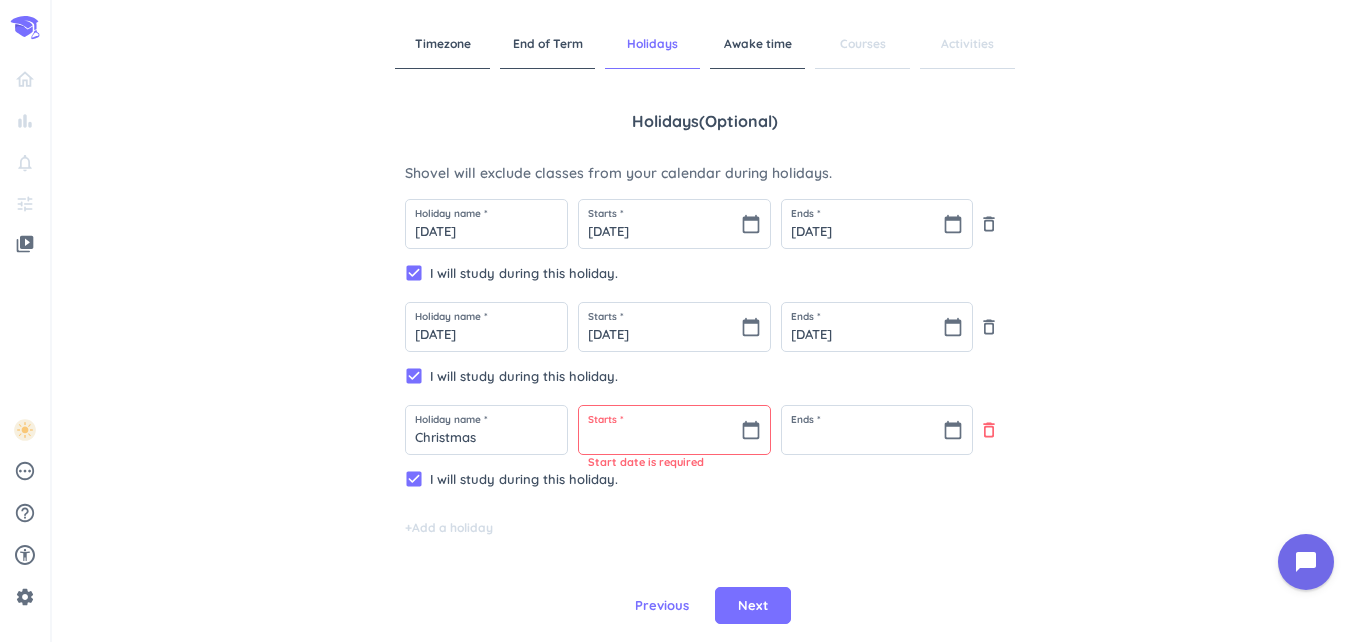 click on "delete_outline" at bounding box center [989, 430] 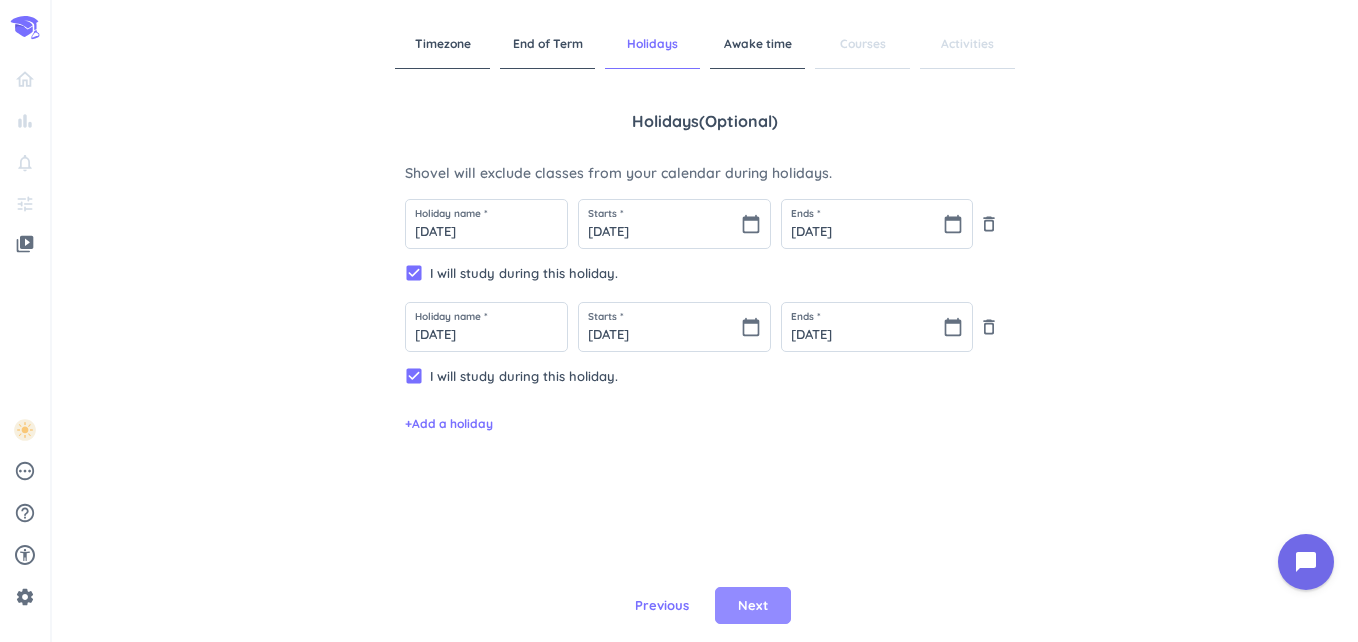 click on "Next" at bounding box center [753, 606] 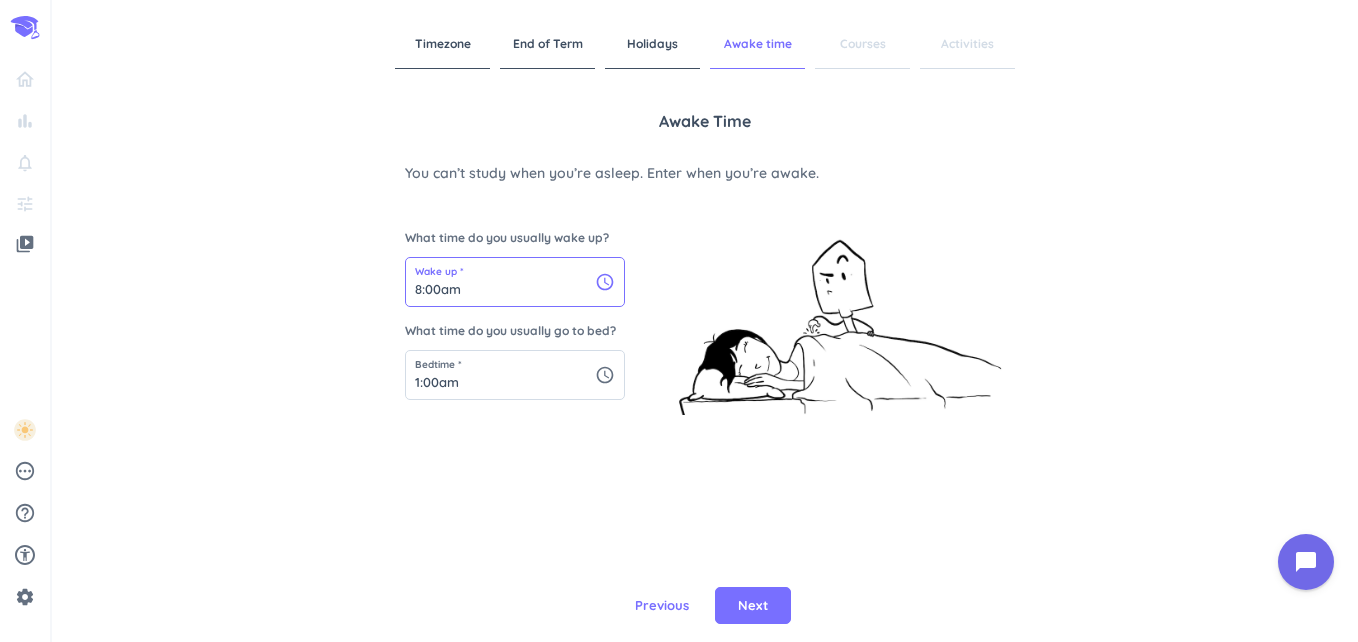 click on "8:00am" at bounding box center [515, 282] 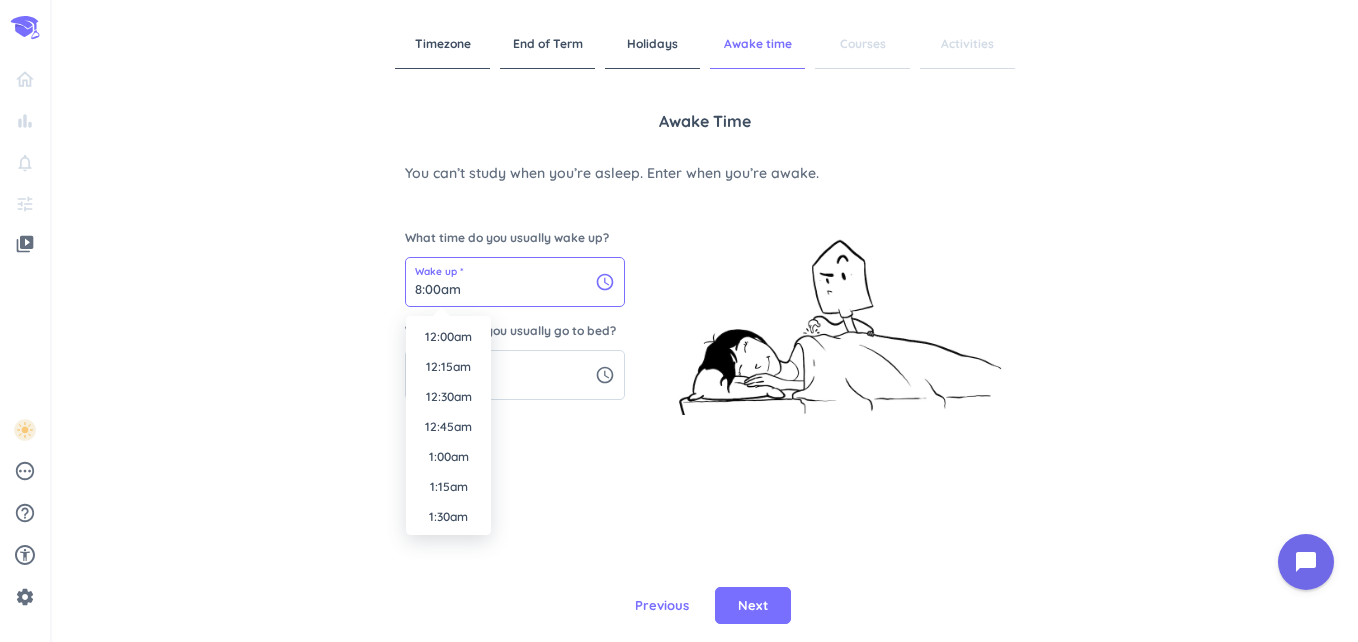 scroll, scrollTop: 871, scrollLeft: 0, axis: vertical 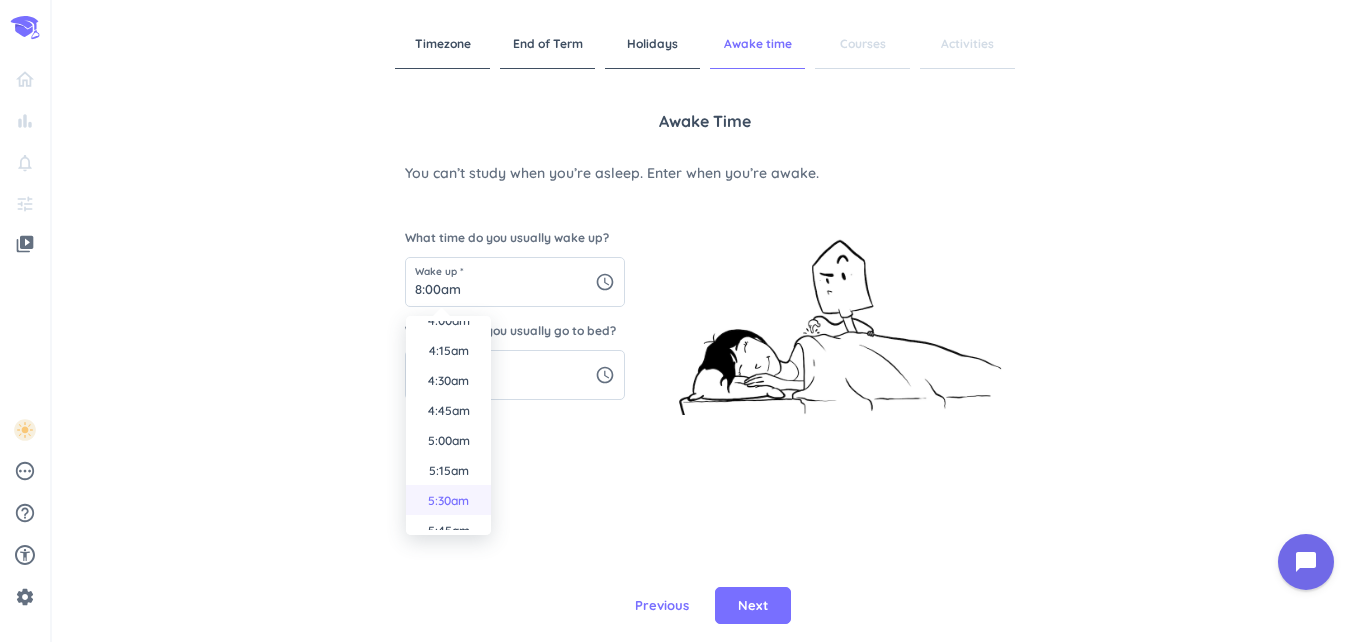 click on "5:30am" at bounding box center (448, 500) 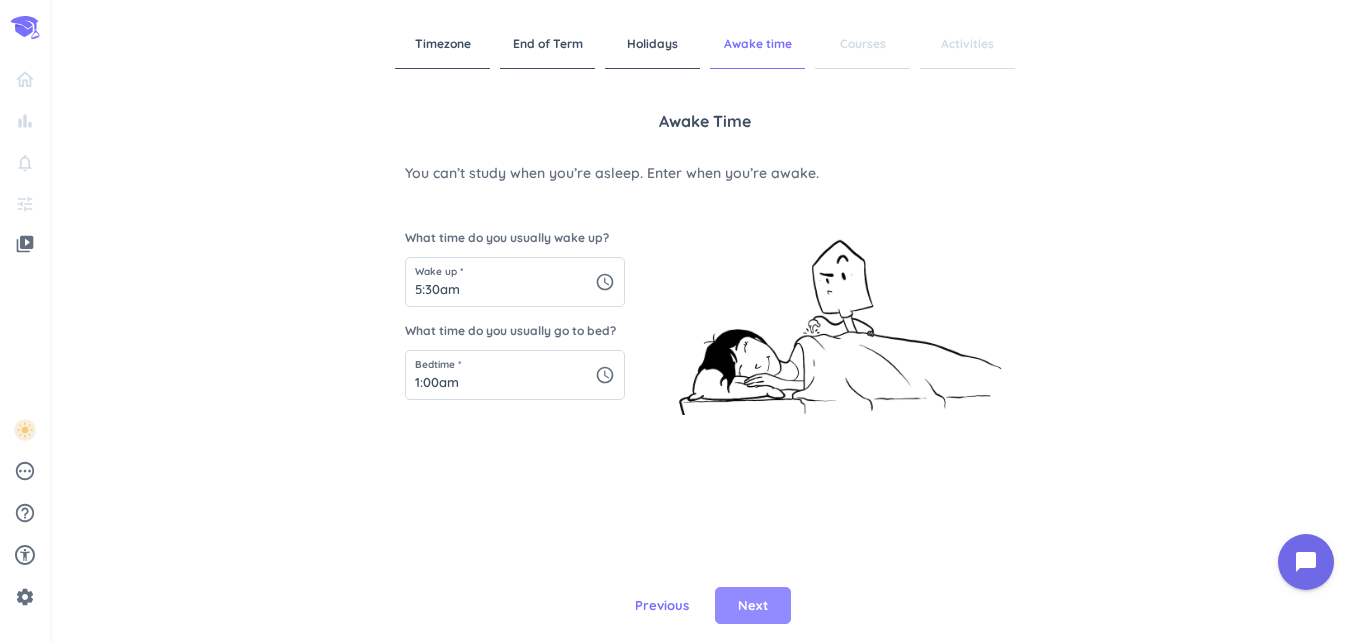 click on "Next" at bounding box center [753, 606] 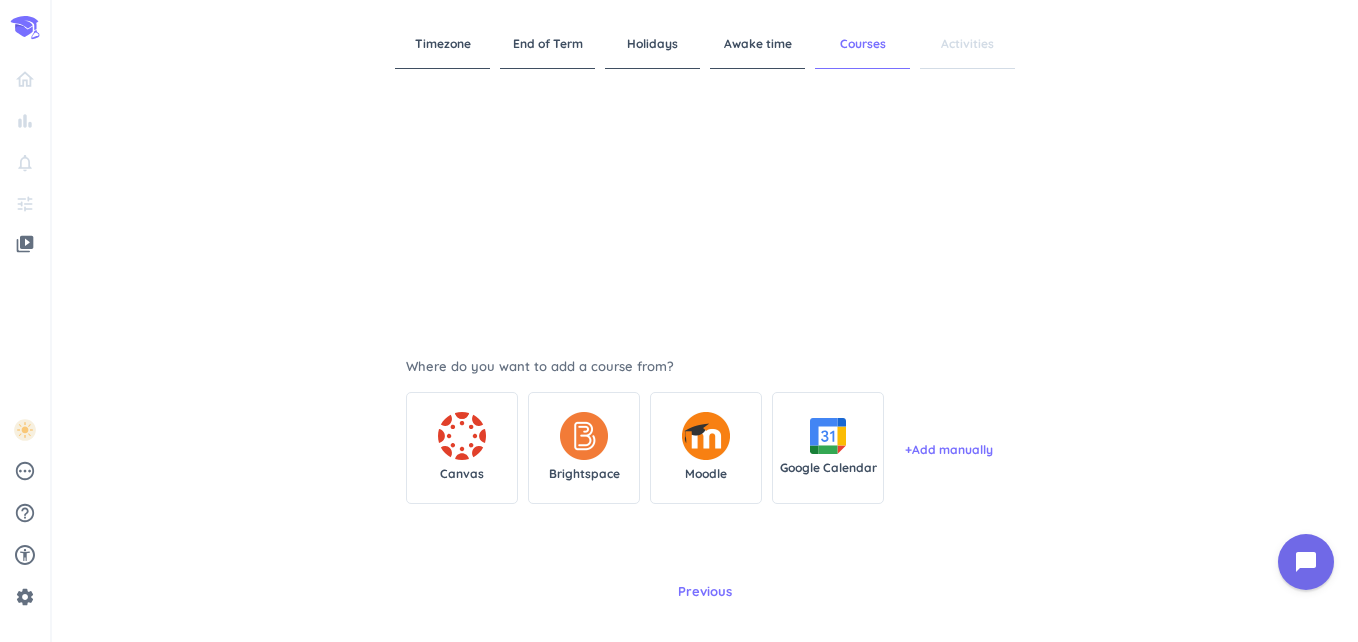 scroll, scrollTop: 273, scrollLeft: 0, axis: vertical 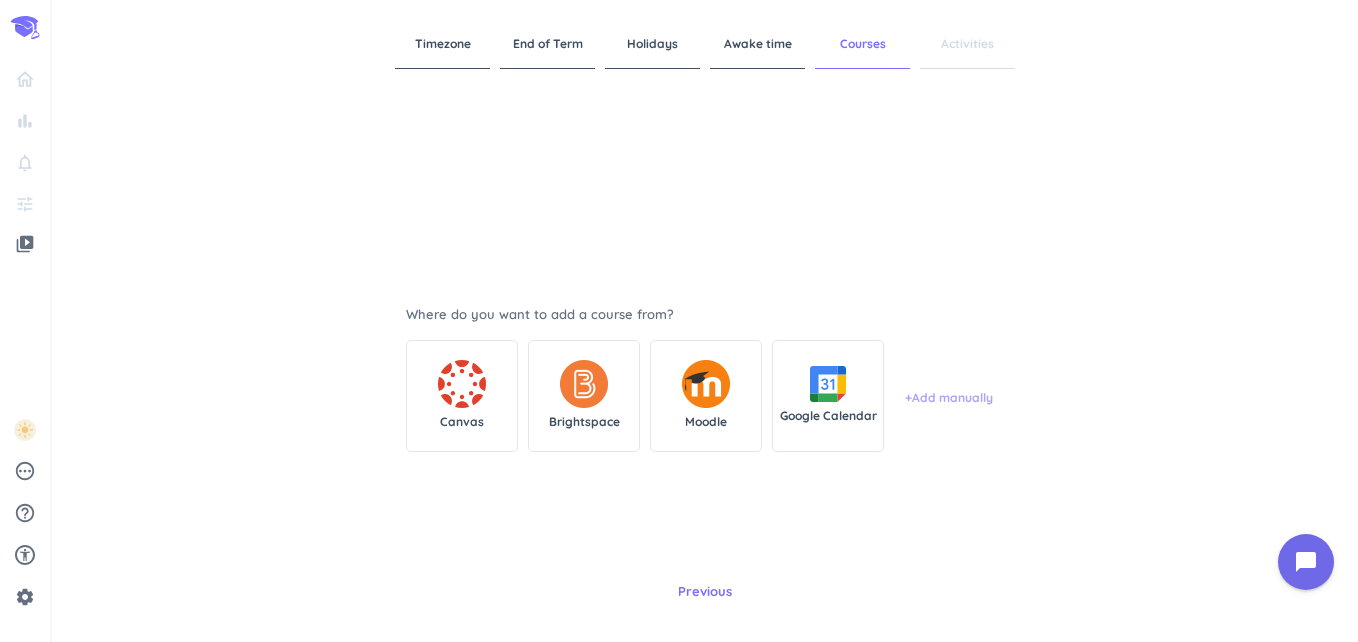 click on "+  Add manually" at bounding box center [949, 398] 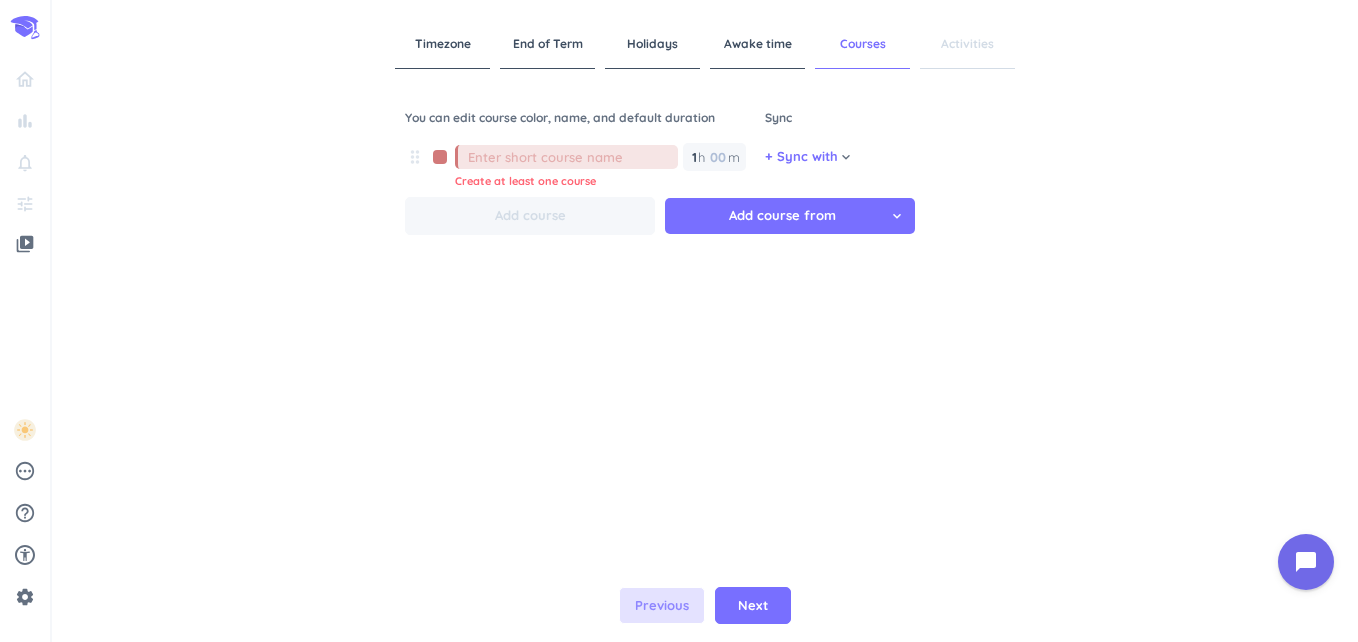 click on "Previous" at bounding box center [662, 606] 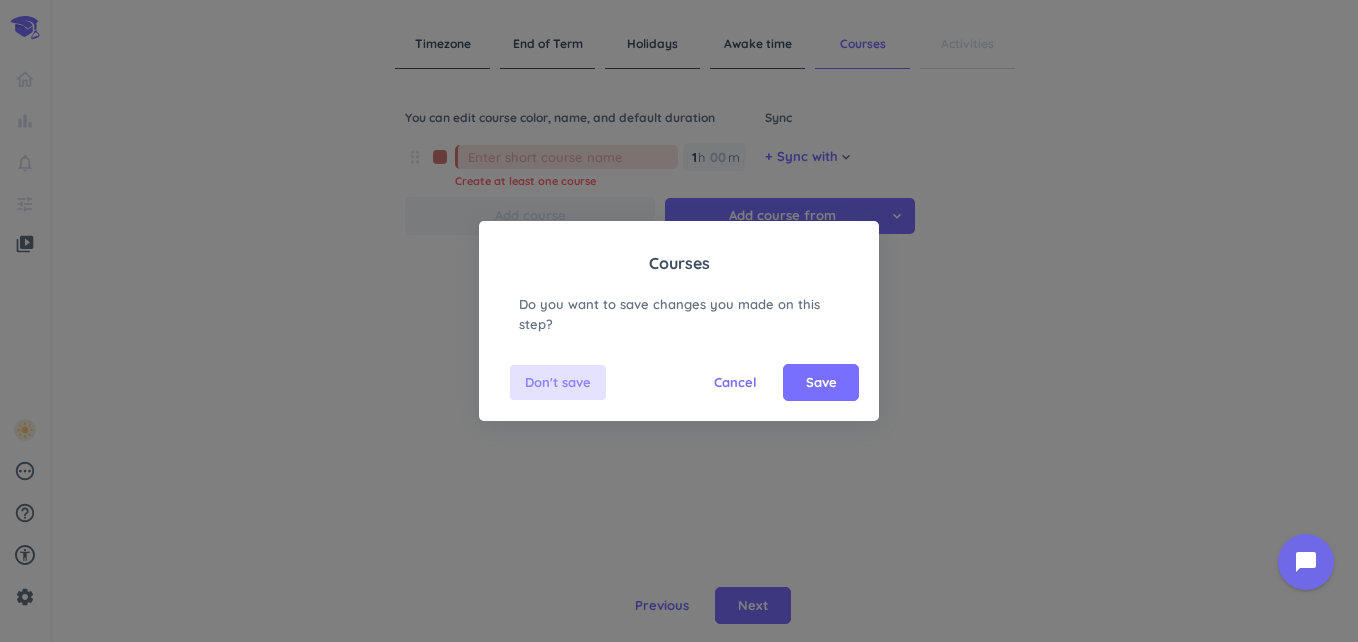 click on "Don't save" at bounding box center [558, 383] 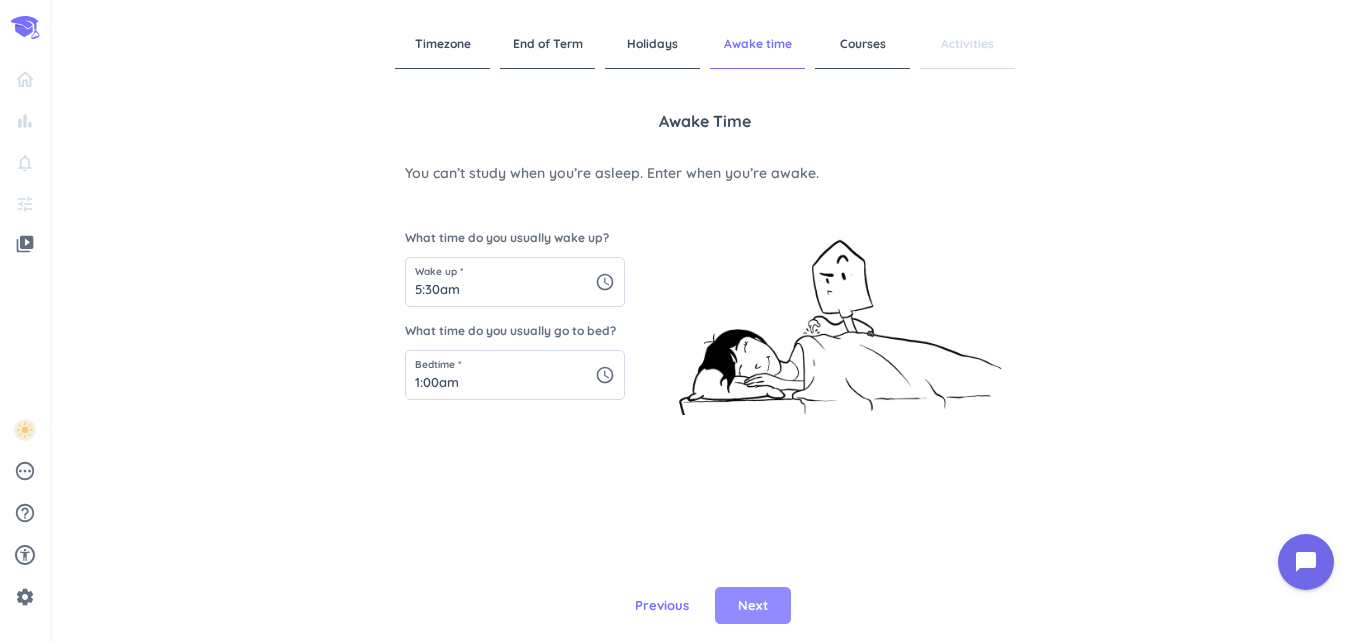 click on "Next" at bounding box center (753, 606) 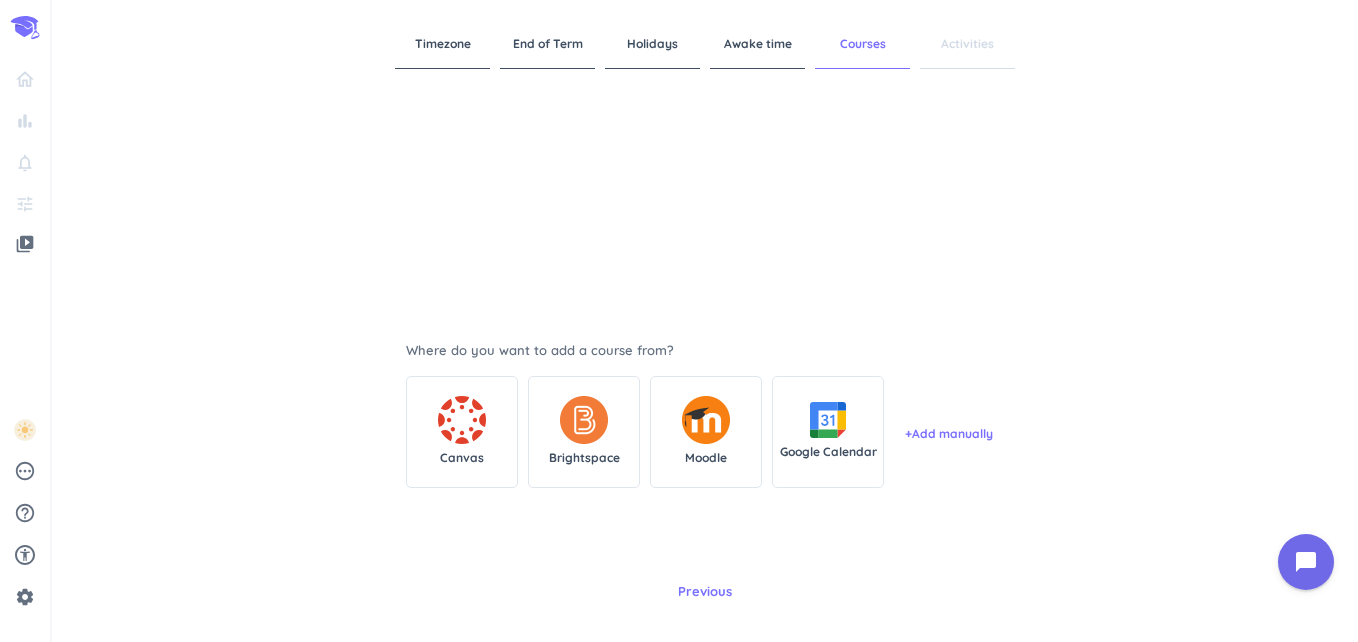 scroll, scrollTop: 239, scrollLeft: 0, axis: vertical 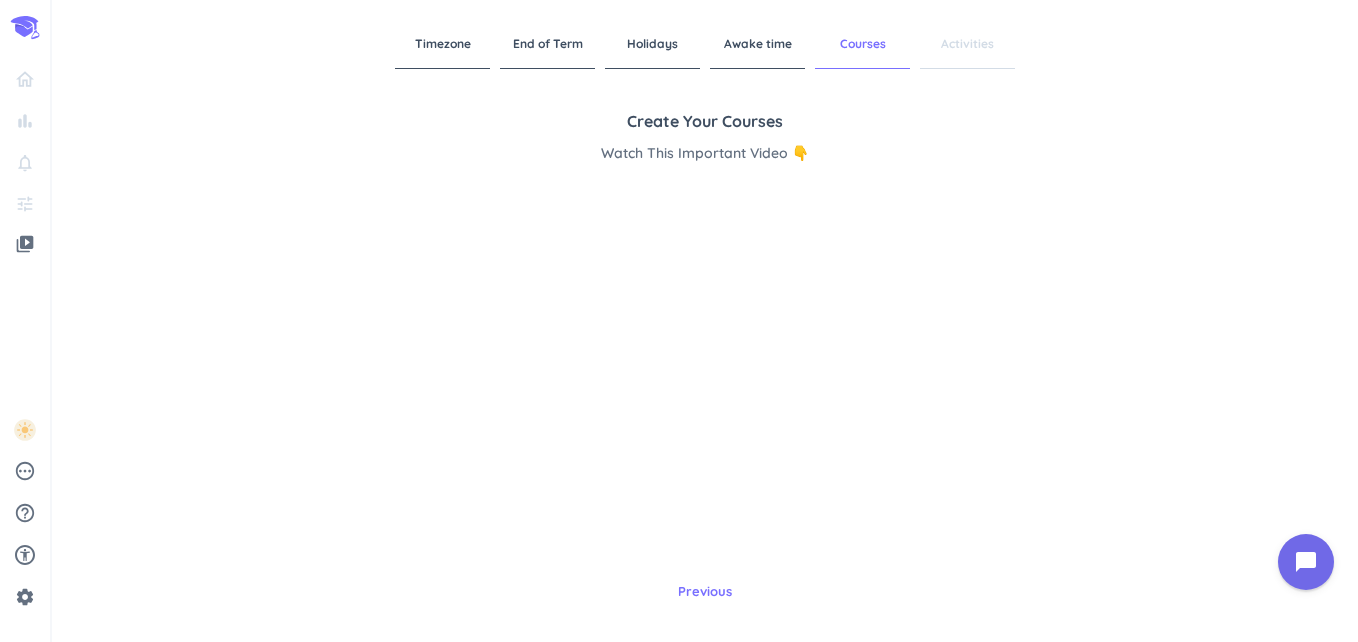 click on "Create your courses Watch This Important Video 👇 Where do you want to add a course from? Canvas Brightspace Moodle Google Calendar   +  Add manually" at bounding box center (705, 330) 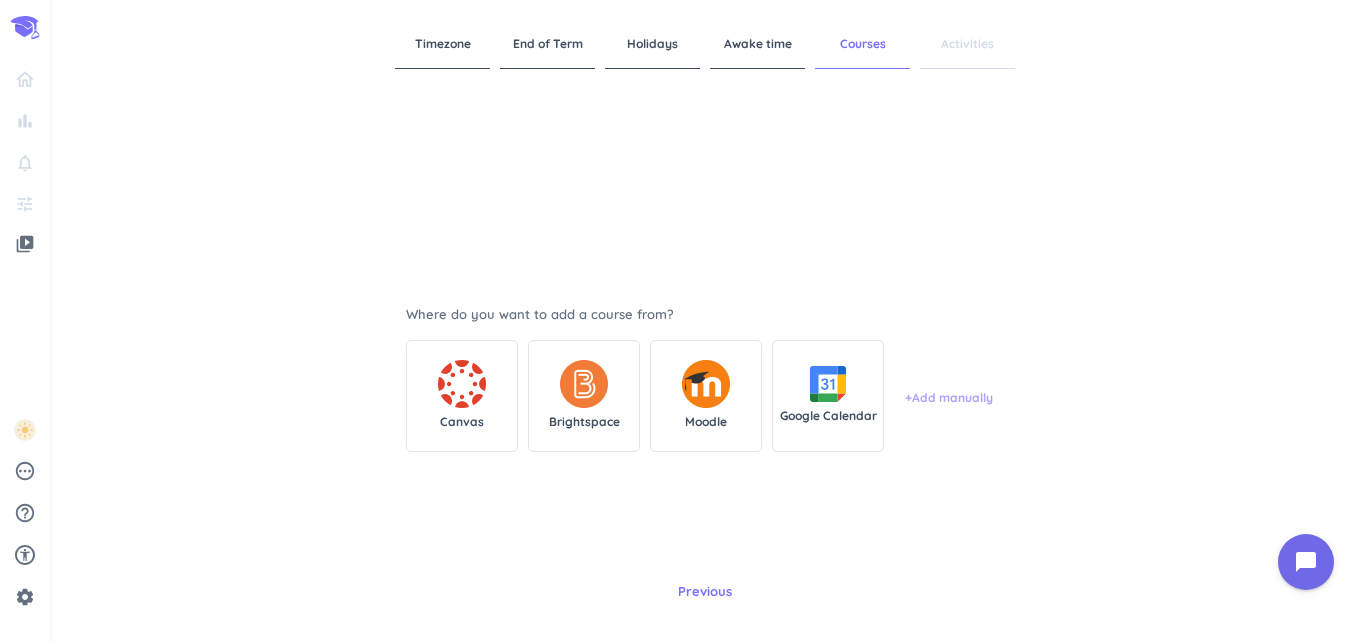 click on "+  Add manually" at bounding box center (949, 398) 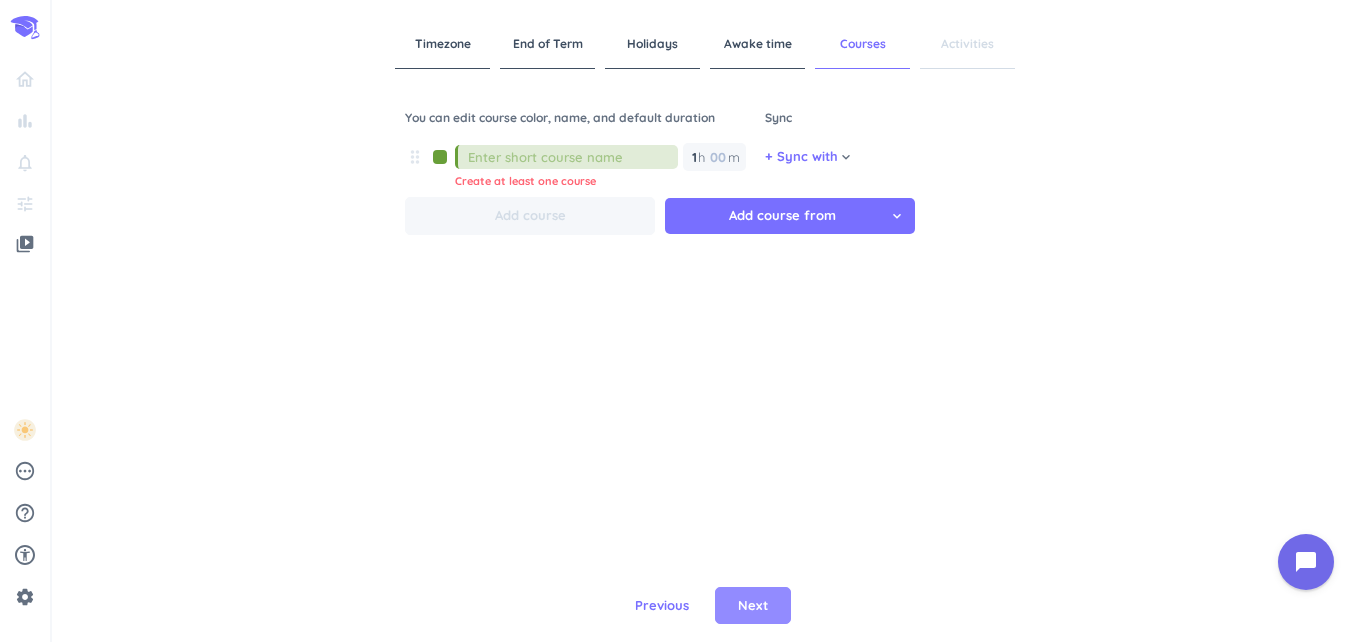 click on "Next" at bounding box center [753, 606] 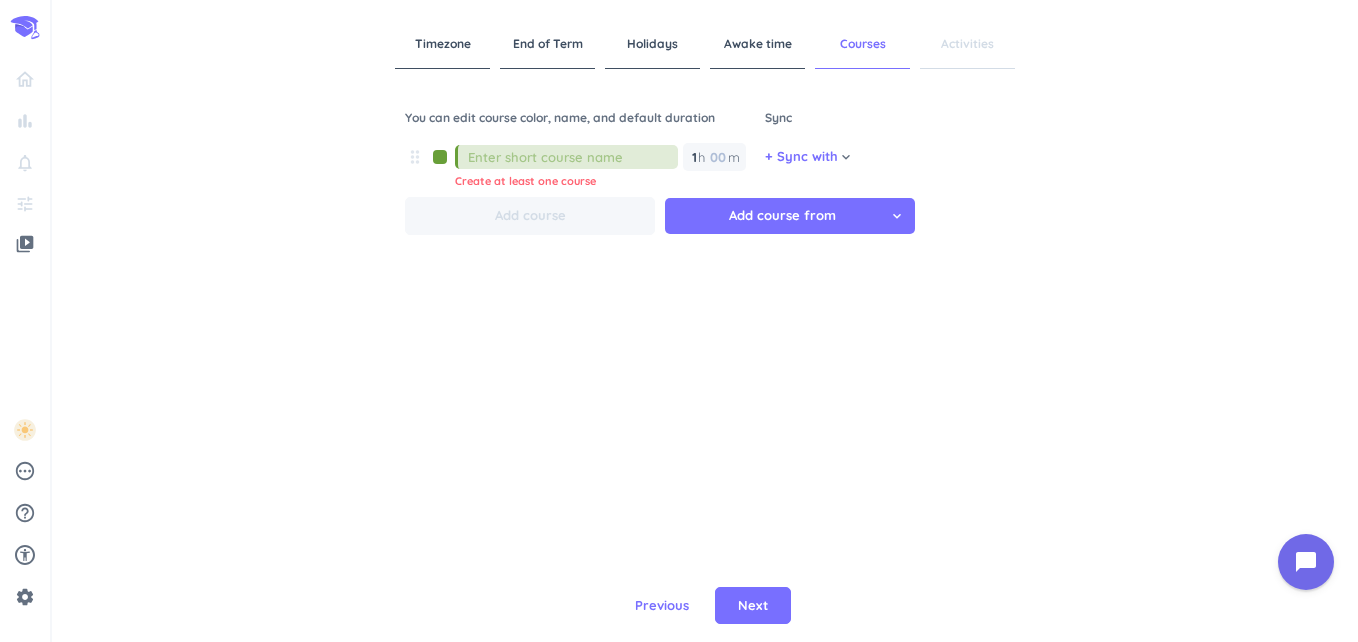 click at bounding box center [573, 157] 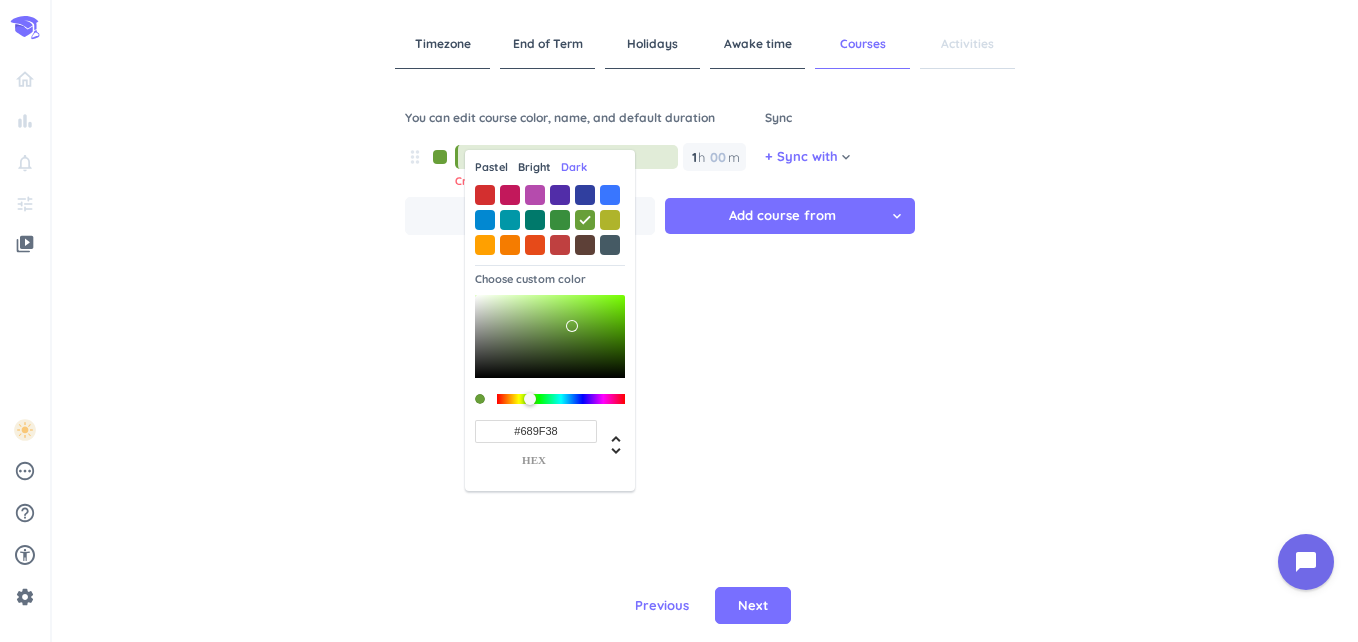 click at bounding box center [561, 399] 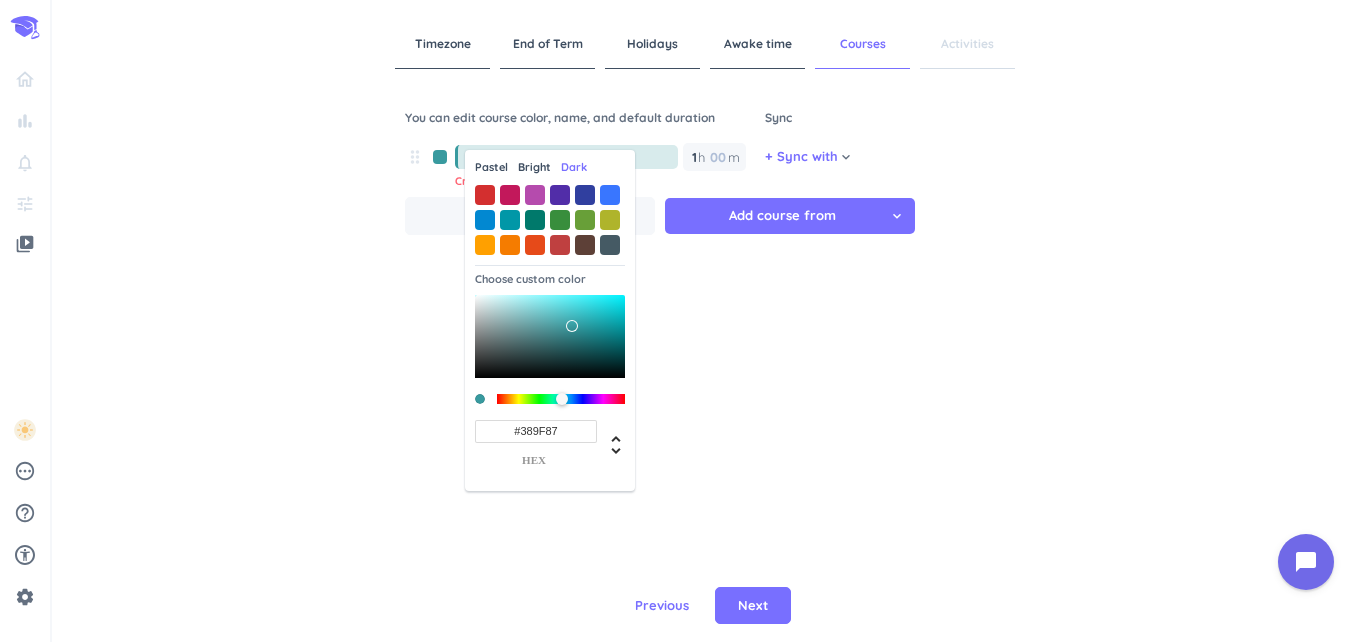 type on "#389A9F" 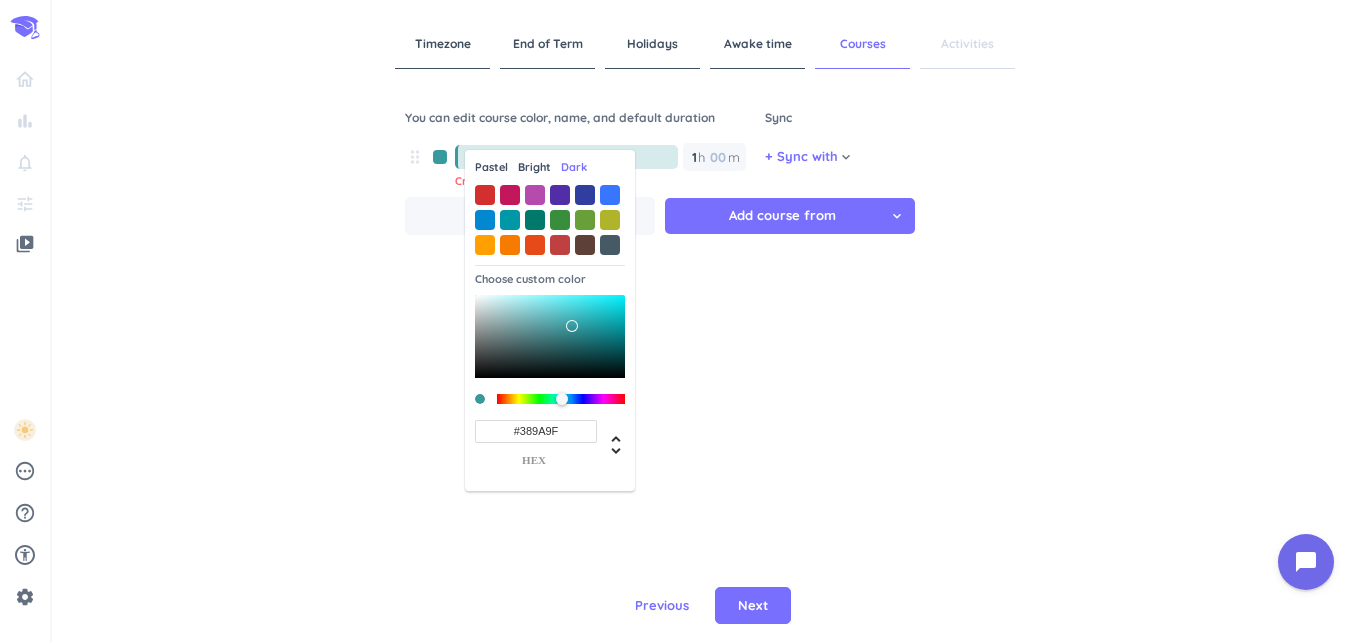 click at bounding box center [568, 400] 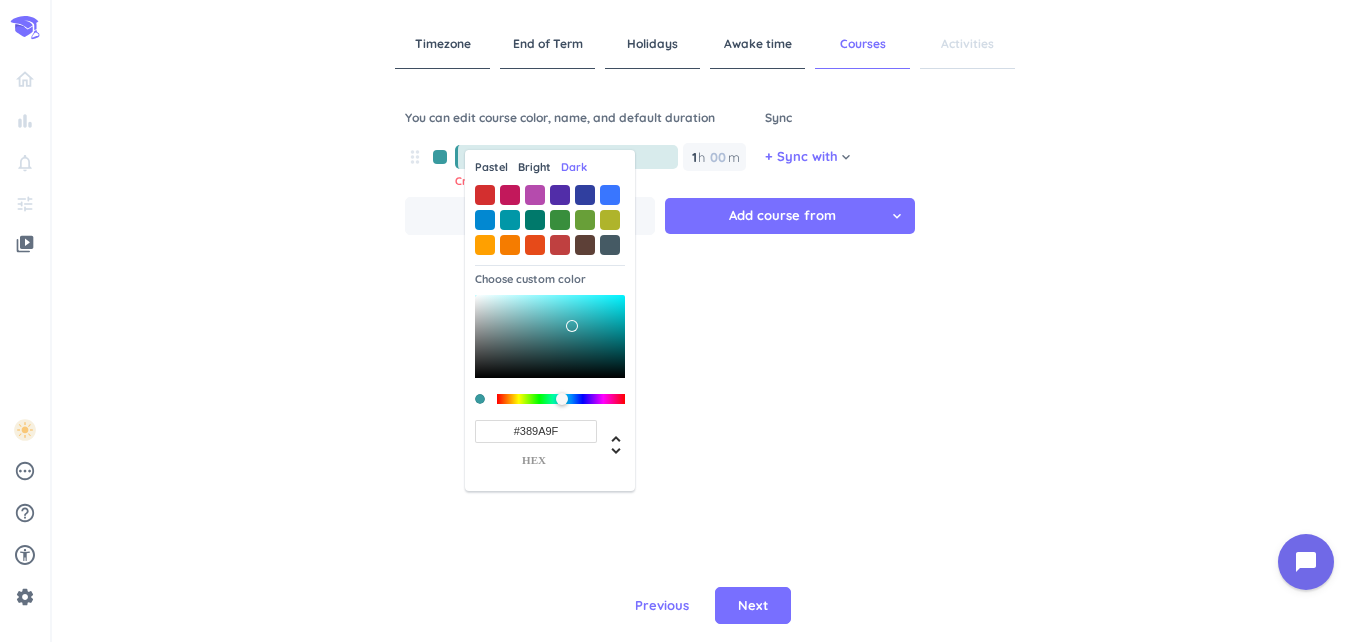 click on "Bright" at bounding box center (534, 167) 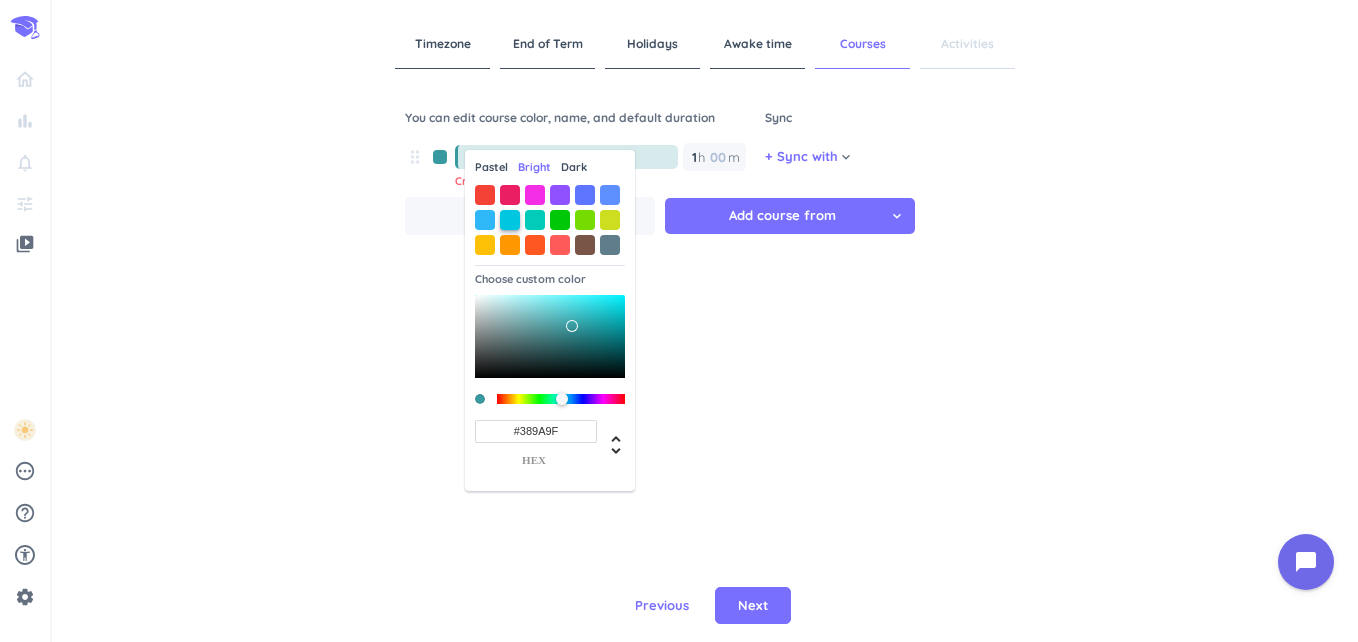 click at bounding box center (510, 220) 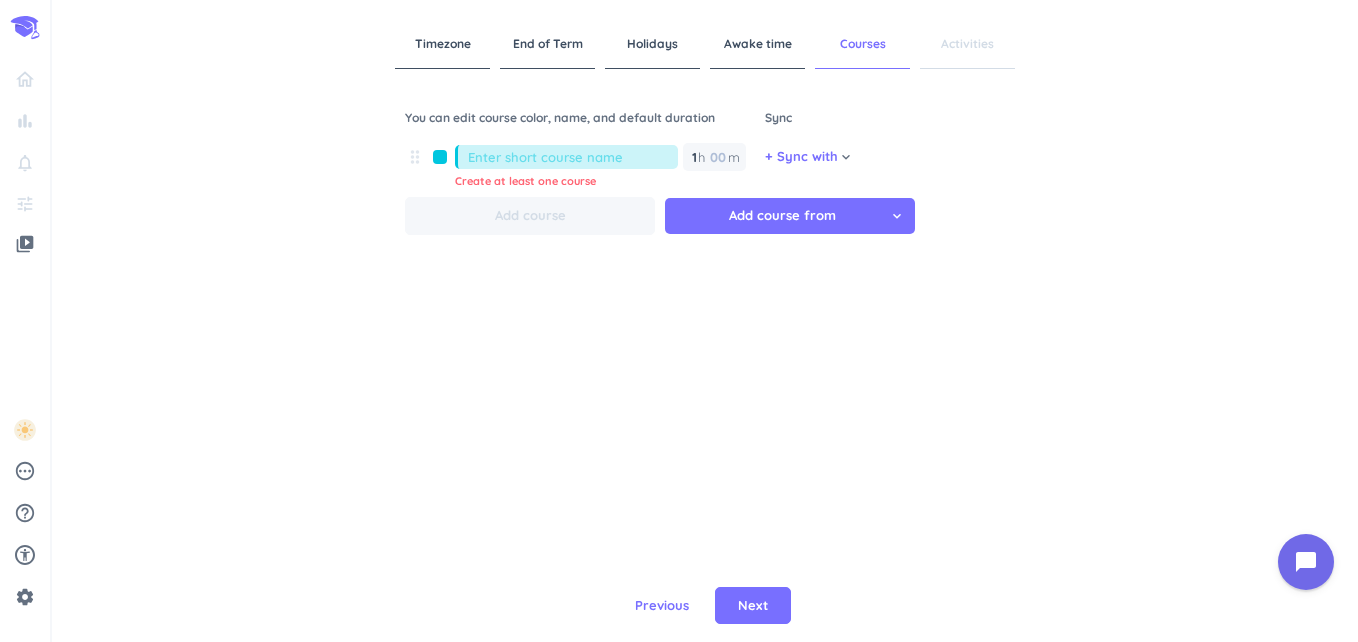 click on "drag_indicator Create at least one course 1 1 00 h 00 m" at bounding box center [585, 162] 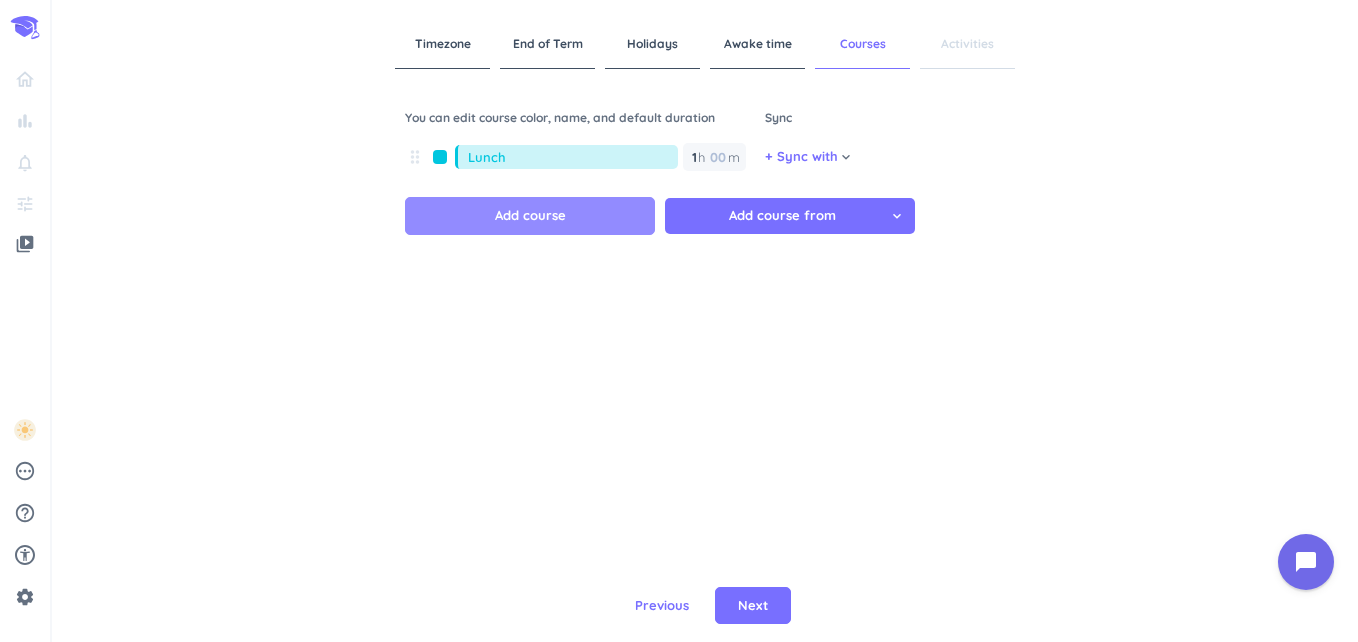 type on "Lunch" 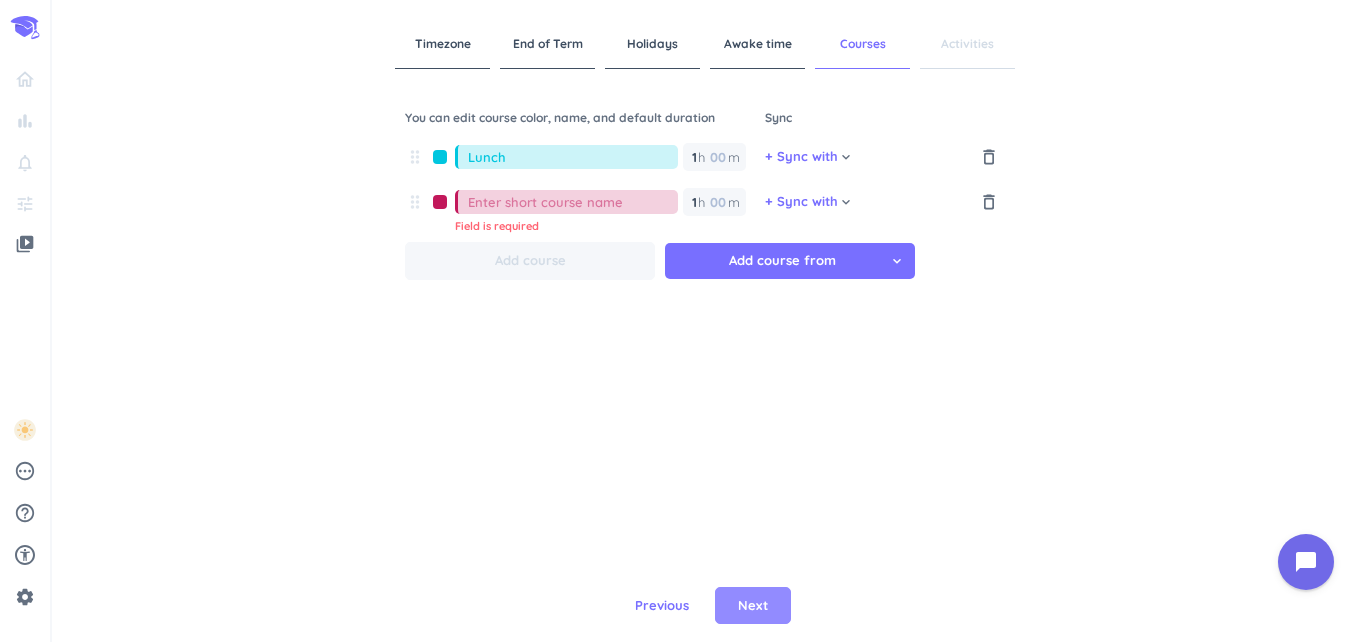 click on "Next" at bounding box center [753, 606] 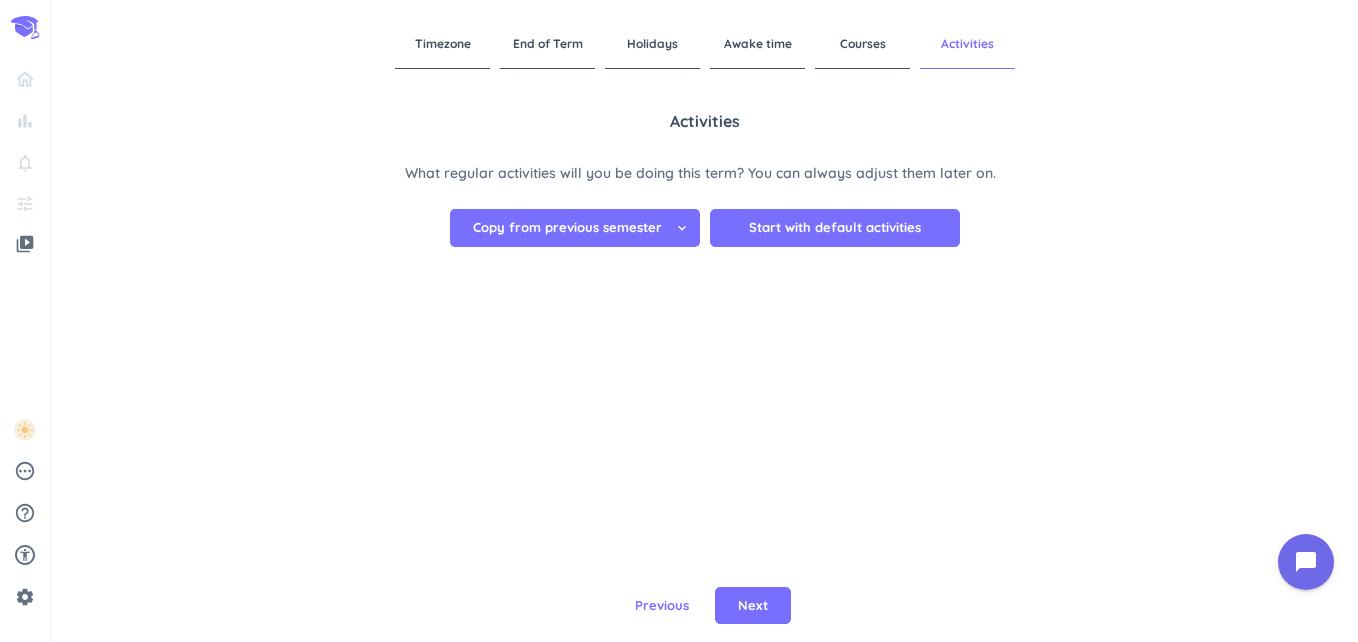 click on "Copy from previous semester" at bounding box center [567, 228] 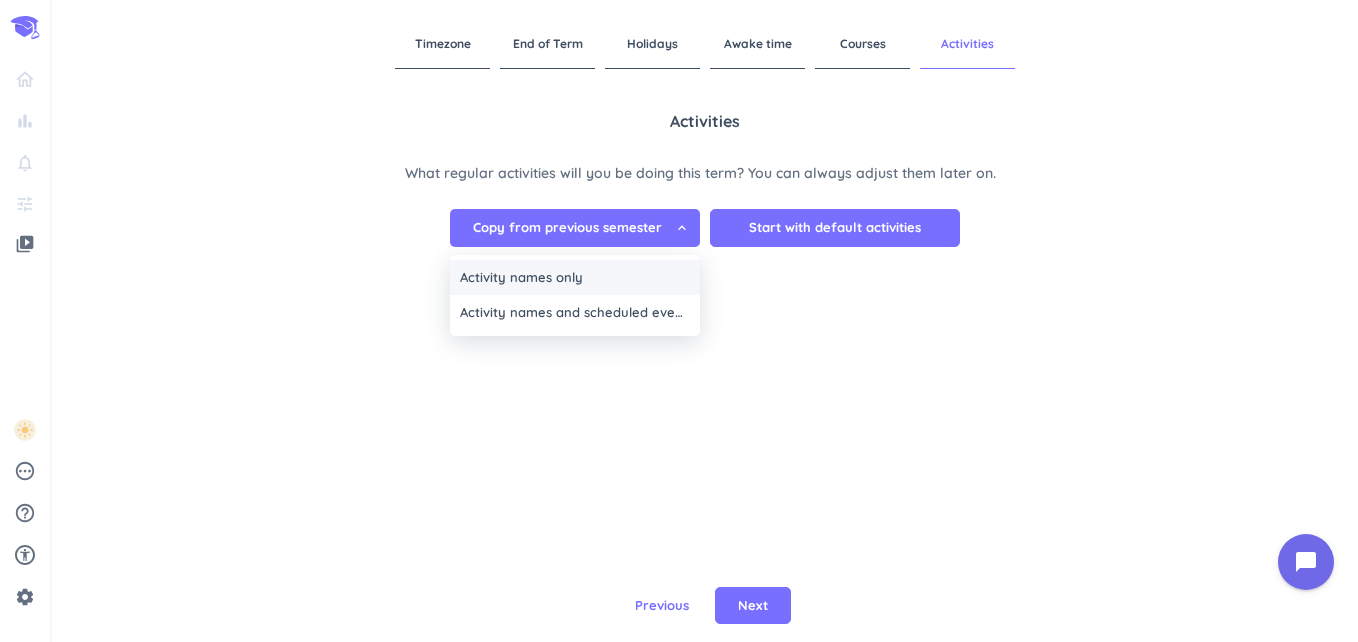 click on "Activity names only" at bounding box center [575, 278] 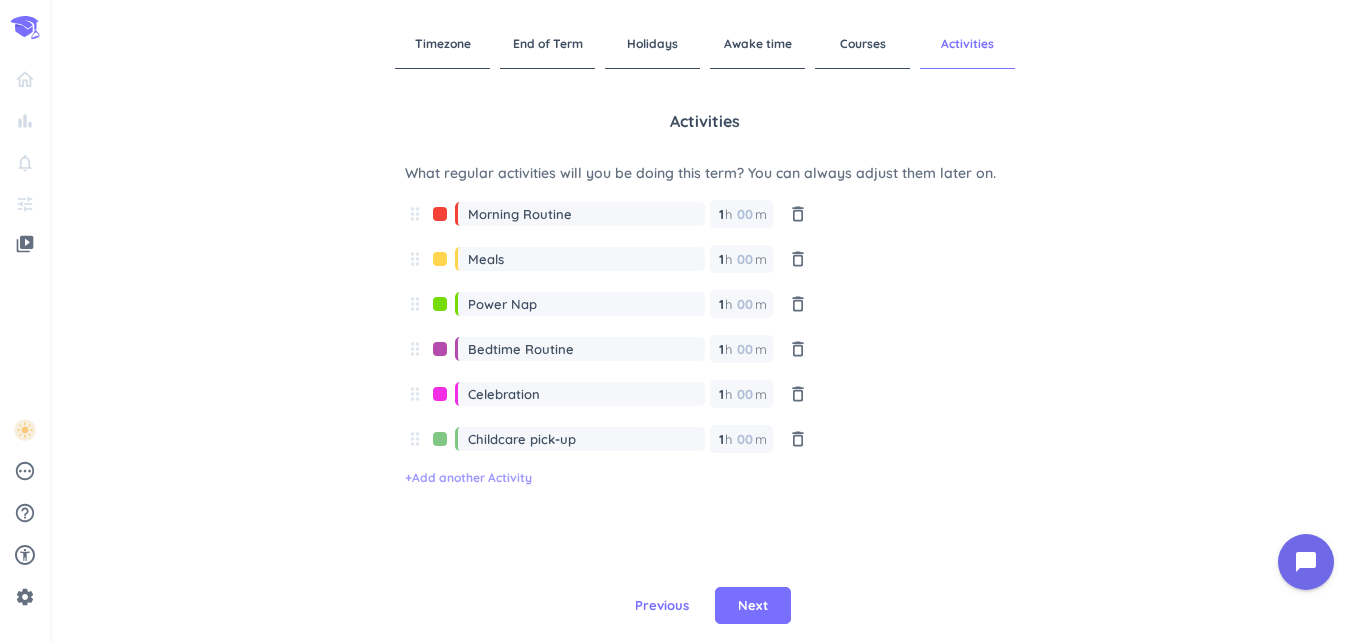 click on "+  Add another Activity" at bounding box center [468, 478] 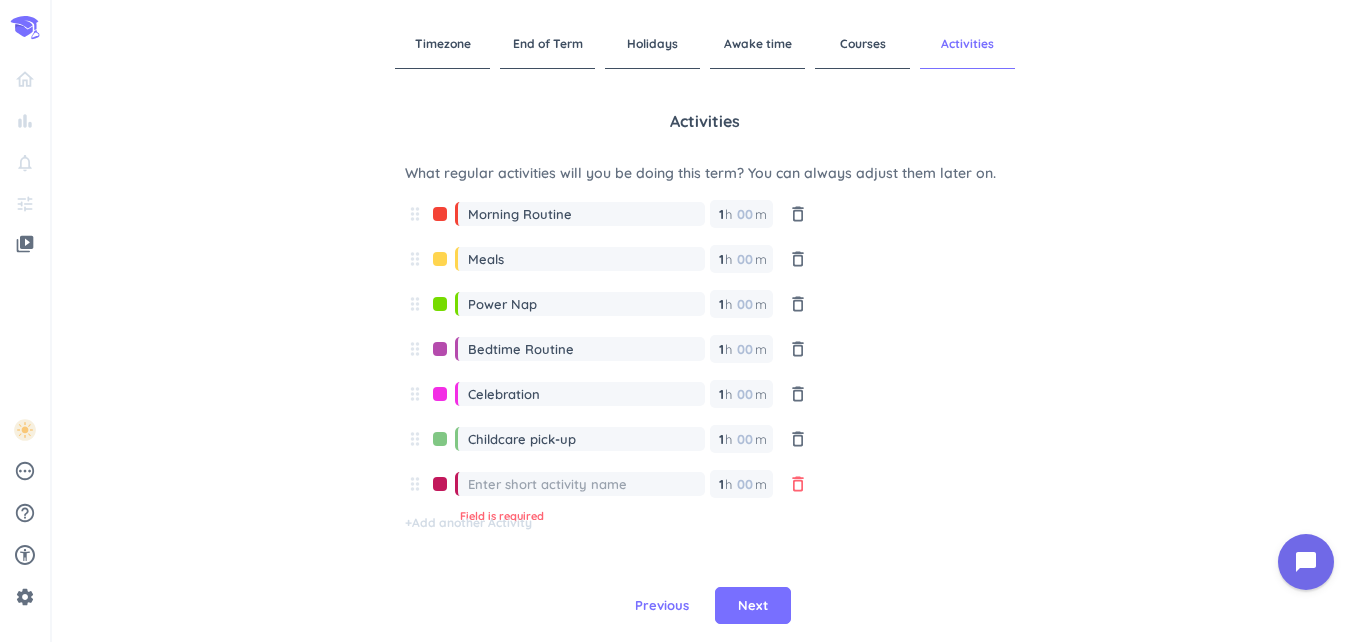 click on "delete_outline" at bounding box center (798, 484) 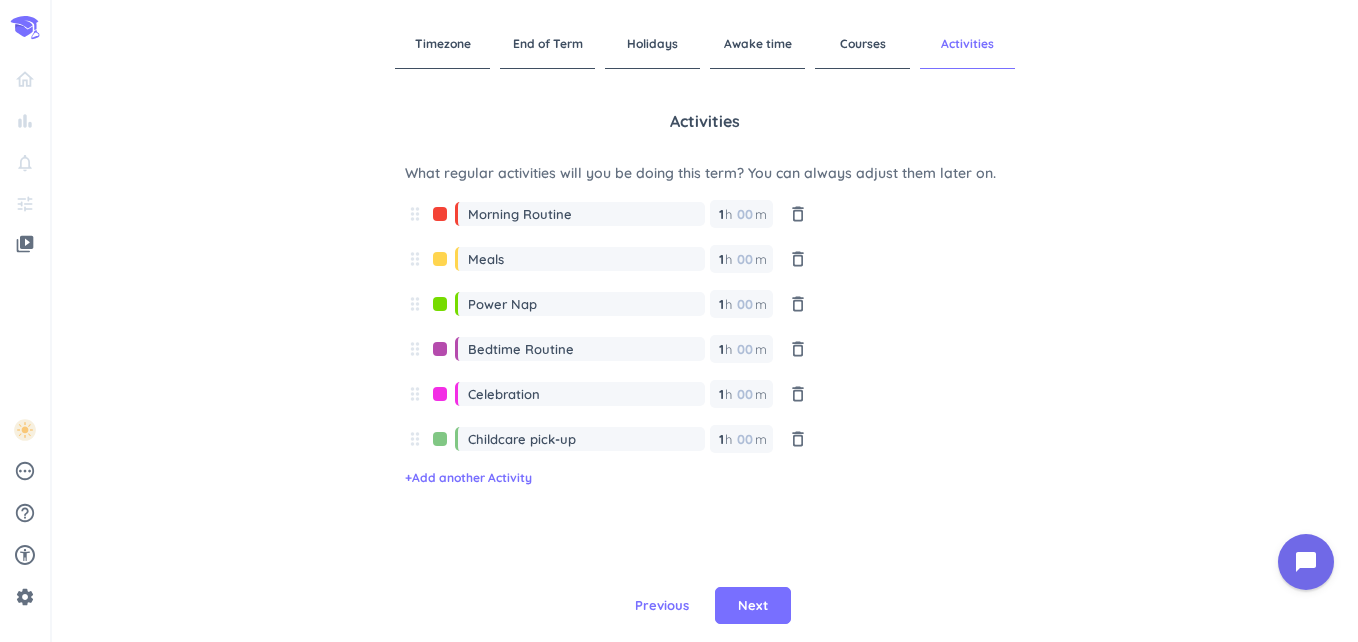 click at bounding box center (440, 444) 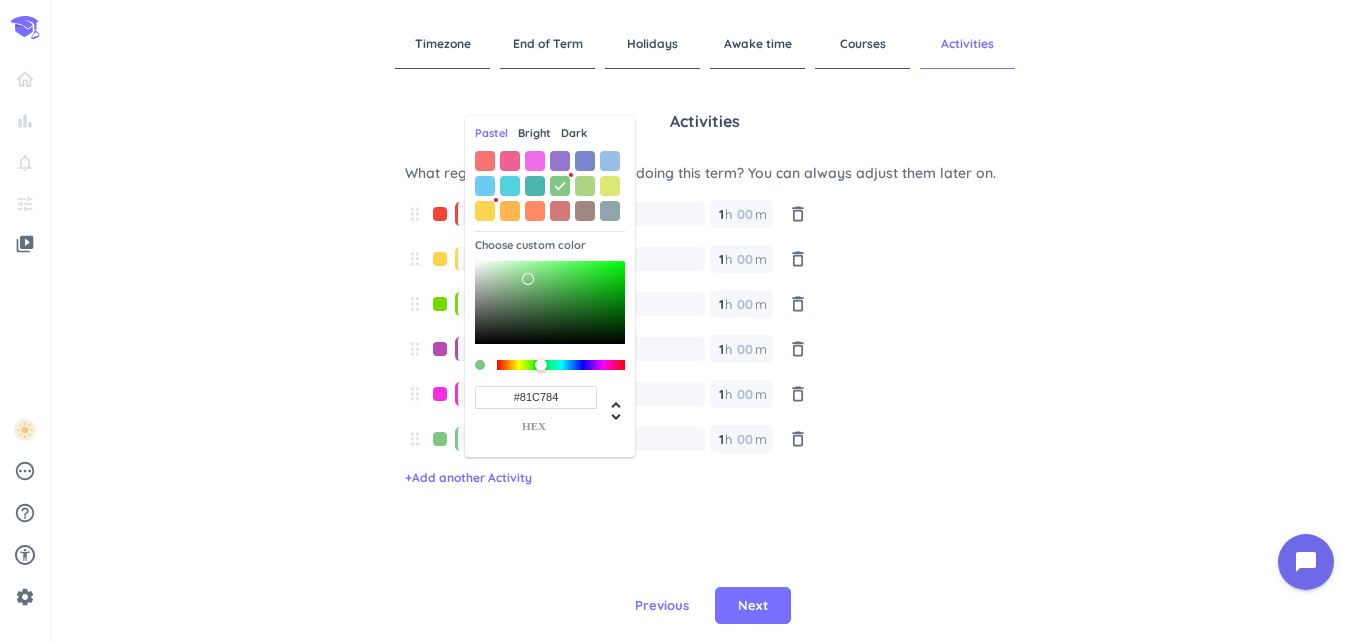 click on "Bright" at bounding box center (534, 133) 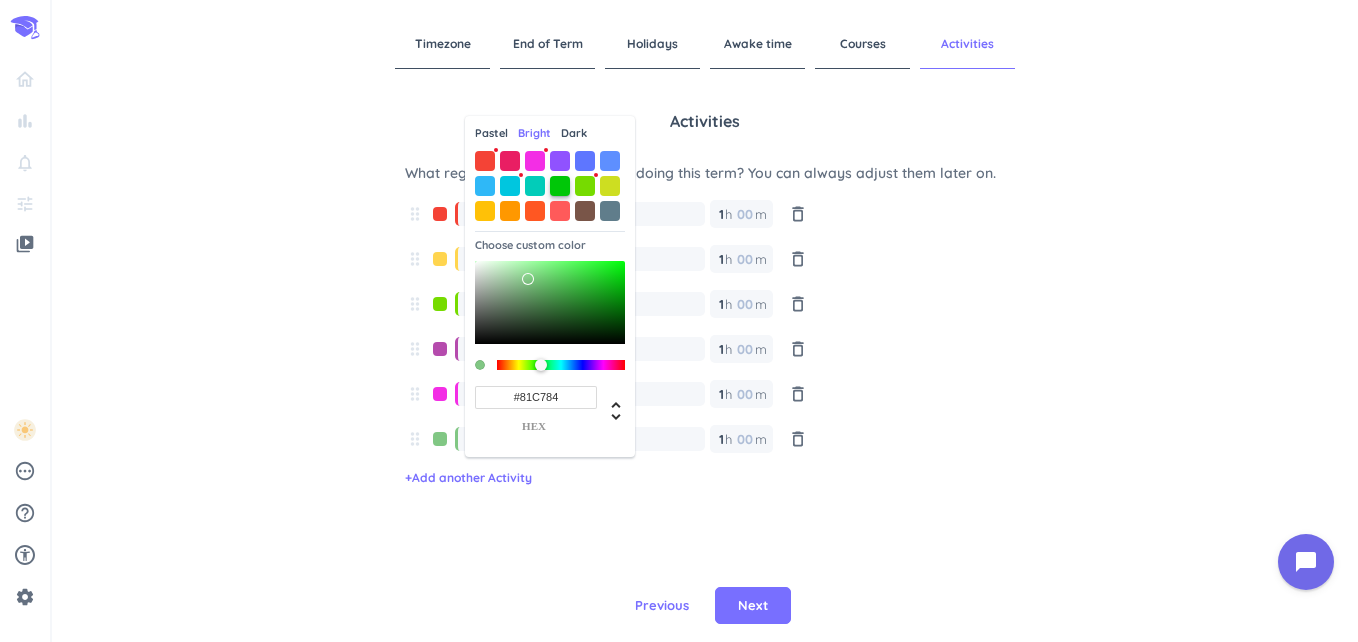 click at bounding box center [560, 186] 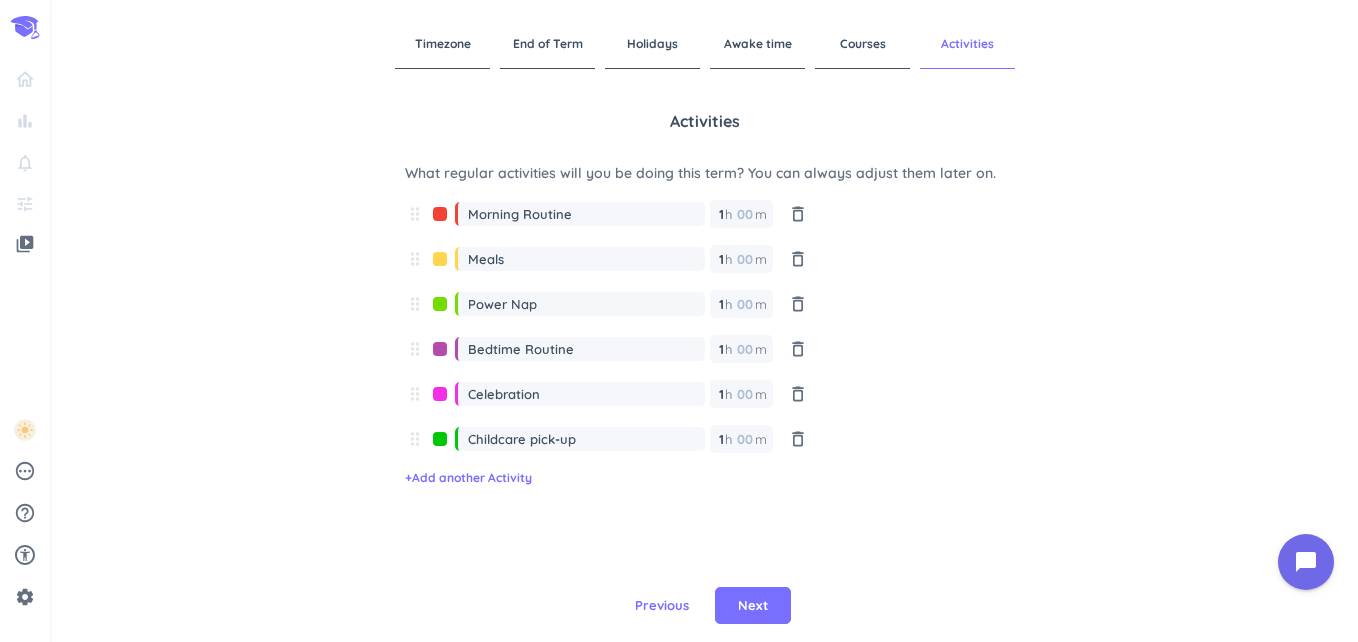 click at bounding box center [440, 399] 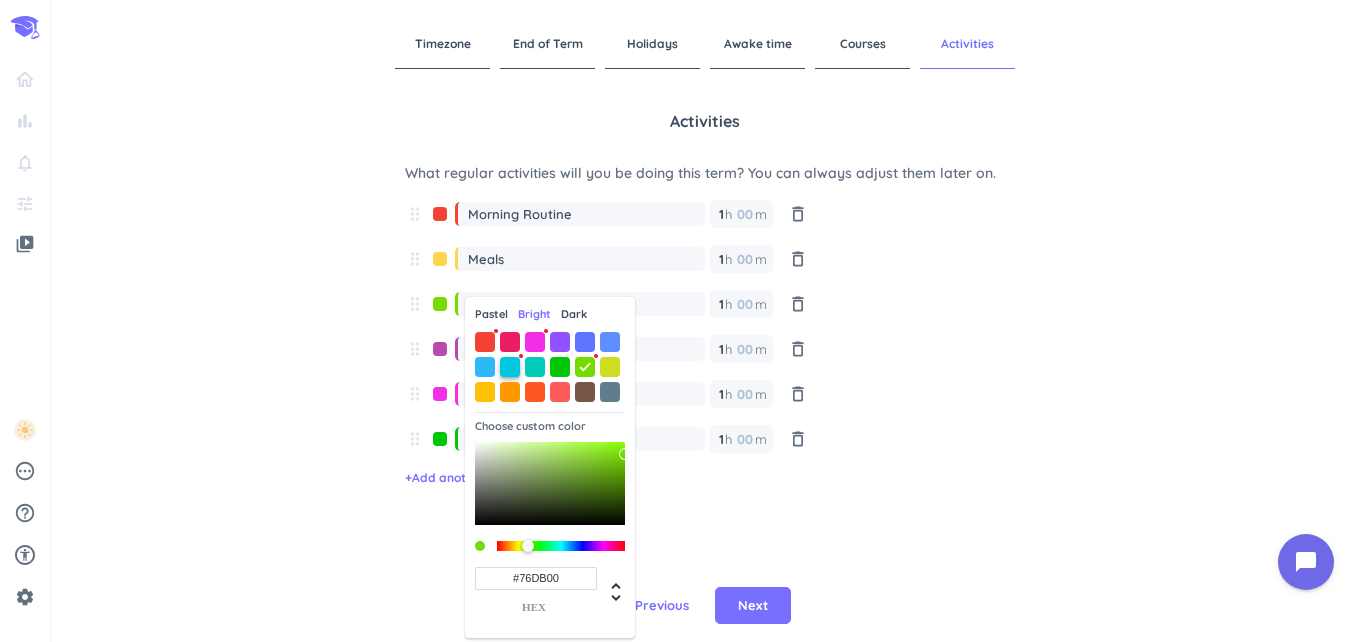 click at bounding box center [510, 367] 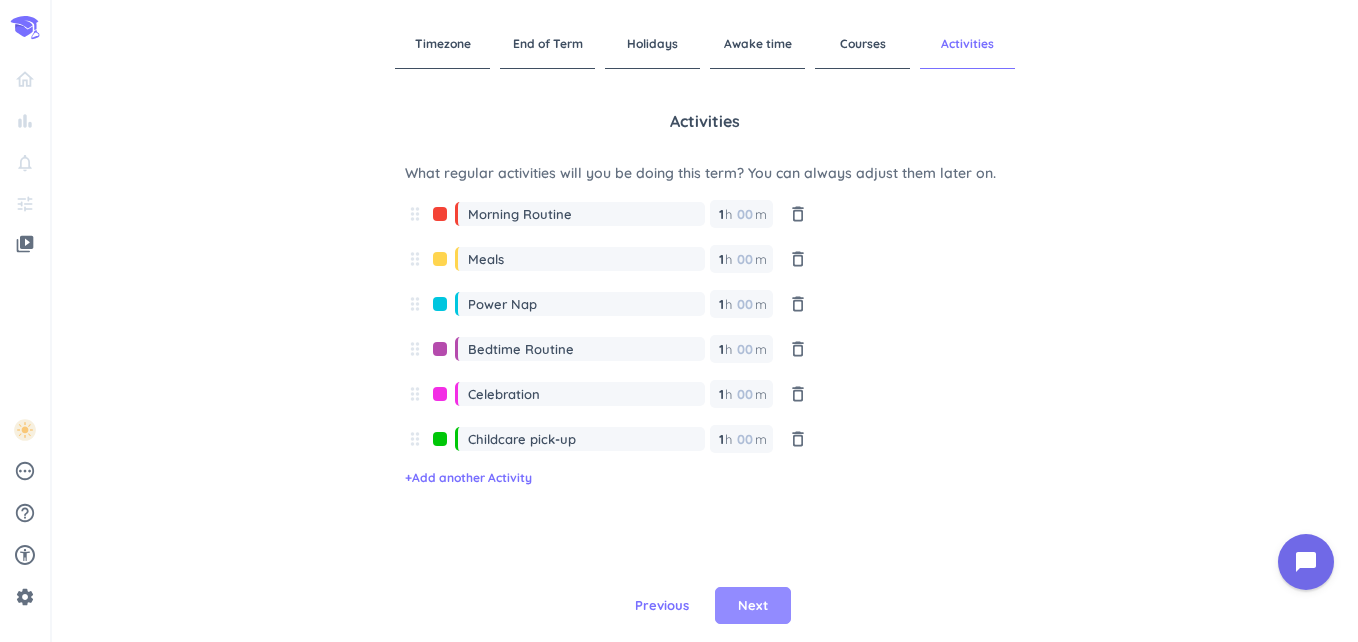 click on "Next" at bounding box center (753, 606) 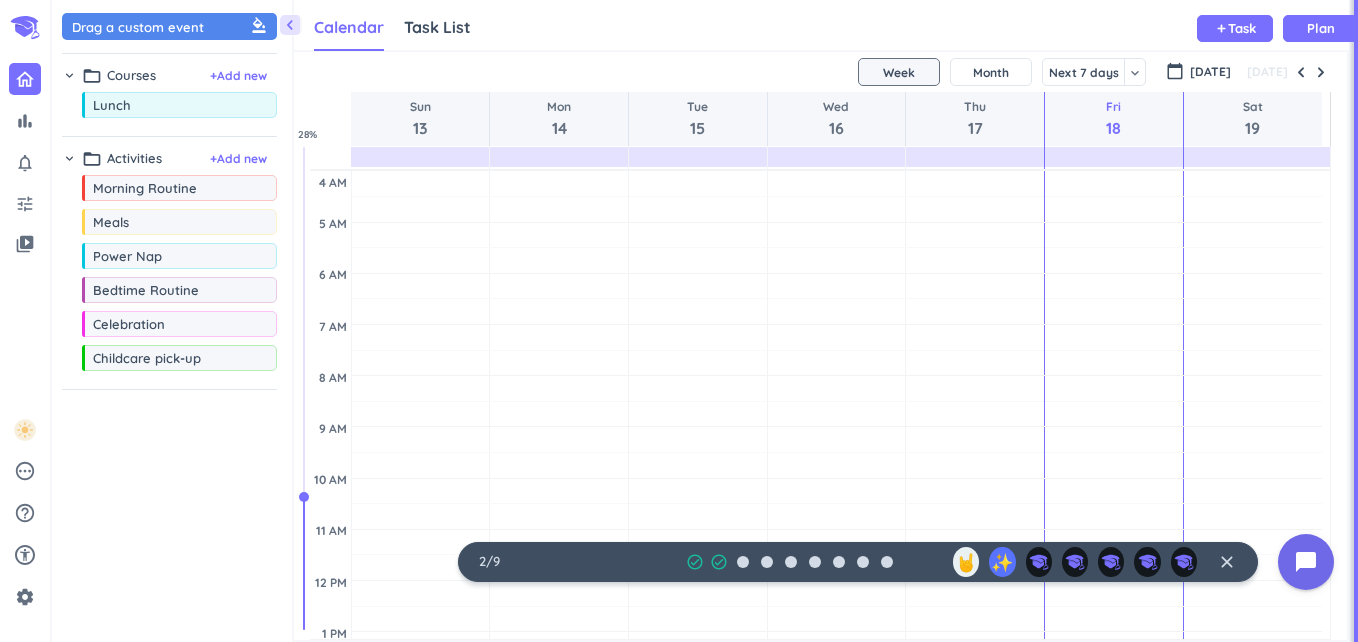 scroll, scrollTop: 9, scrollLeft: 9, axis: both 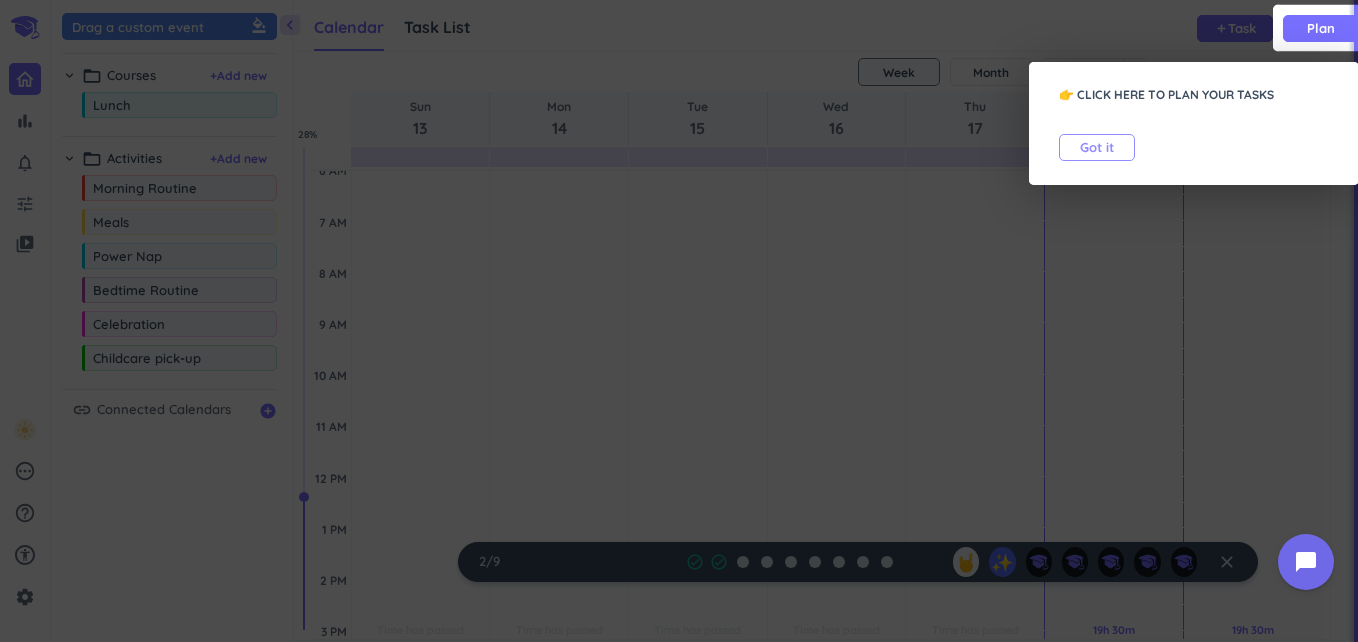 click on "Got it" at bounding box center (1097, 147) 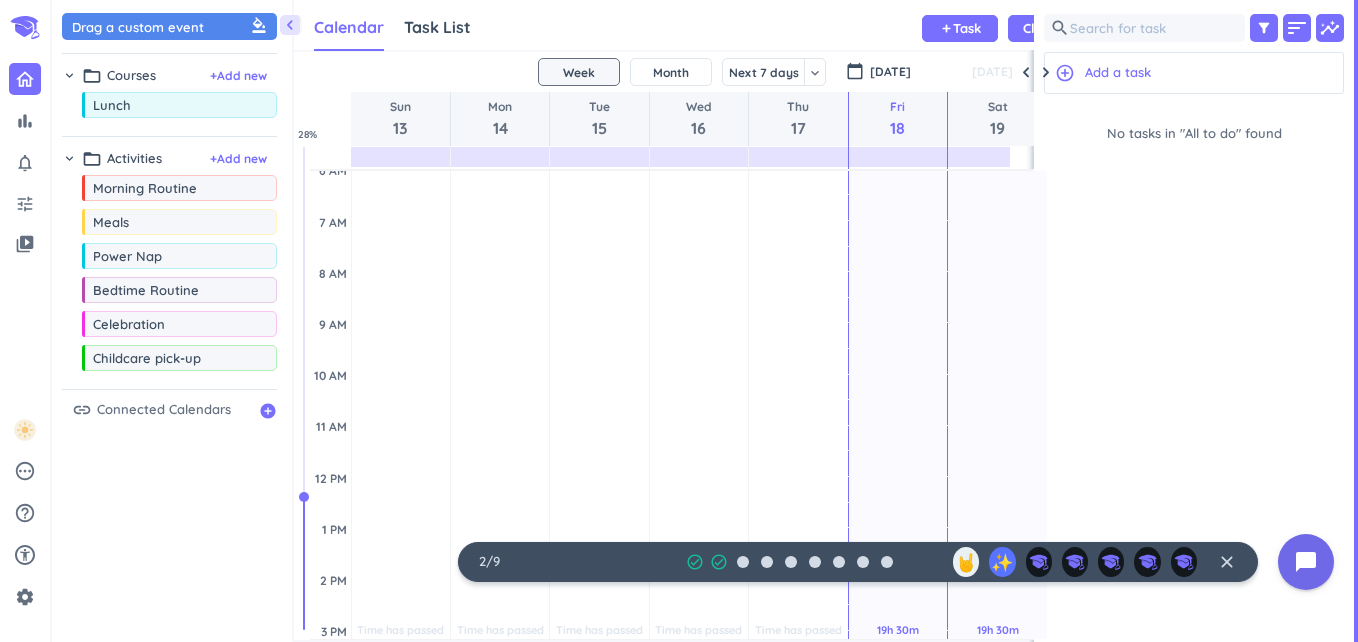 scroll, scrollTop: 42, scrollLeft: 727, axis: both 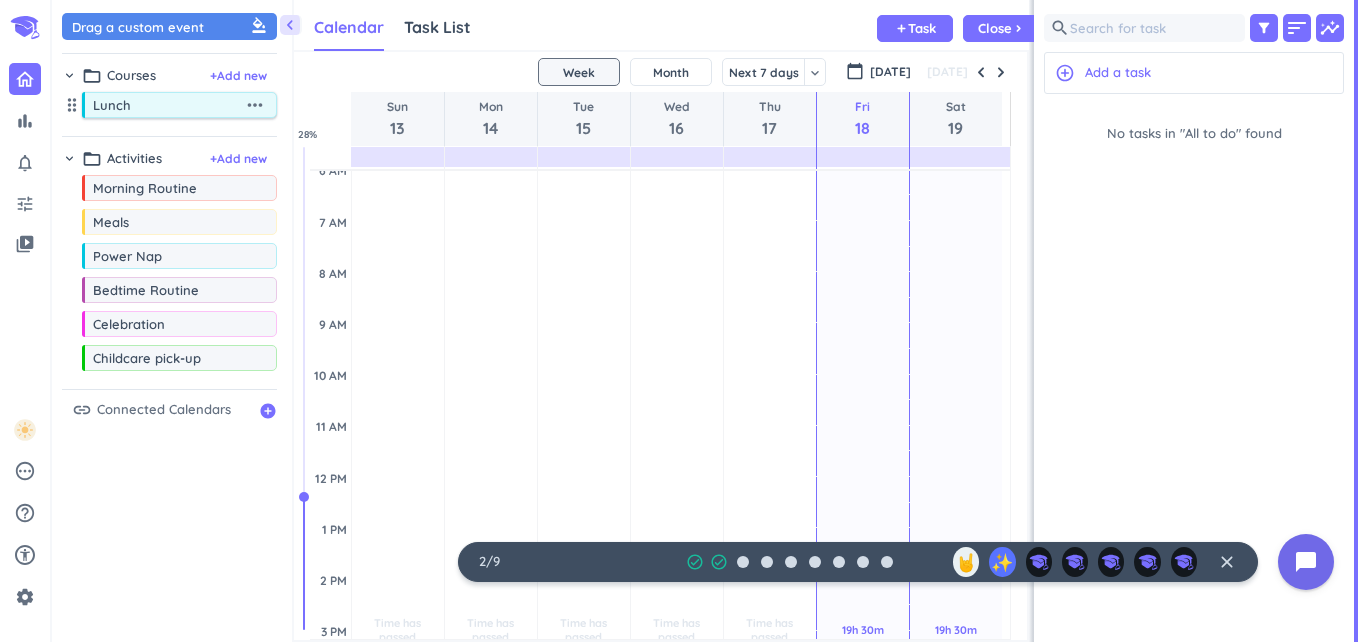 click on "Lunch" at bounding box center [168, 105] 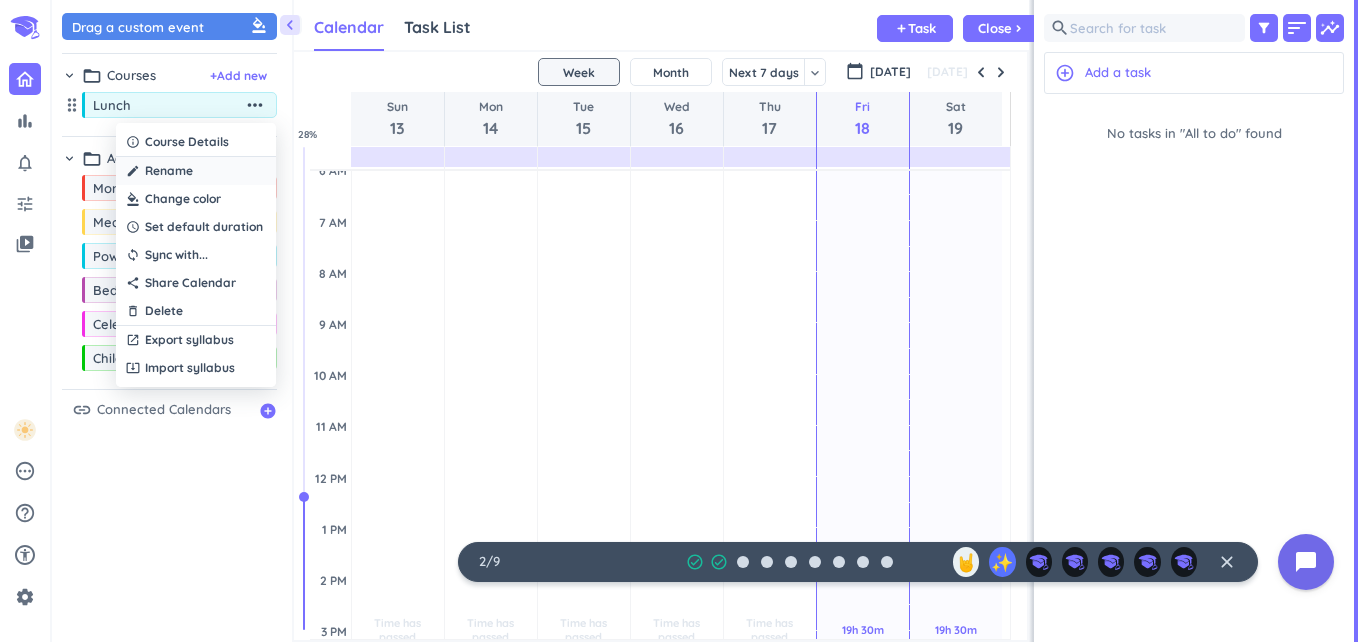 click on "create Rename" at bounding box center (196, 171) 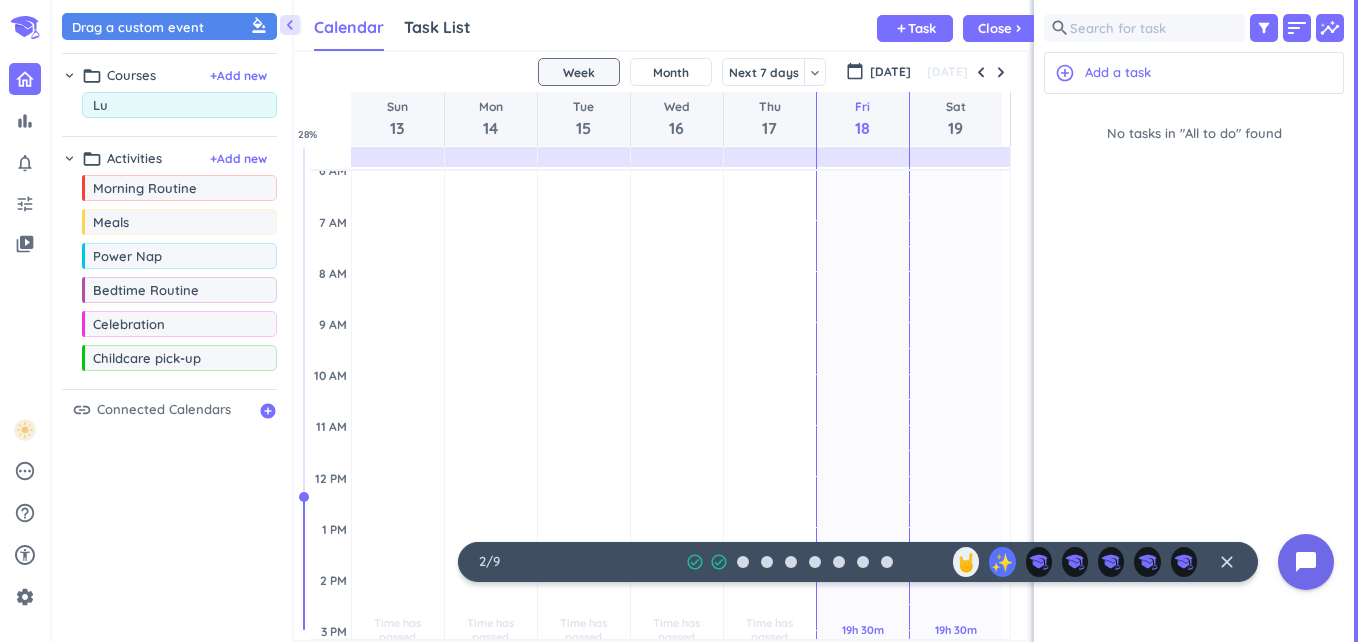 type on "L" 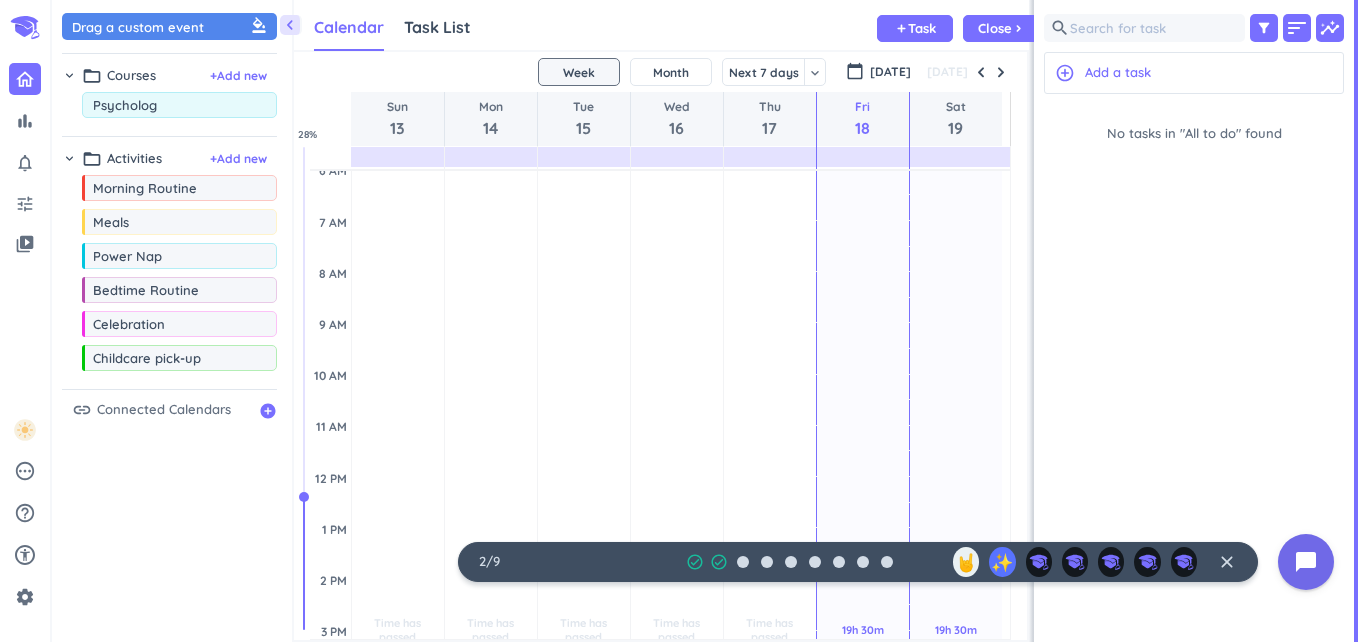 type on "Psychology" 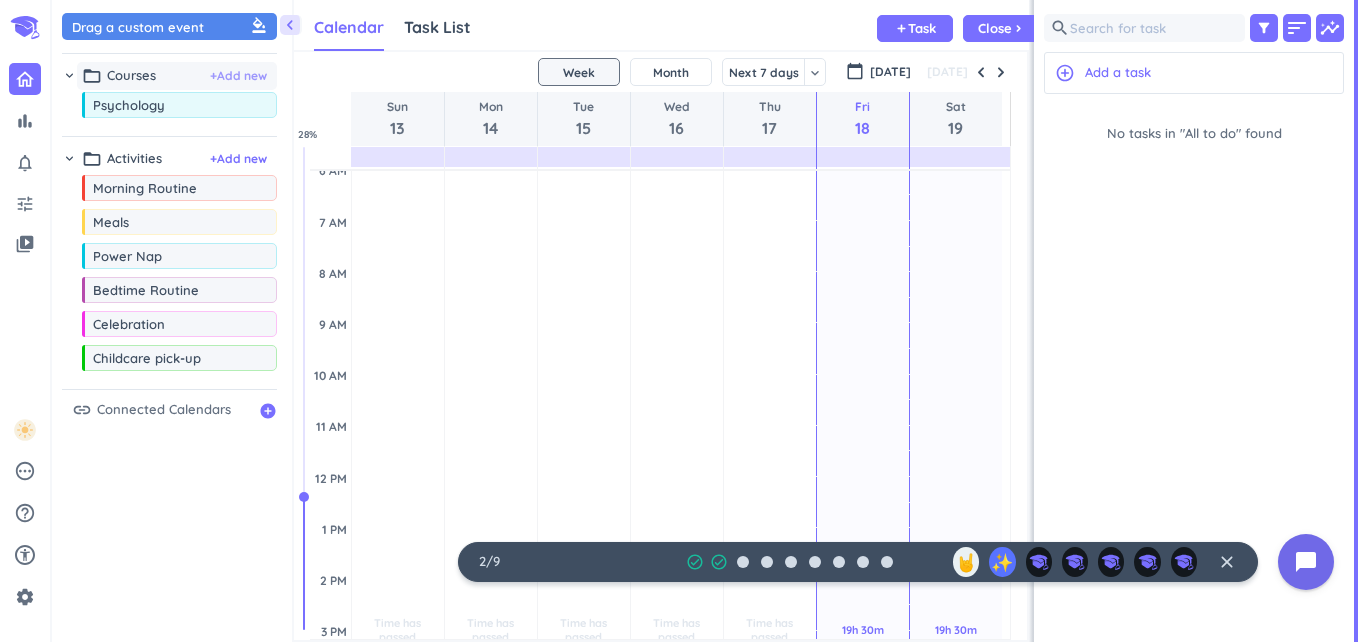 drag, startPoint x: 245, startPoint y: 81, endPoint x: 262, endPoint y: 70, distance: 20.248457 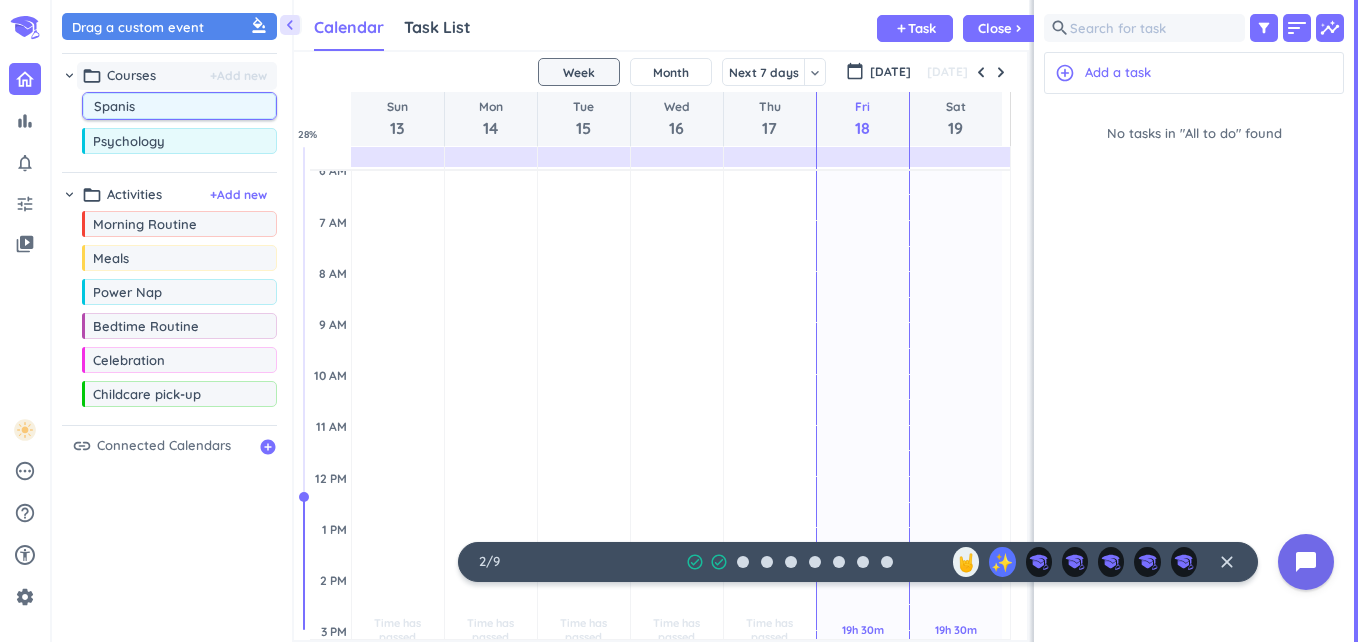 type on "Spanish" 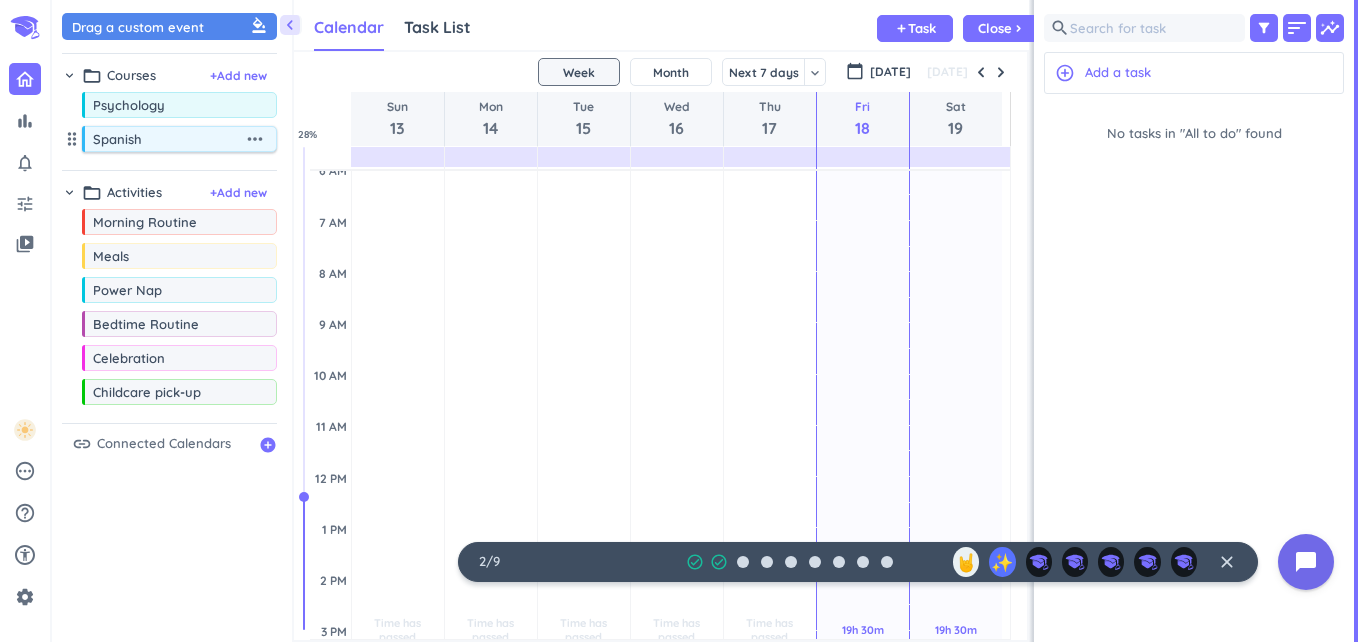 click on "Spanish" at bounding box center [168, 139] 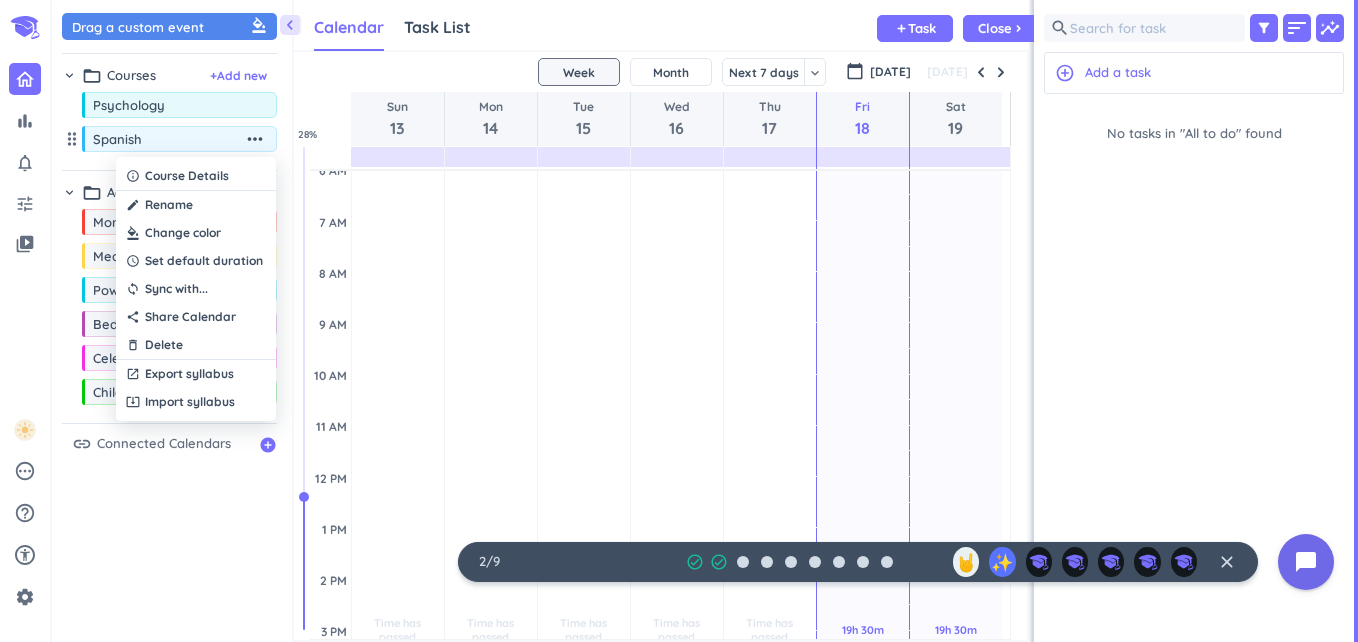 click at bounding box center [196, 233] 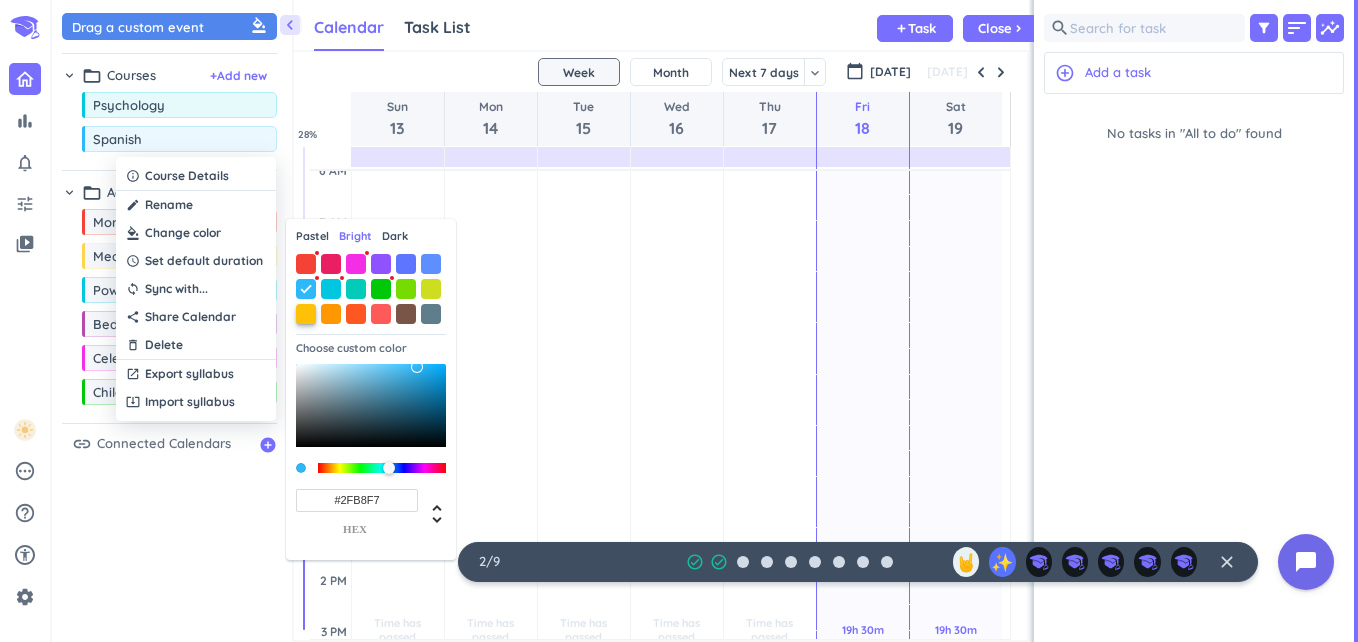 click at bounding box center [306, 314] 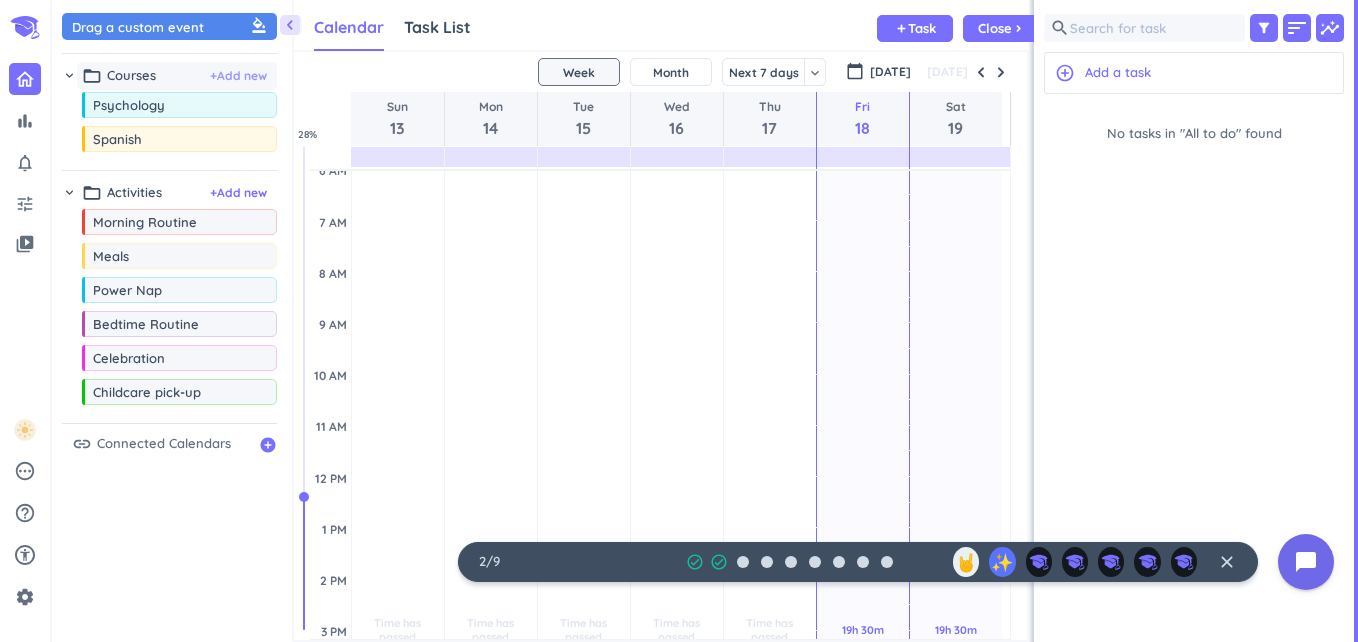 click on "+  Add new" at bounding box center (238, 76) 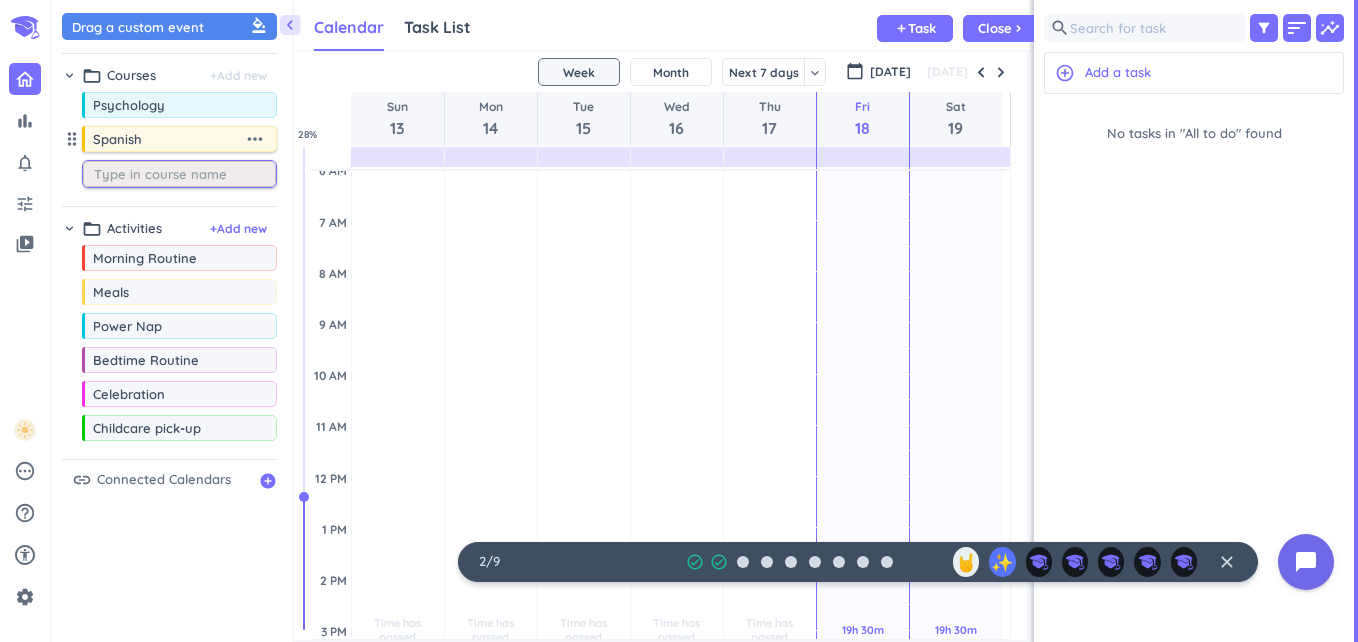 click on "more_horiz" at bounding box center [255, 139] 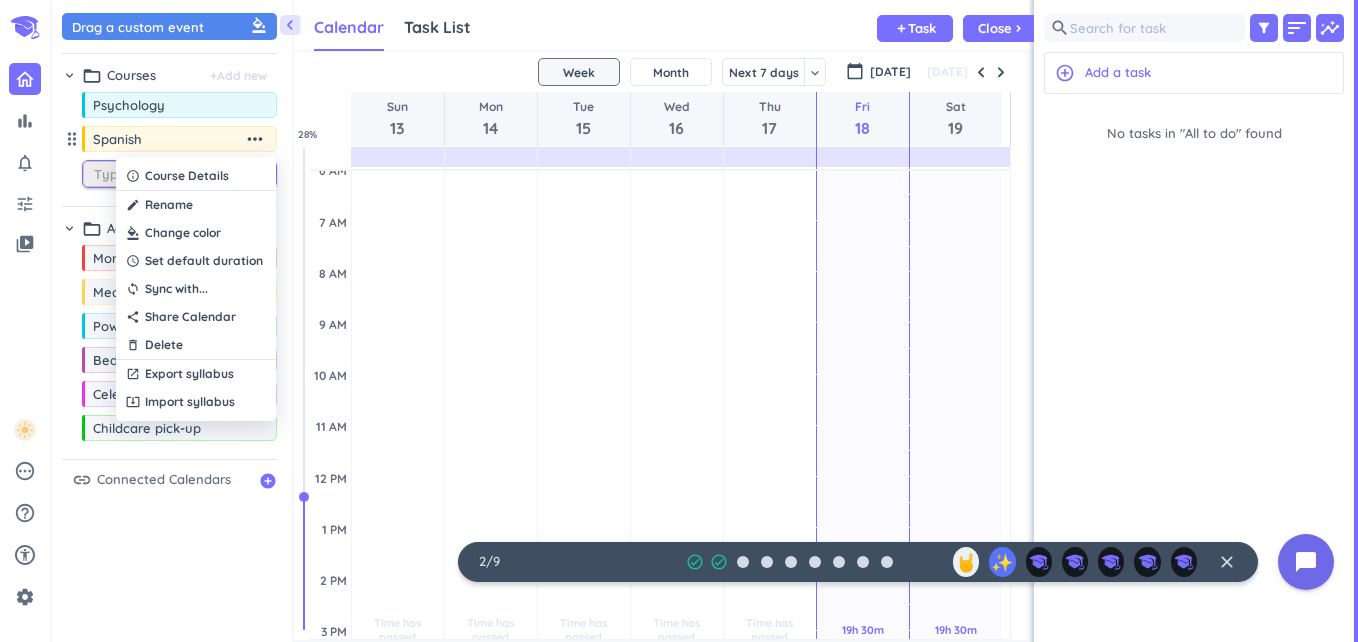 click at bounding box center (196, 233) 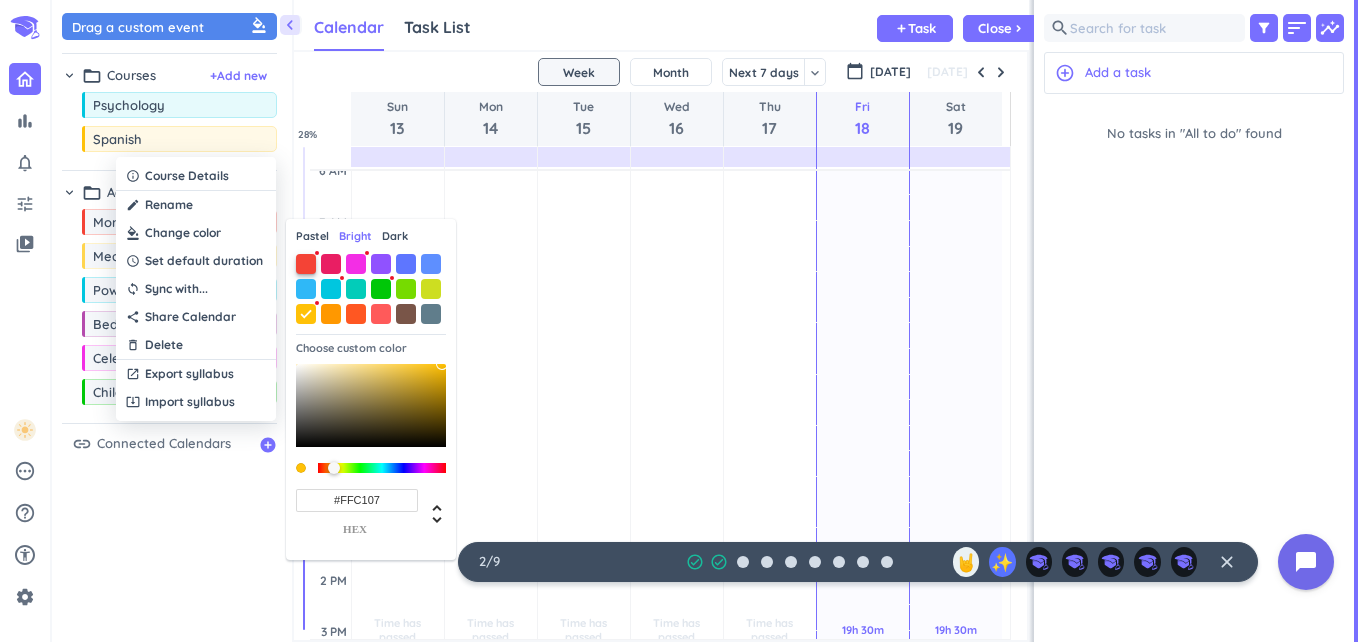 click at bounding box center (306, 264) 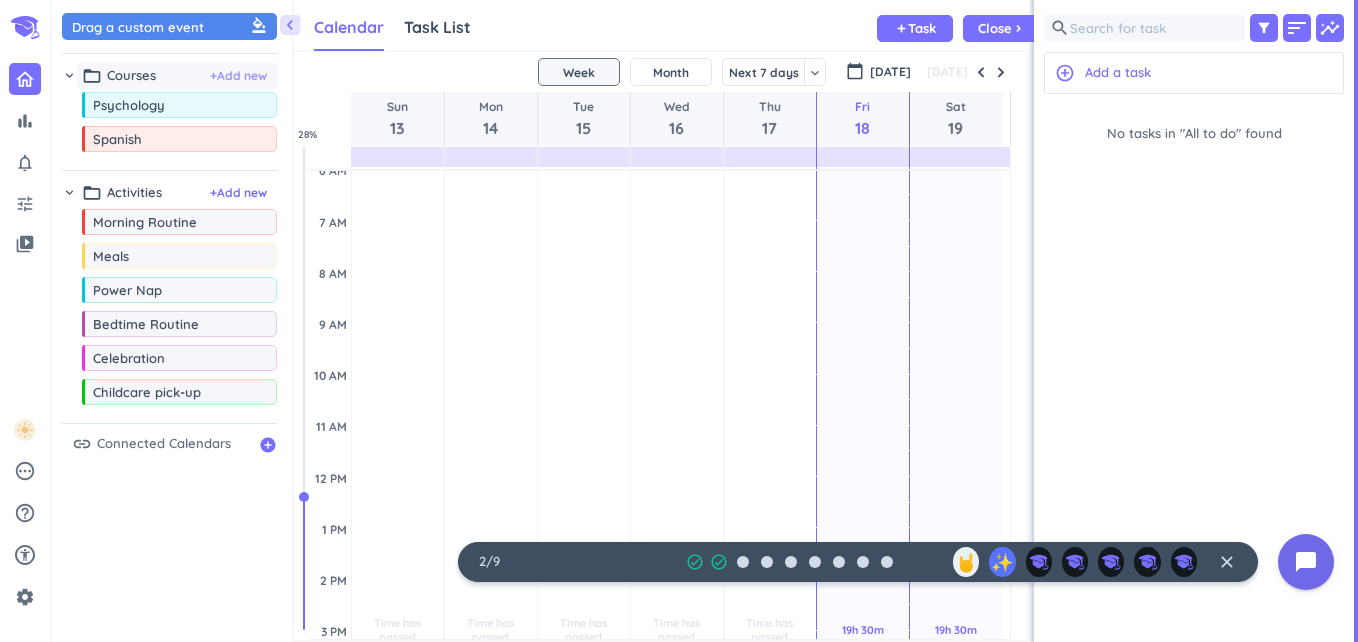 click on "+  Add new" at bounding box center (238, 76) 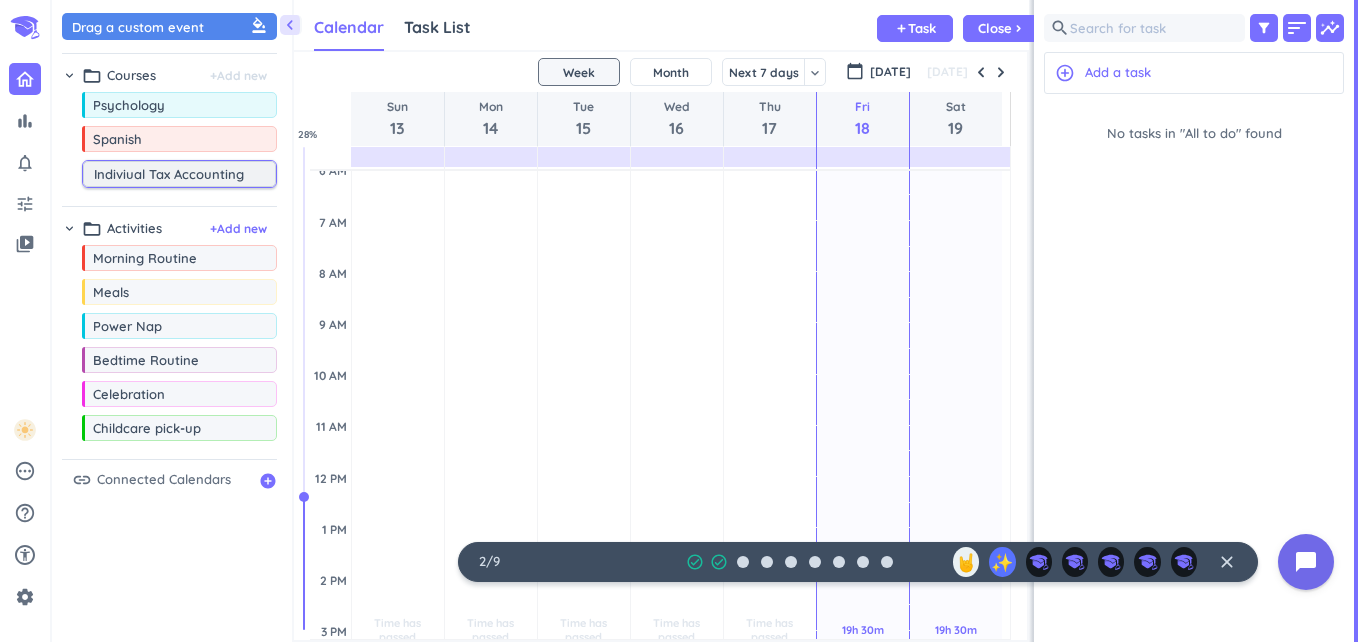 type on "Individual Tax Accounting" 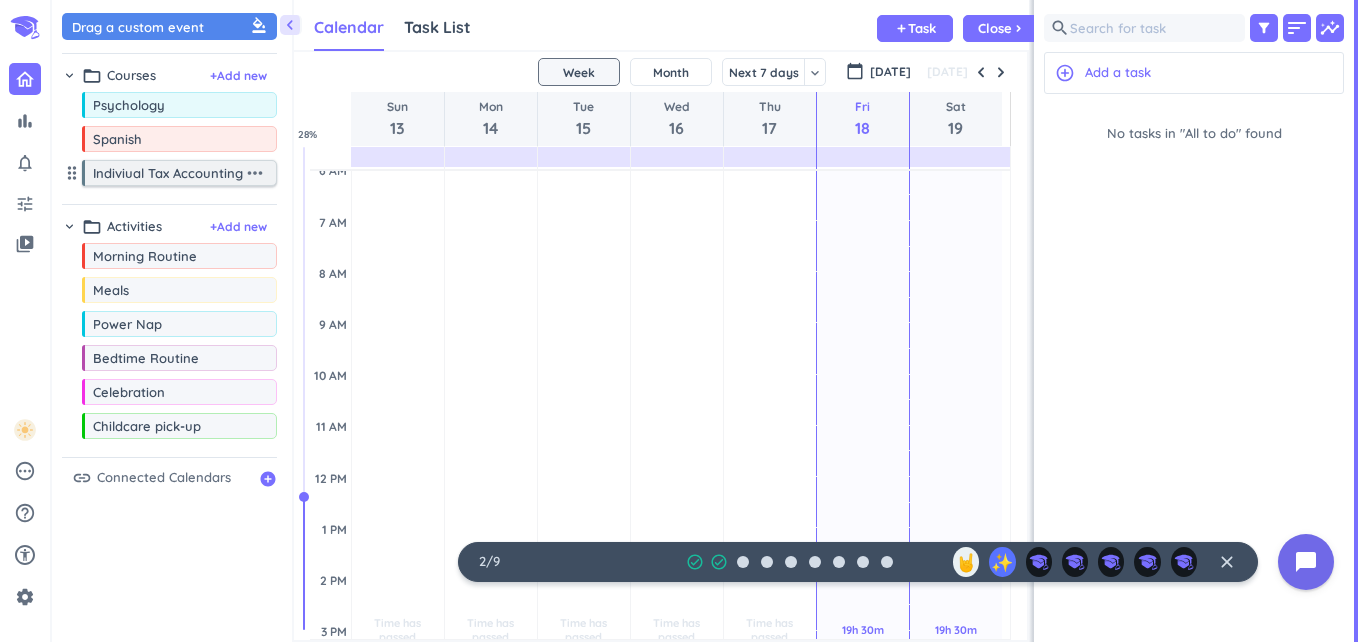 click on "more_horiz" at bounding box center (255, 173) 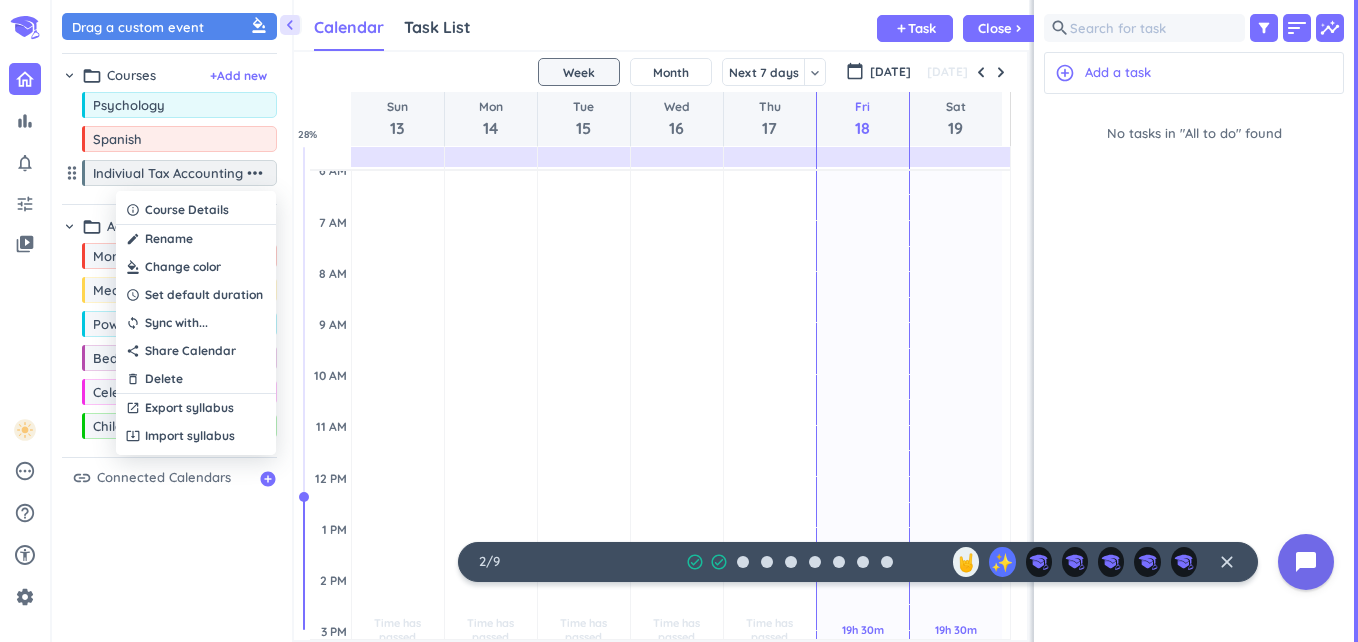 click at bounding box center (196, 267) 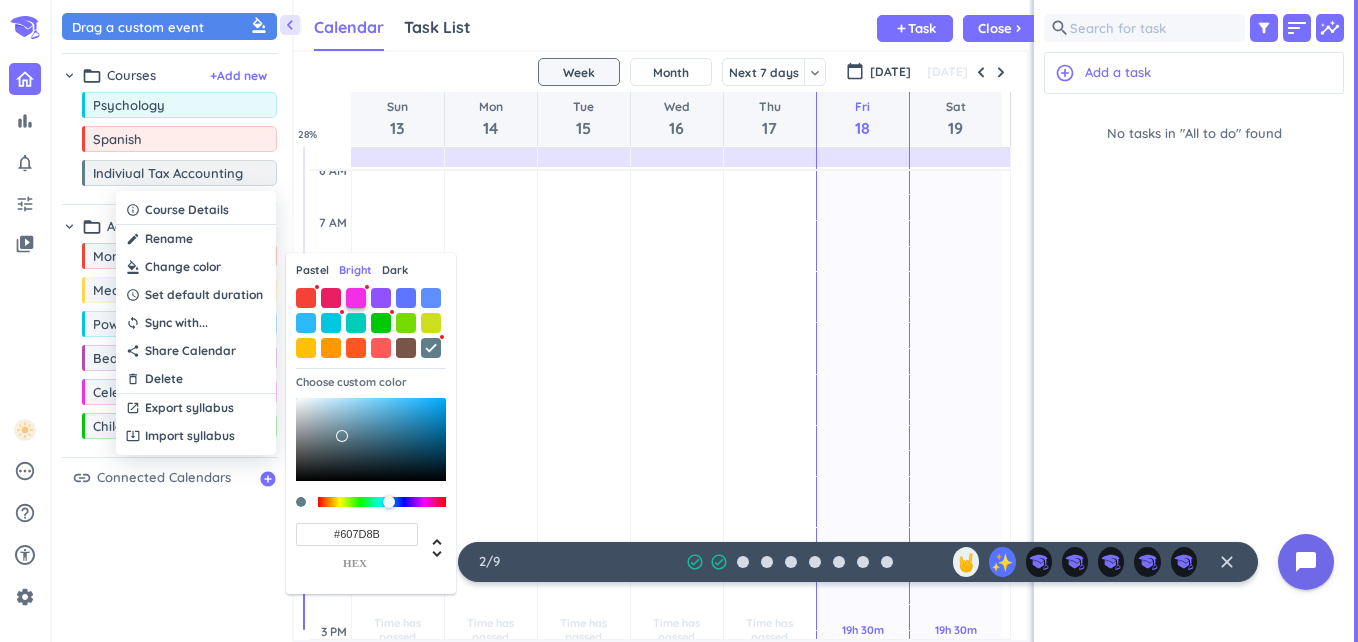 click at bounding box center [356, 298] 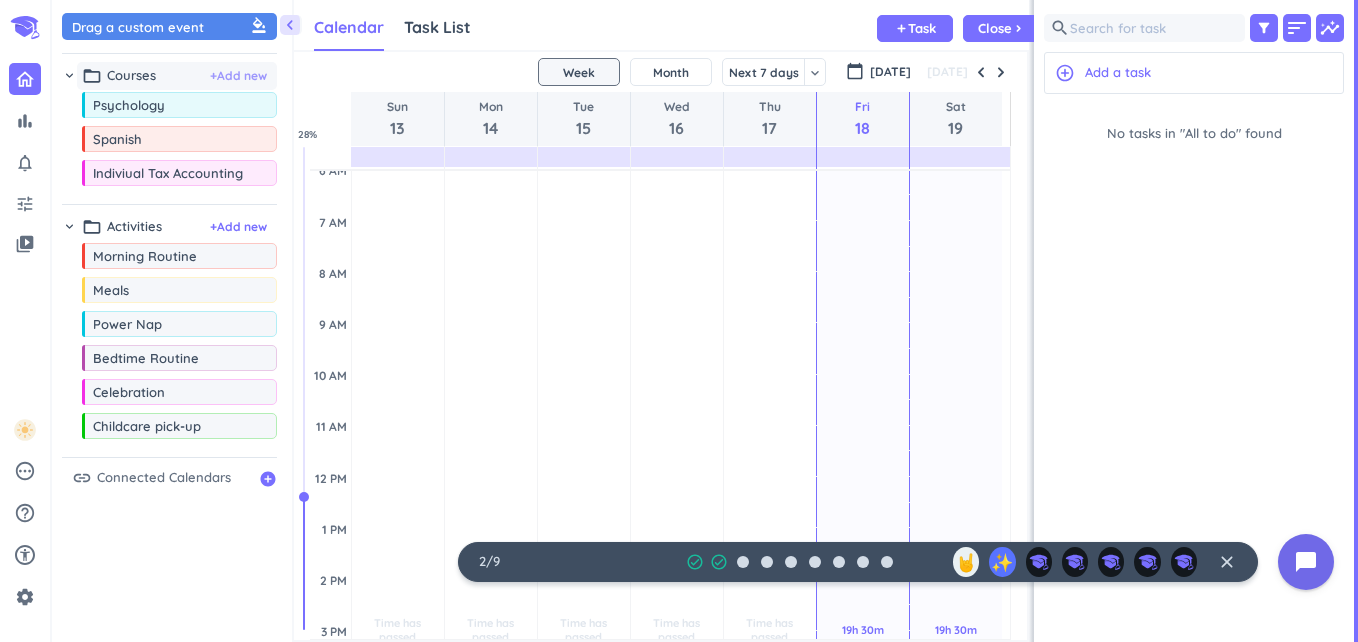 click on "+  Add new" at bounding box center (238, 76) 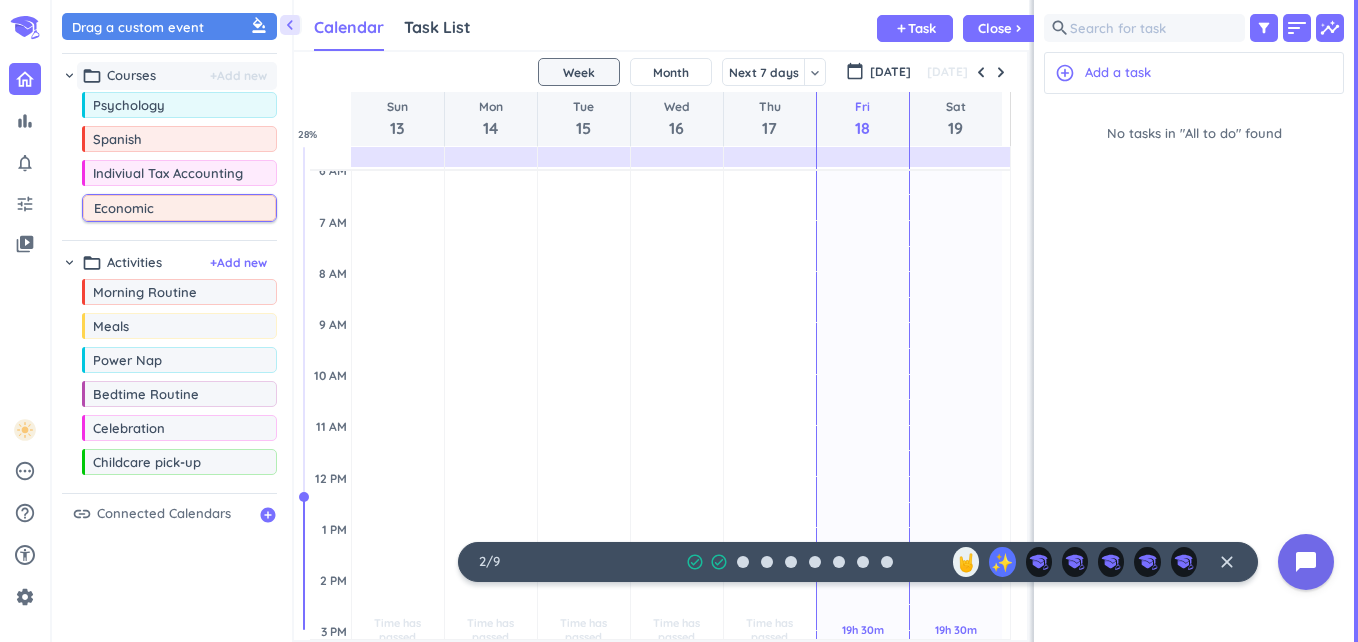 type on "Economics" 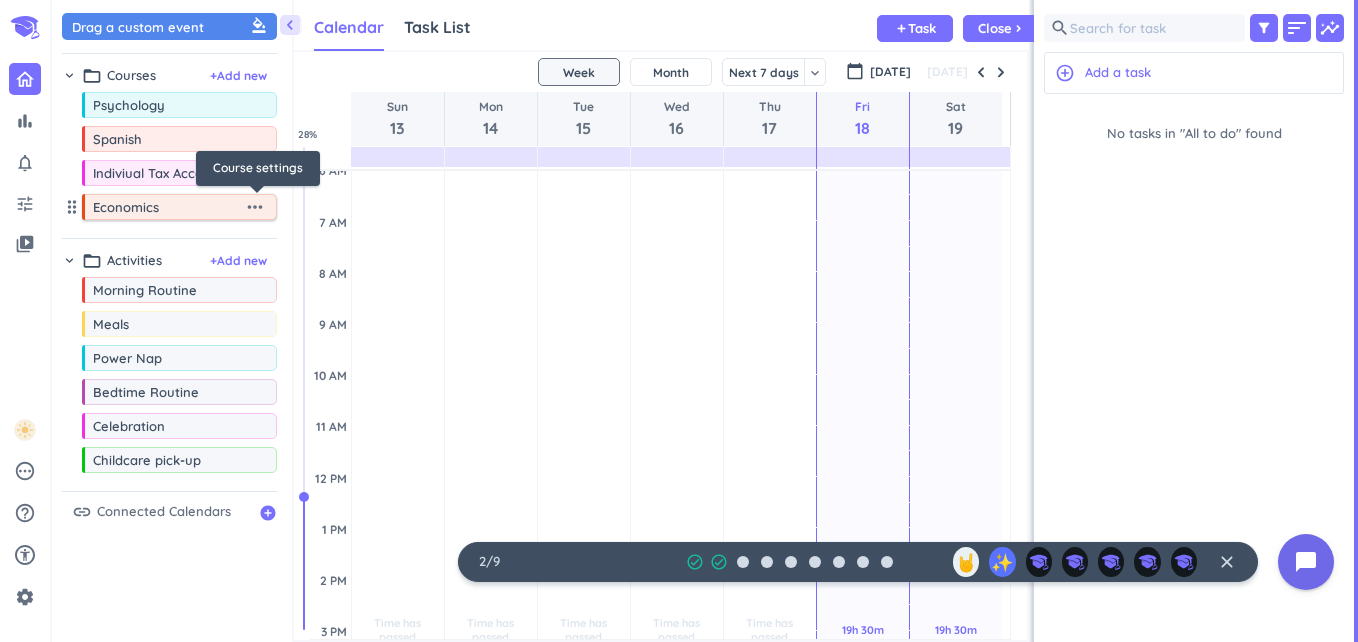 click on "more_horiz" at bounding box center (257, 207) 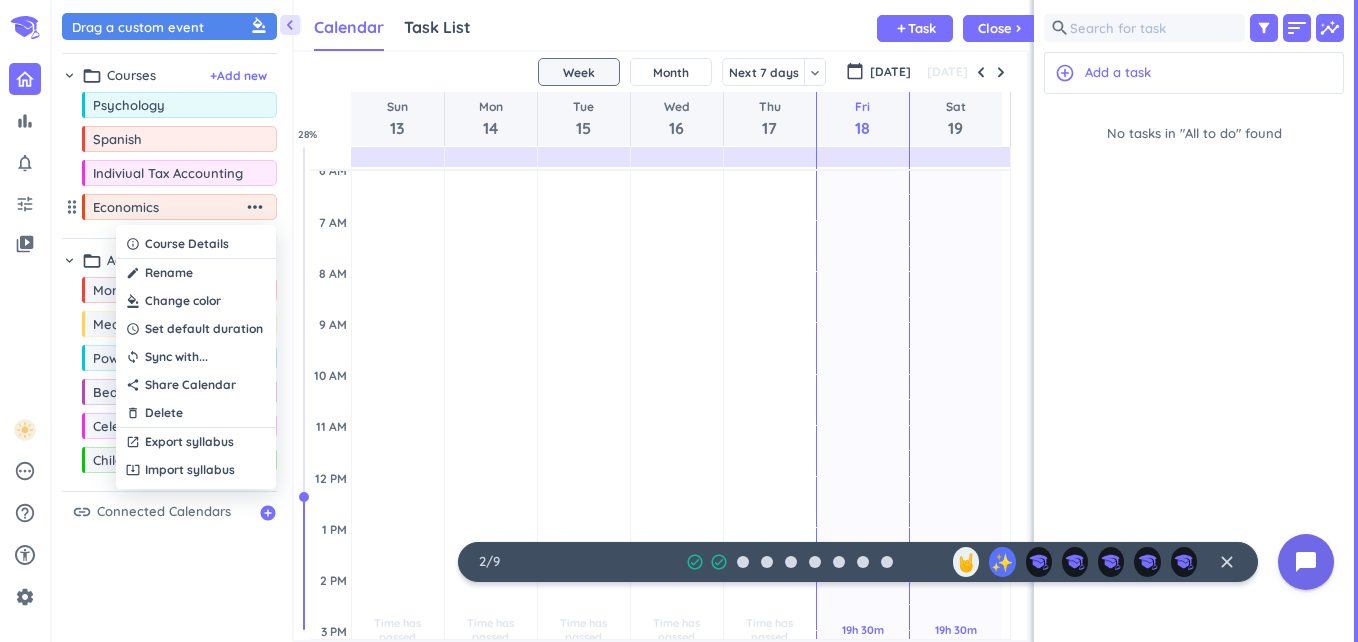 click at bounding box center (196, 301) 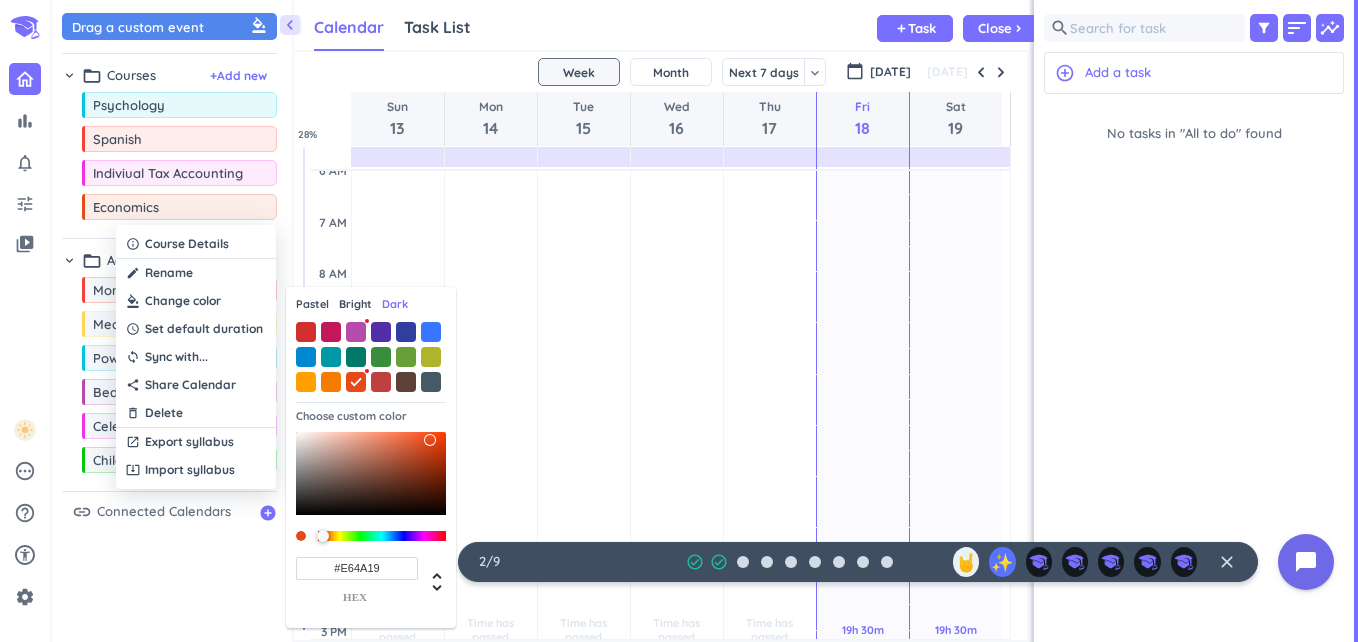 click on "Bright" at bounding box center [355, 304] 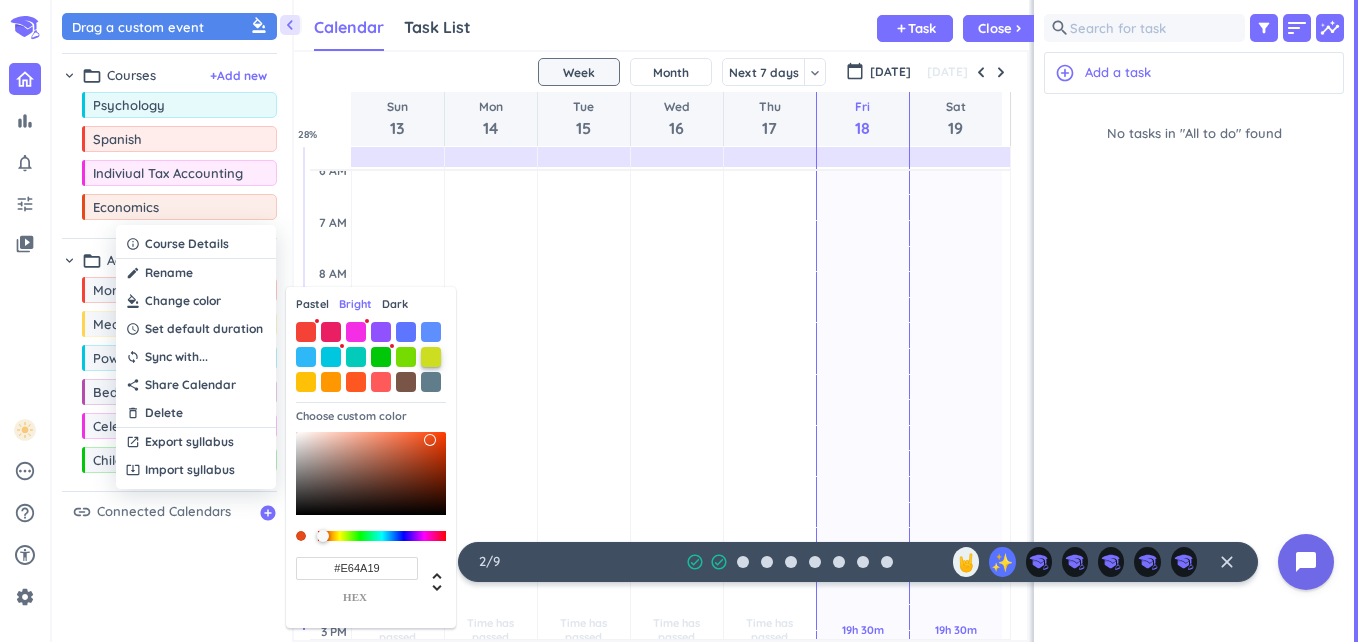 click at bounding box center (431, 357) 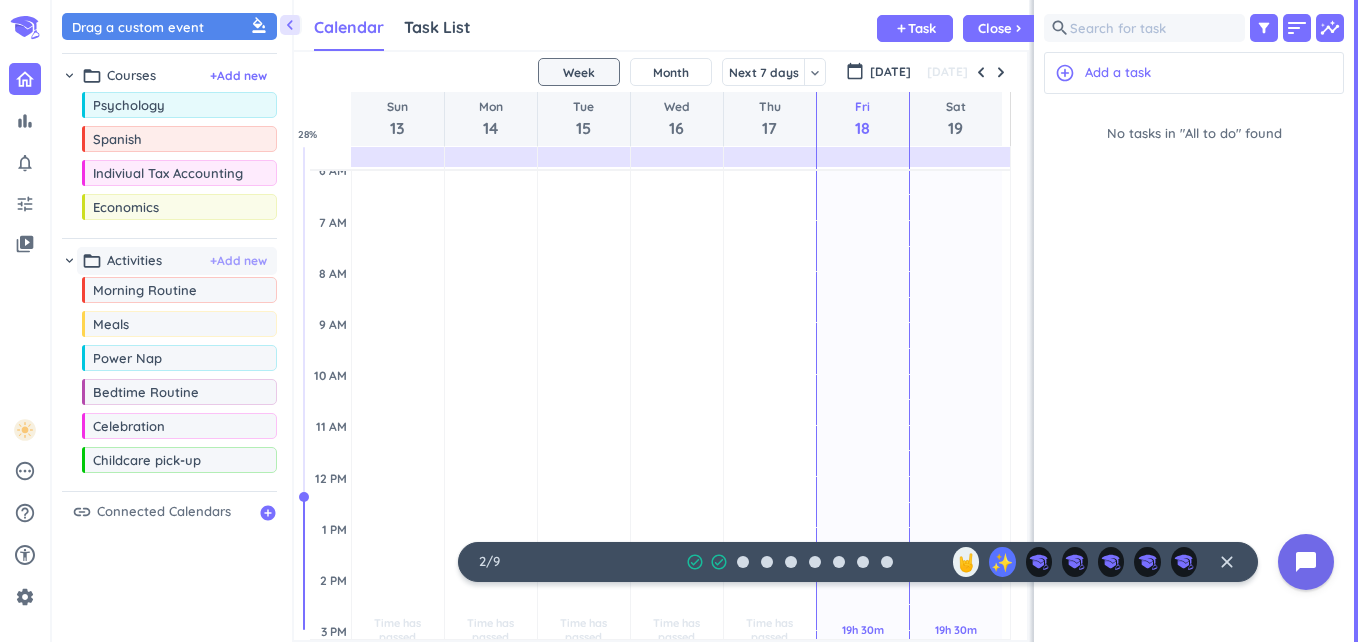 click on "+  Add new" at bounding box center (238, 261) 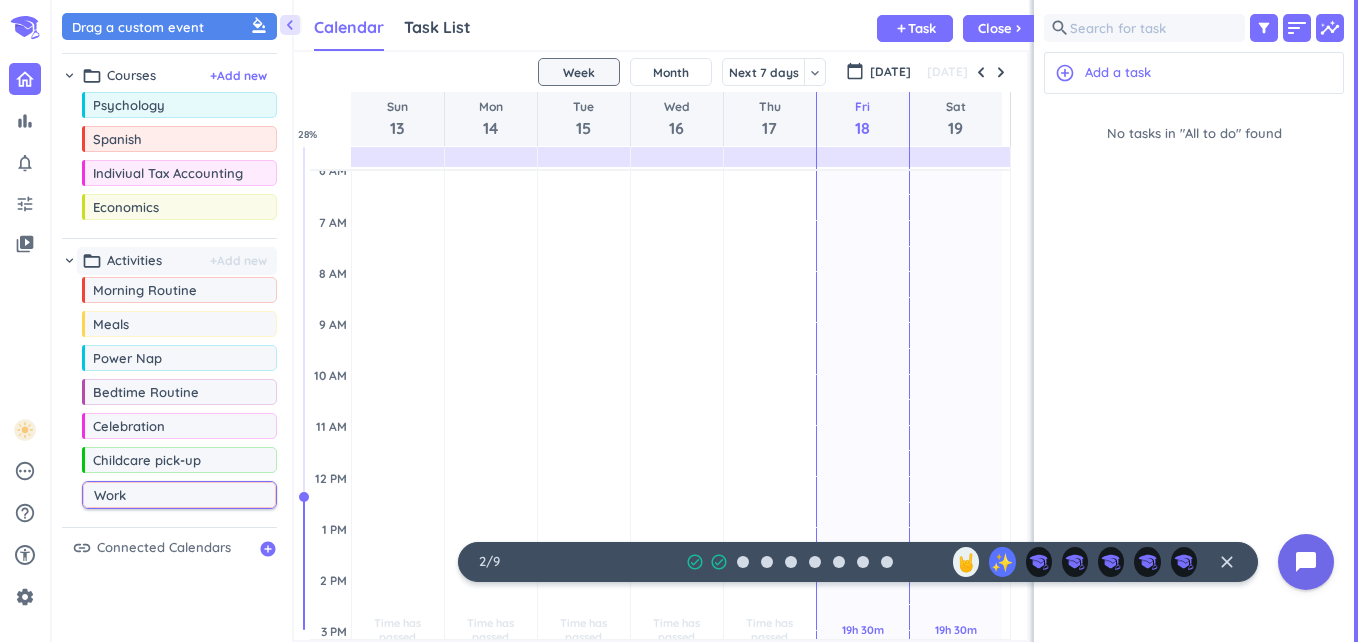 type on "Work" 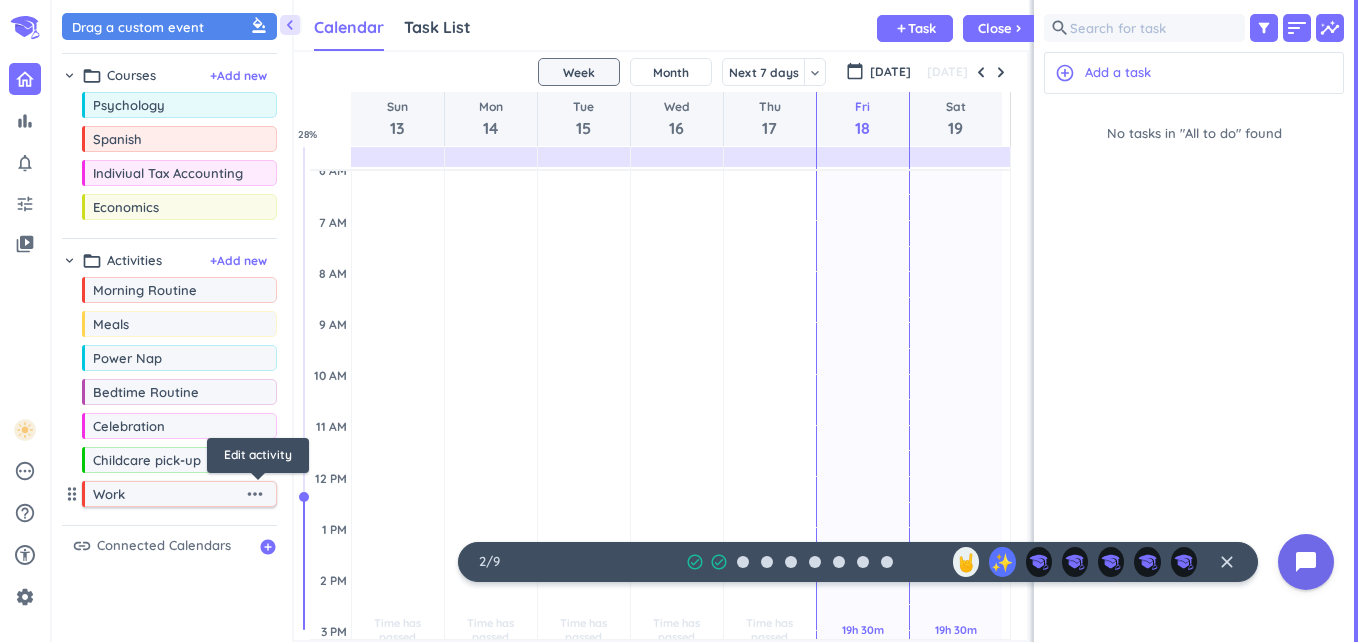 drag, startPoint x: 257, startPoint y: 257, endPoint x: 251, endPoint y: 494, distance: 237.07594 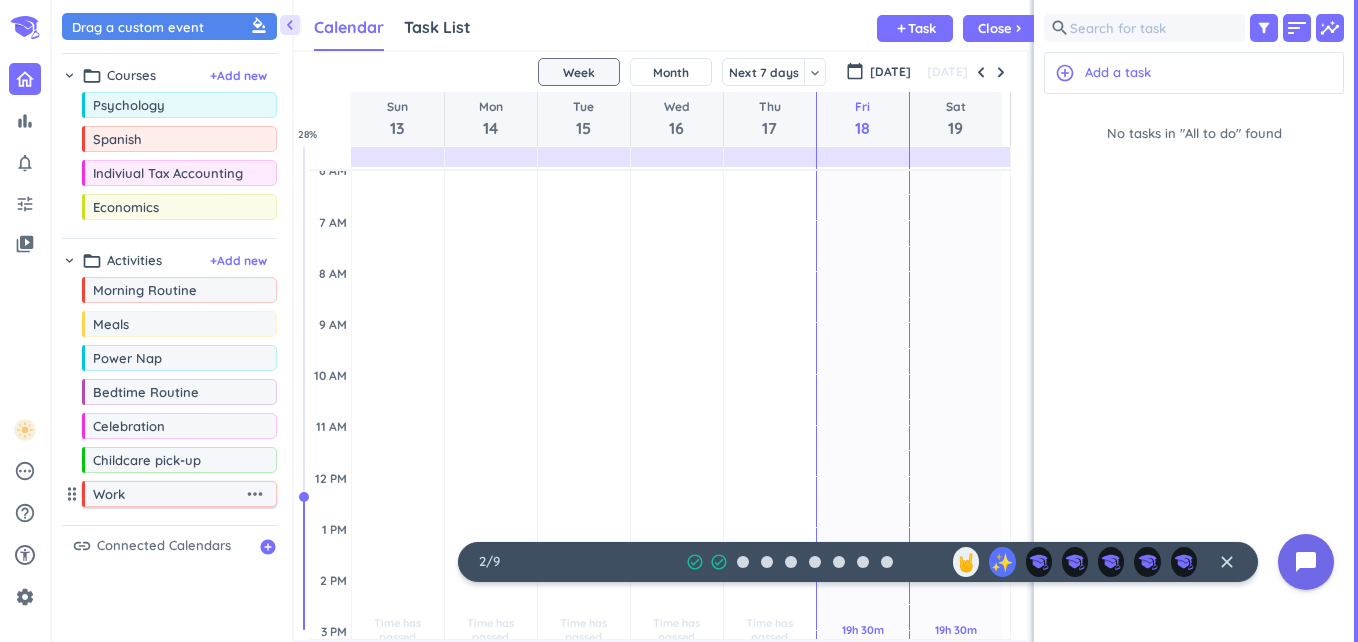 click on "more_horiz" at bounding box center (255, 494) 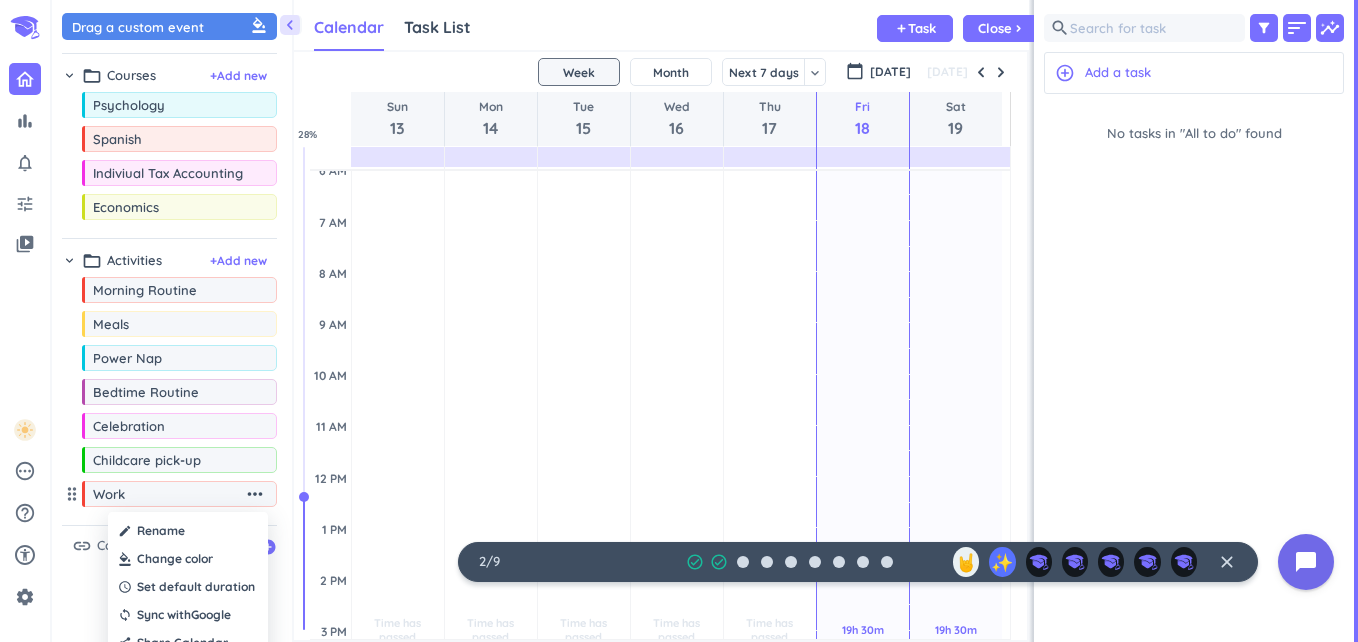 click at bounding box center [188, 559] 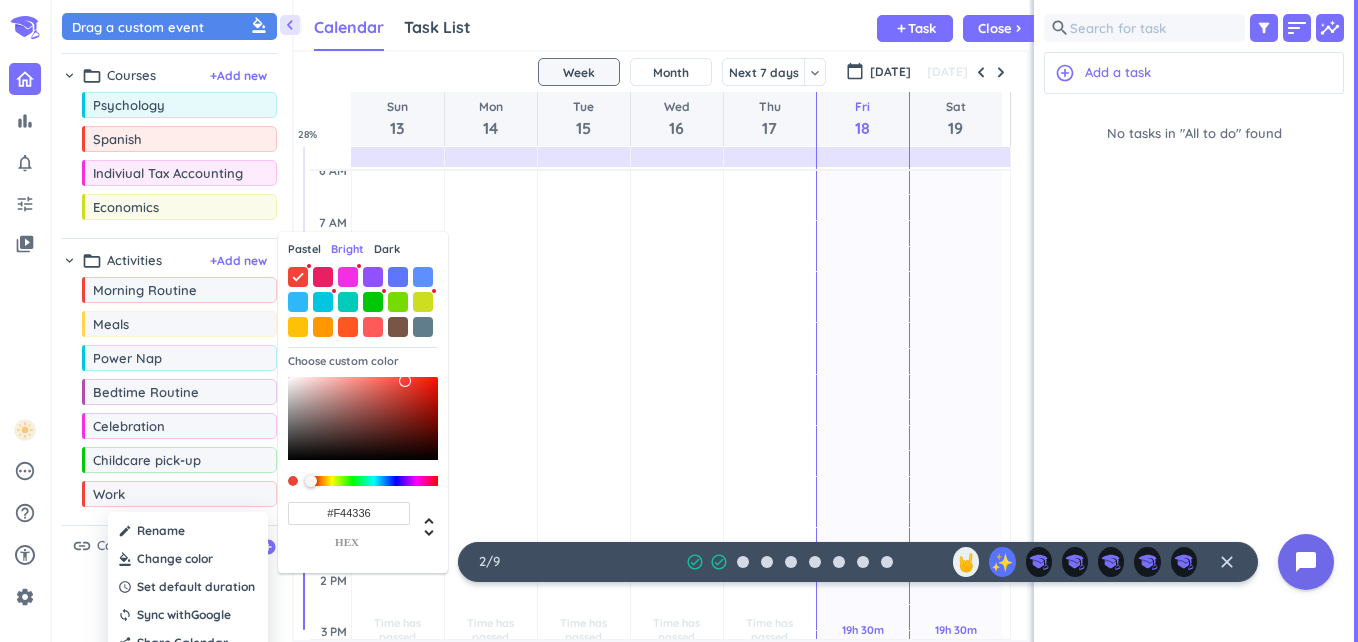 click on "Pastel" at bounding box center (304, 249) 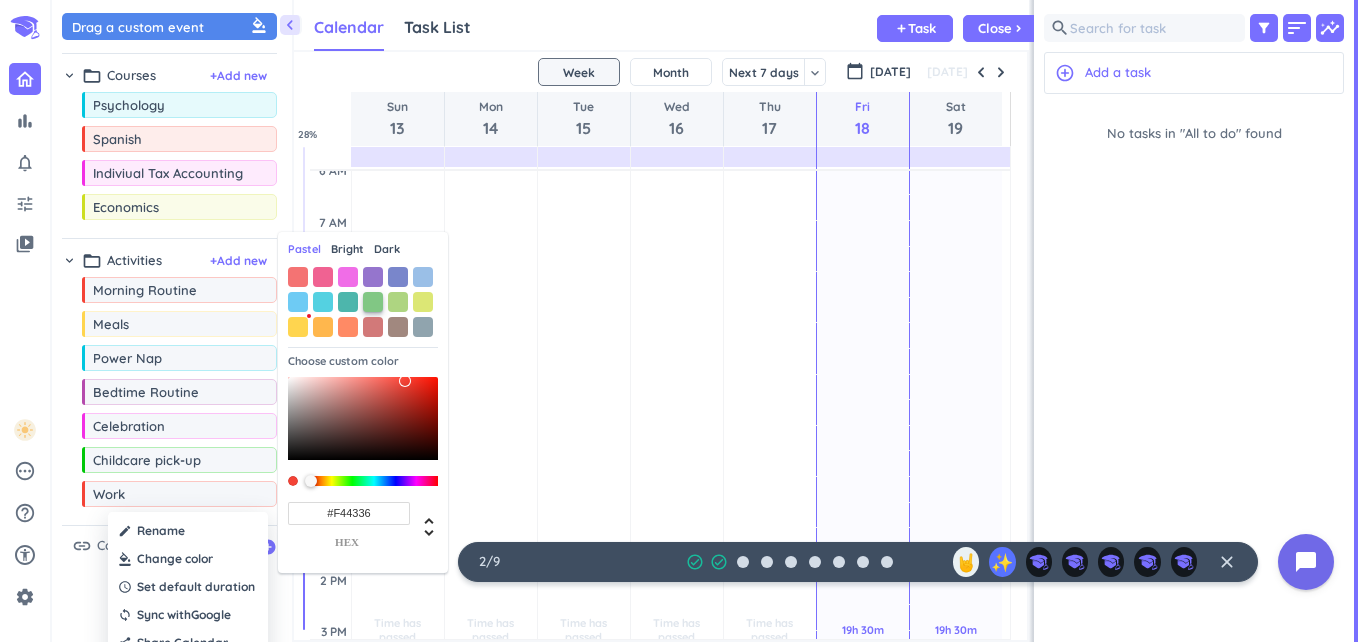 click at bounding box center [373, 302] 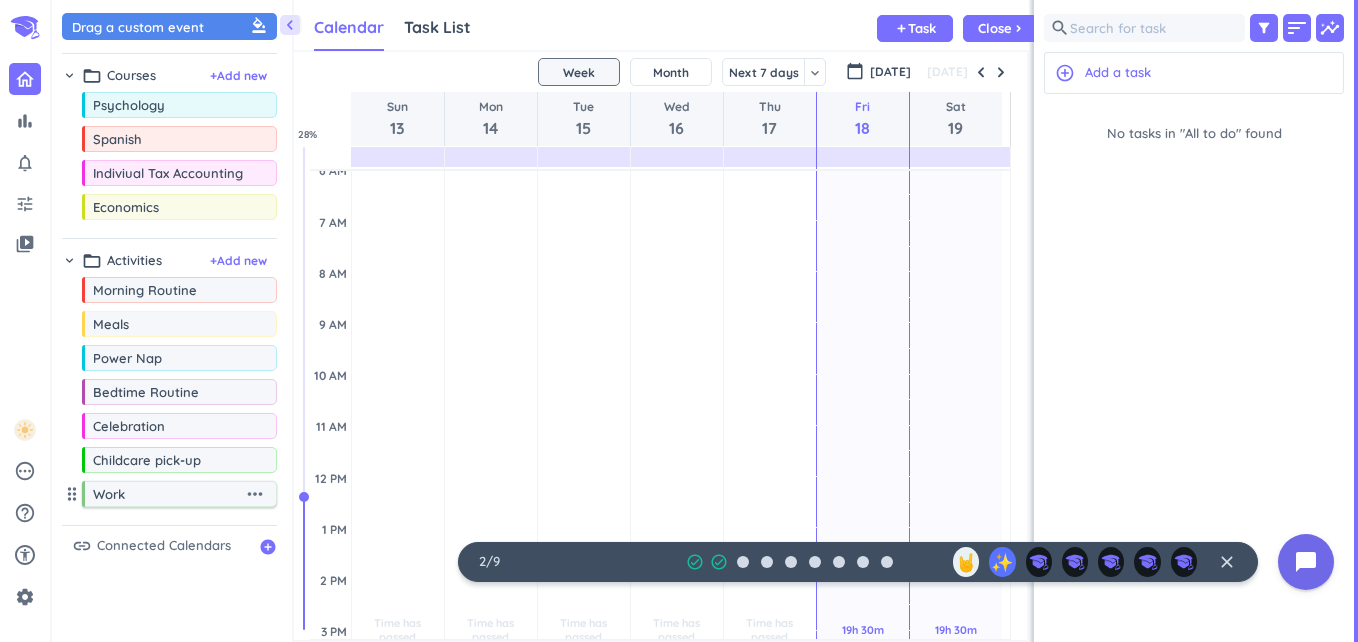 click on "Work" at bounding box center [168, 494] 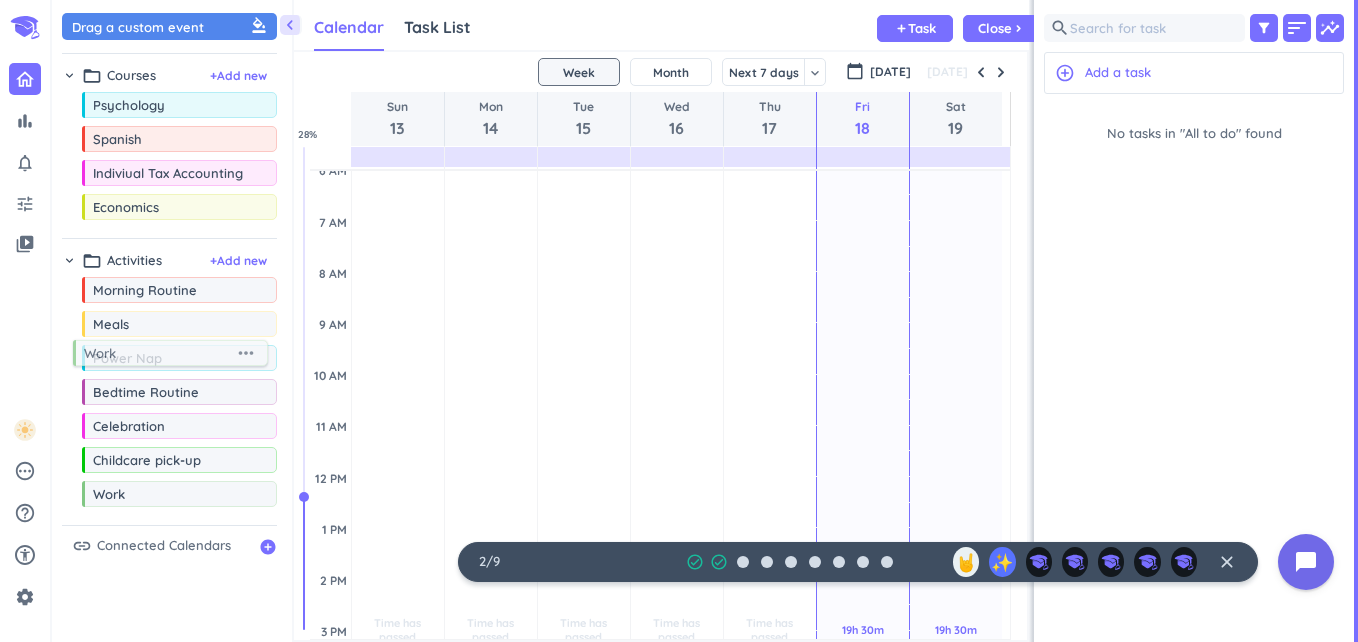 drag, startPoint x: 167, startPoint y: 489, endPoint x: 158, endPoint y: 348, distance: 141.28694 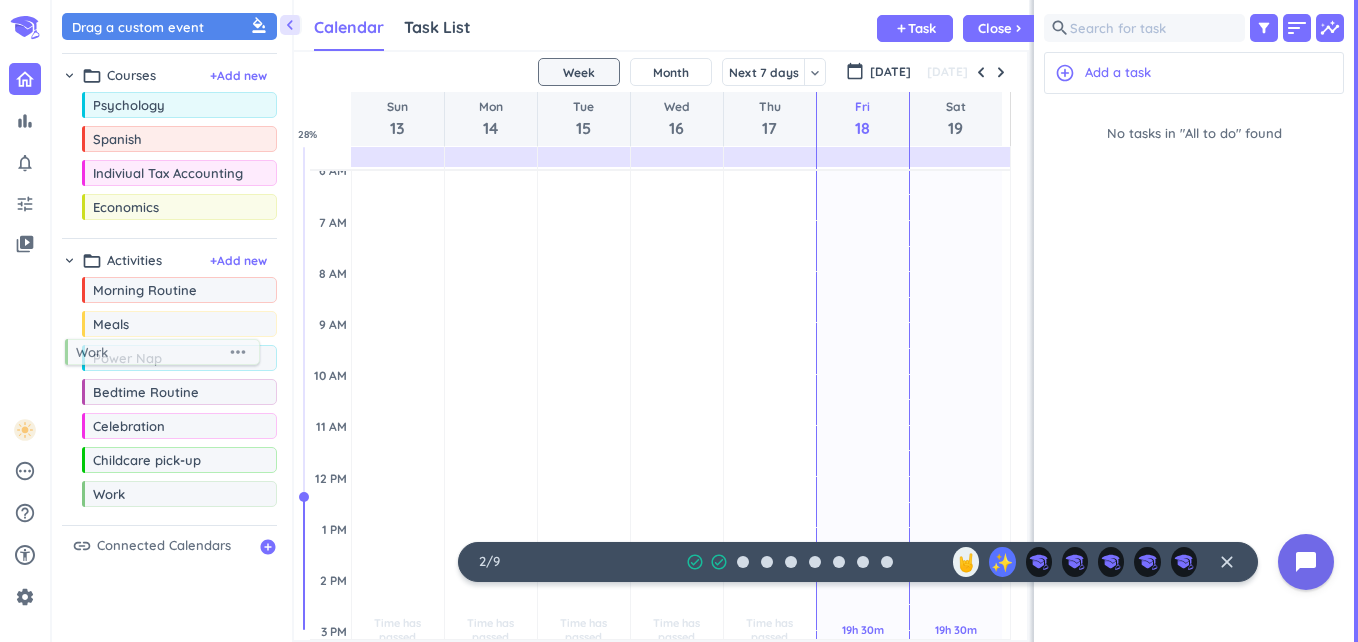 drag, startPoint x: 149, startPoint y: 491, endPoint x: 132, endPoint y: 349, distance: 143.01399 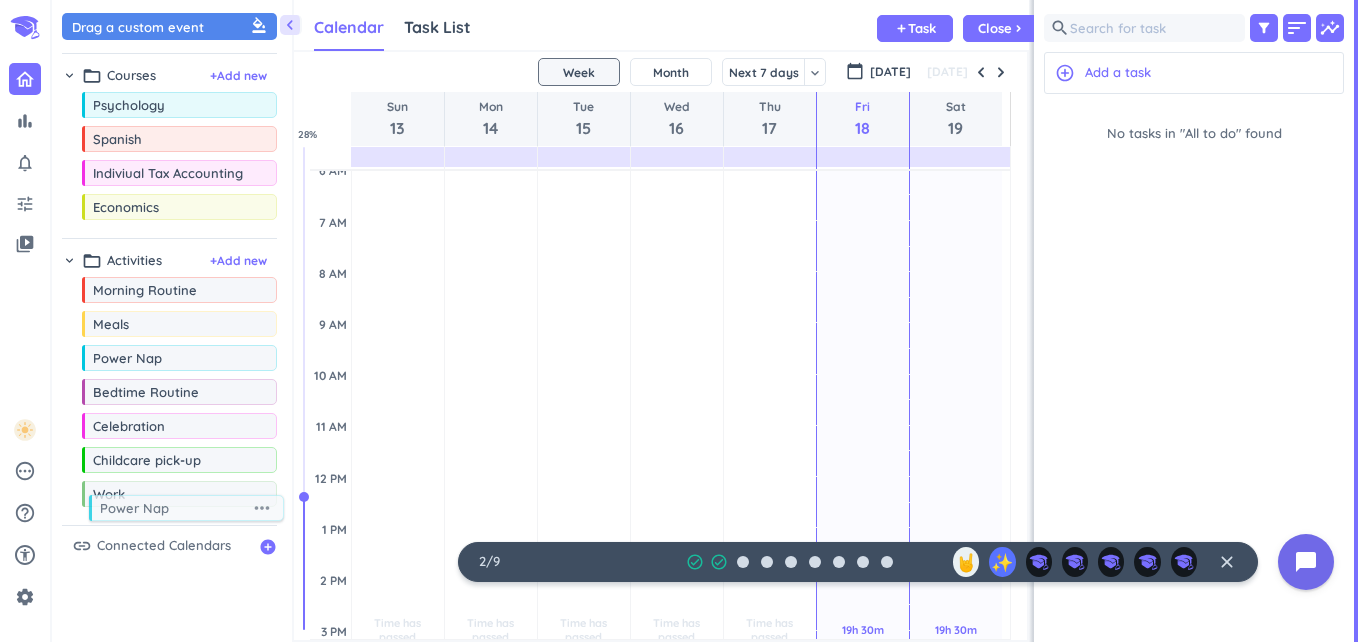 drag, startPoint x: 131, startPoint y: 362, endPoint x: 138, endPoint y: 512, distance: 150.16324 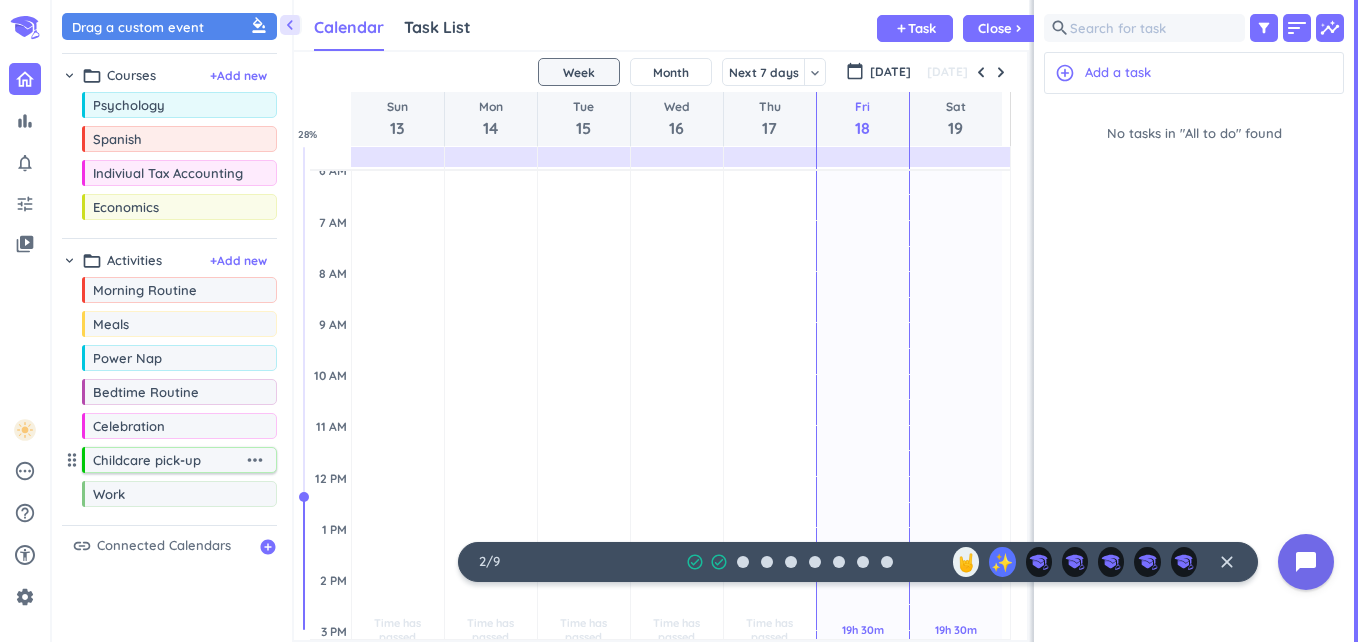 click on "more_horiz" at bounding box center [255, 460] 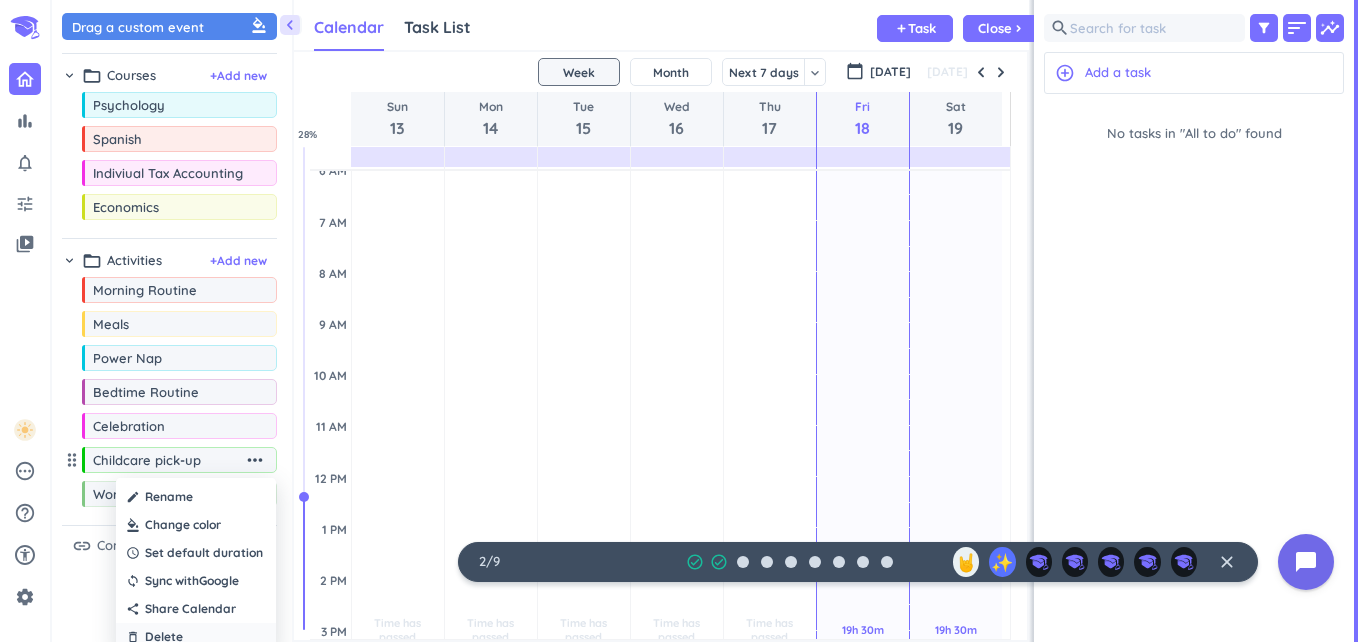 click on "Delete" at bounding box center [164, 637] 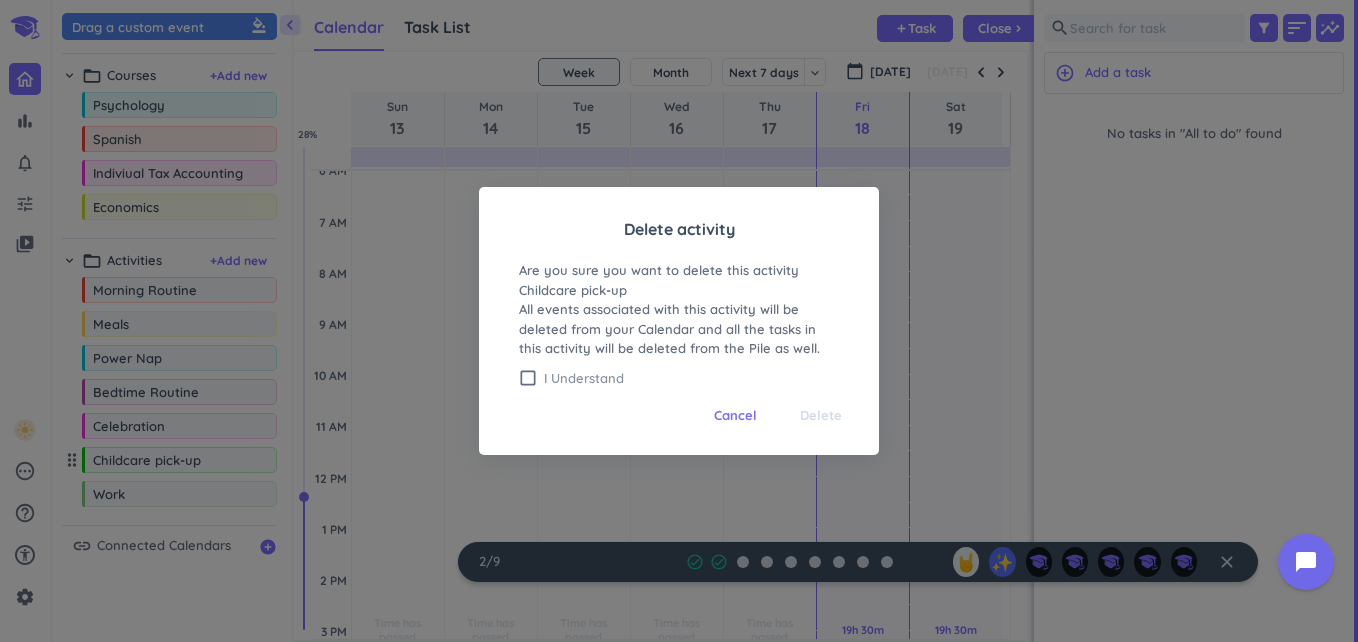 click on "check_box_outline_blank" at bounding box center (528, 378) 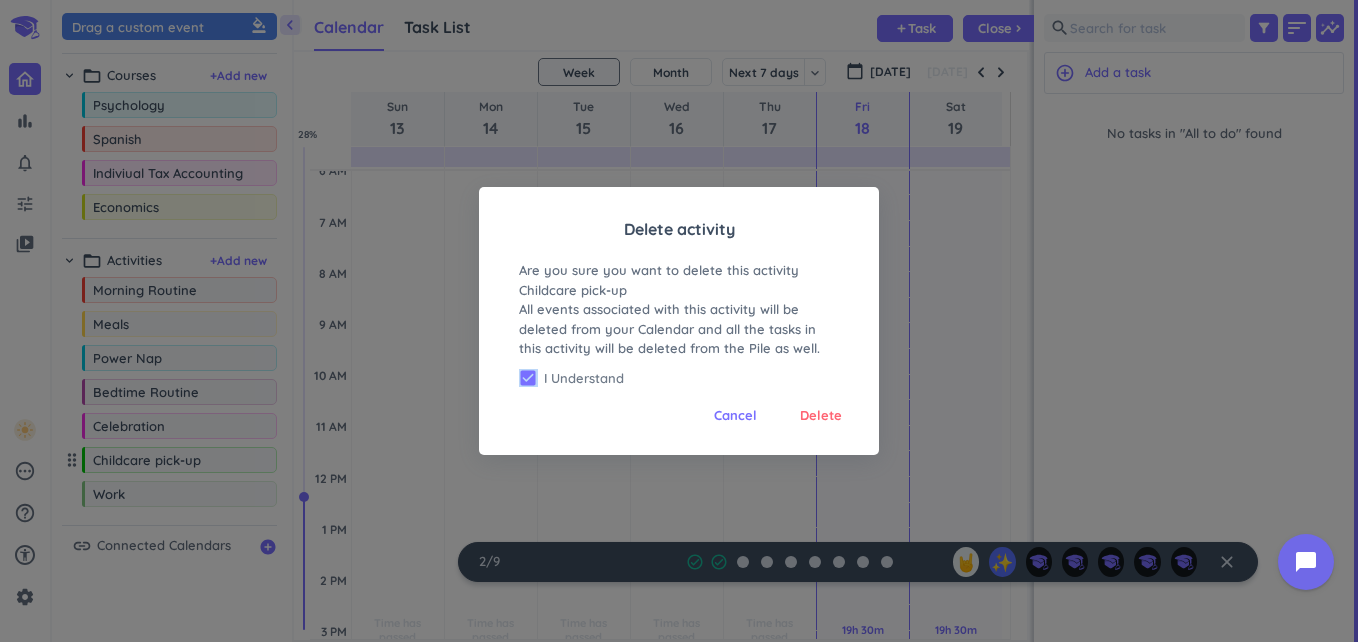 click on "check_box" at bounding box center (528, 378) 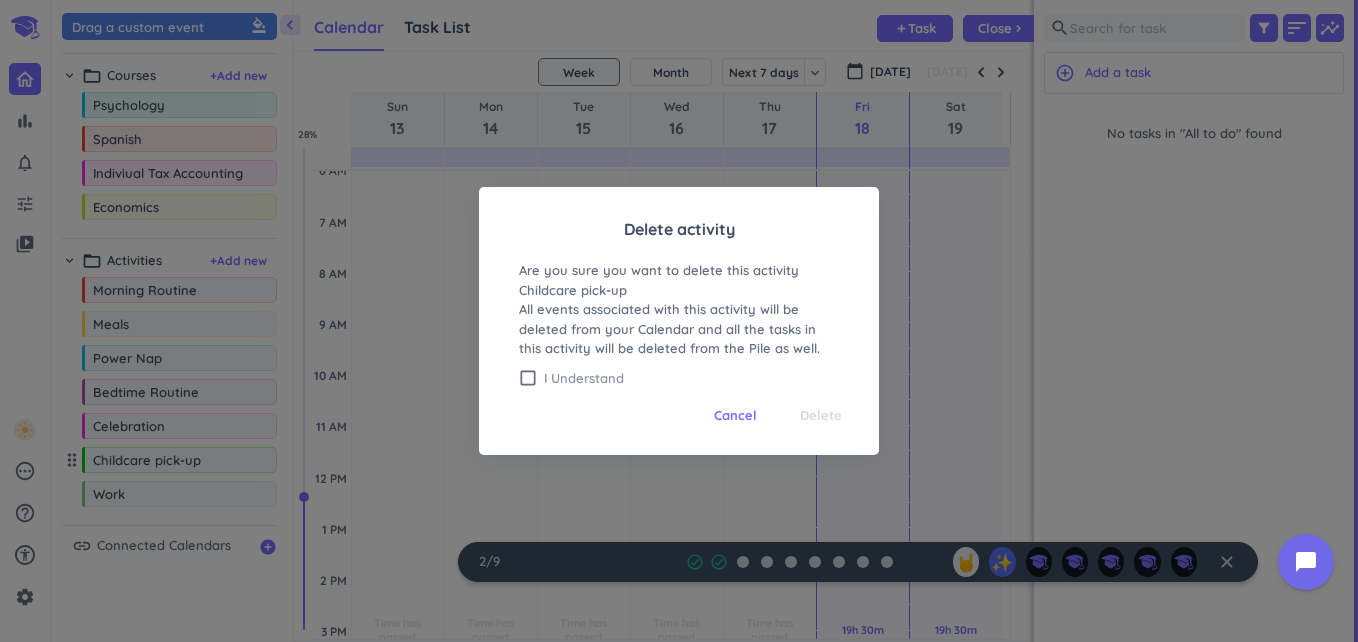 click on "check_box_outline_blank" at bounding box center (528, 378) 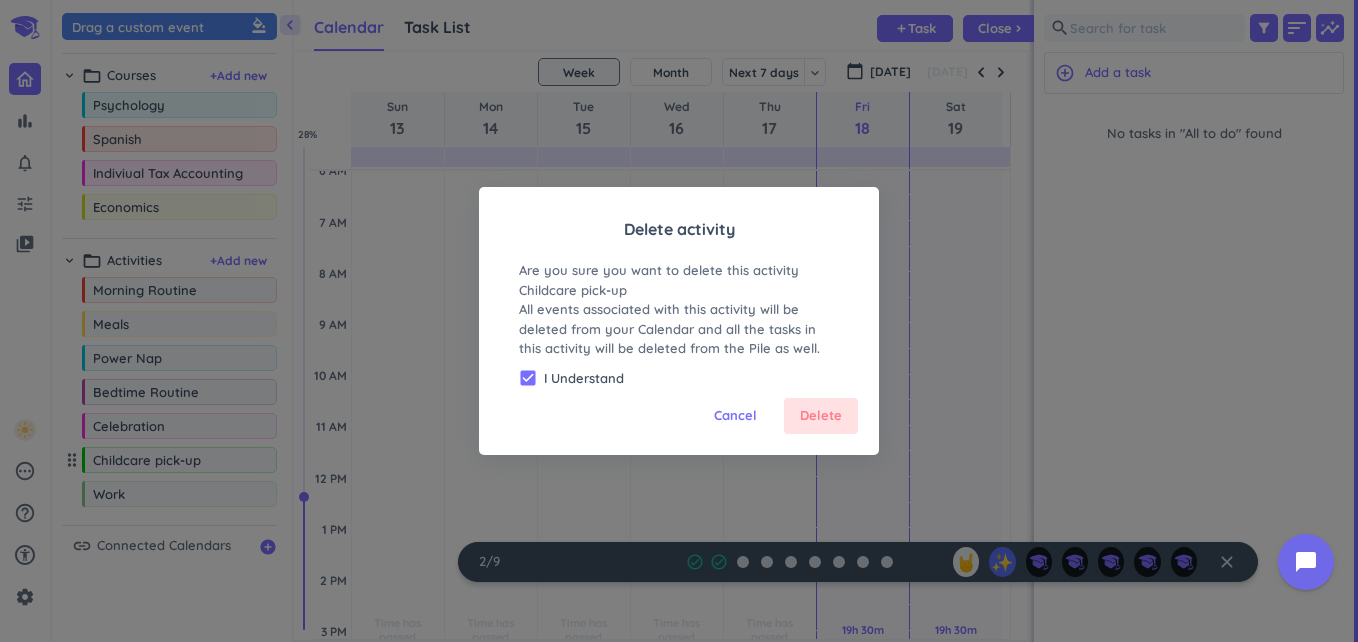 click on "Delete" at bounding box center [821, 416] 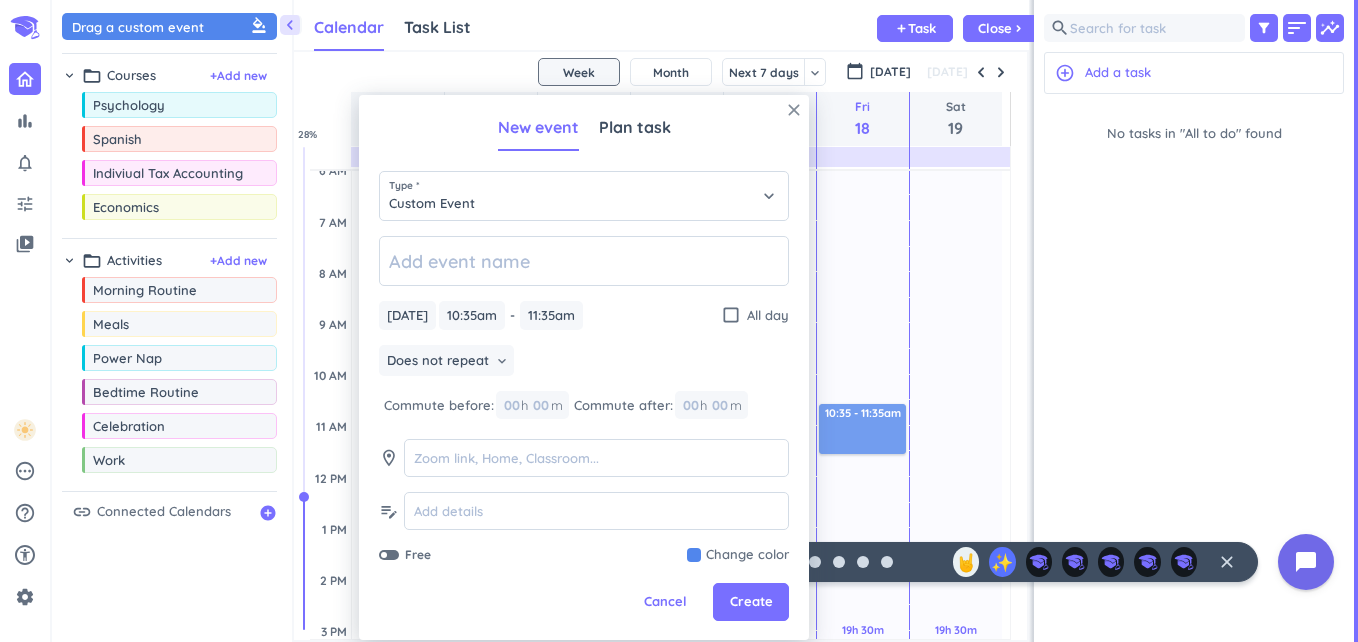 click on "close" at bounding box center [794, 110] 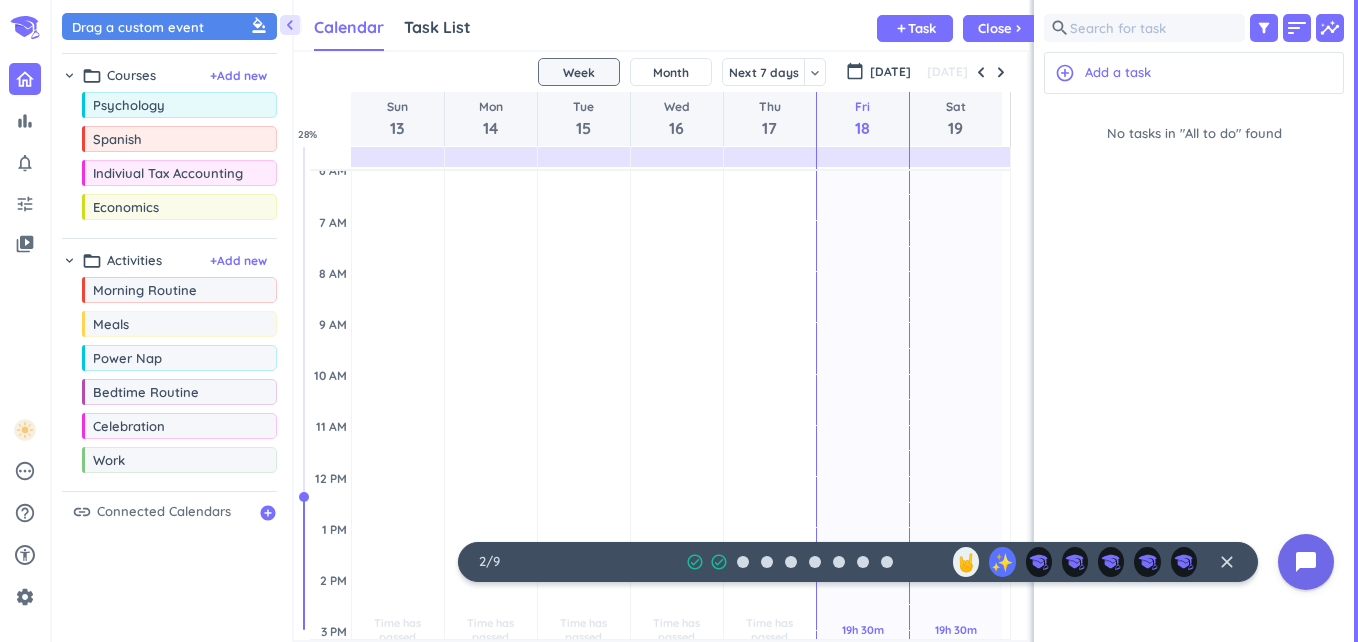click on "Thu 17" at bounding box center [770, 119] 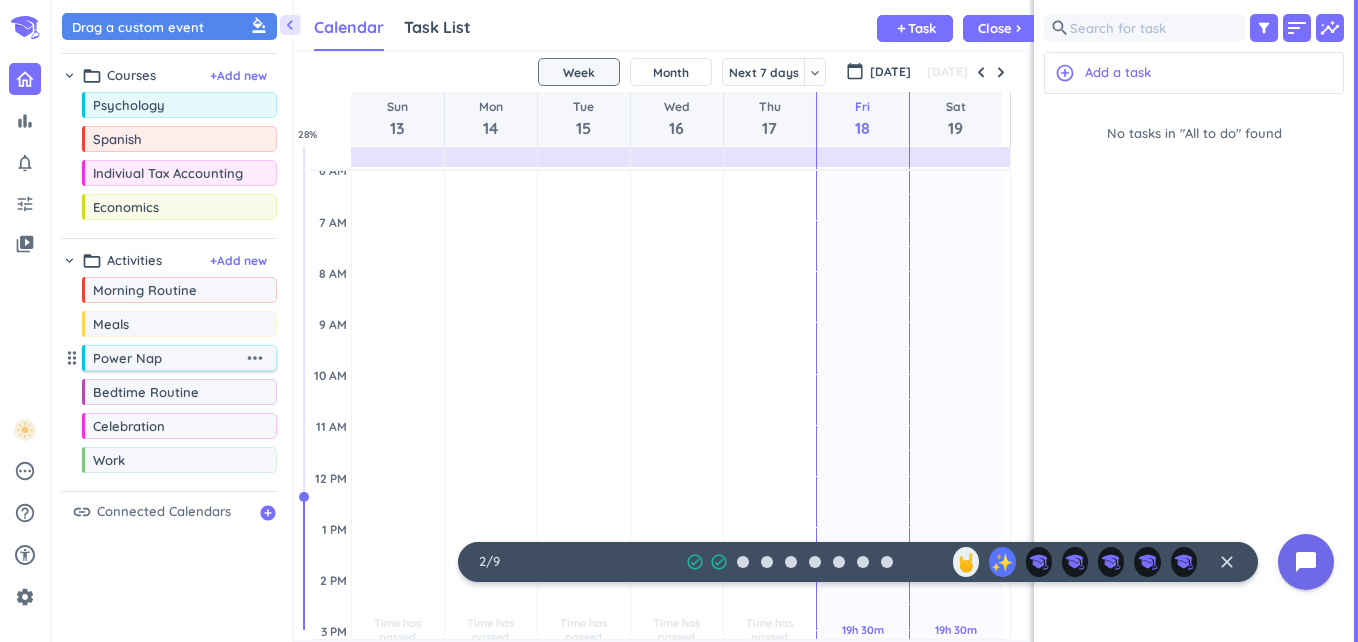 click on "more_horiz" at bounding box center [255, 358] 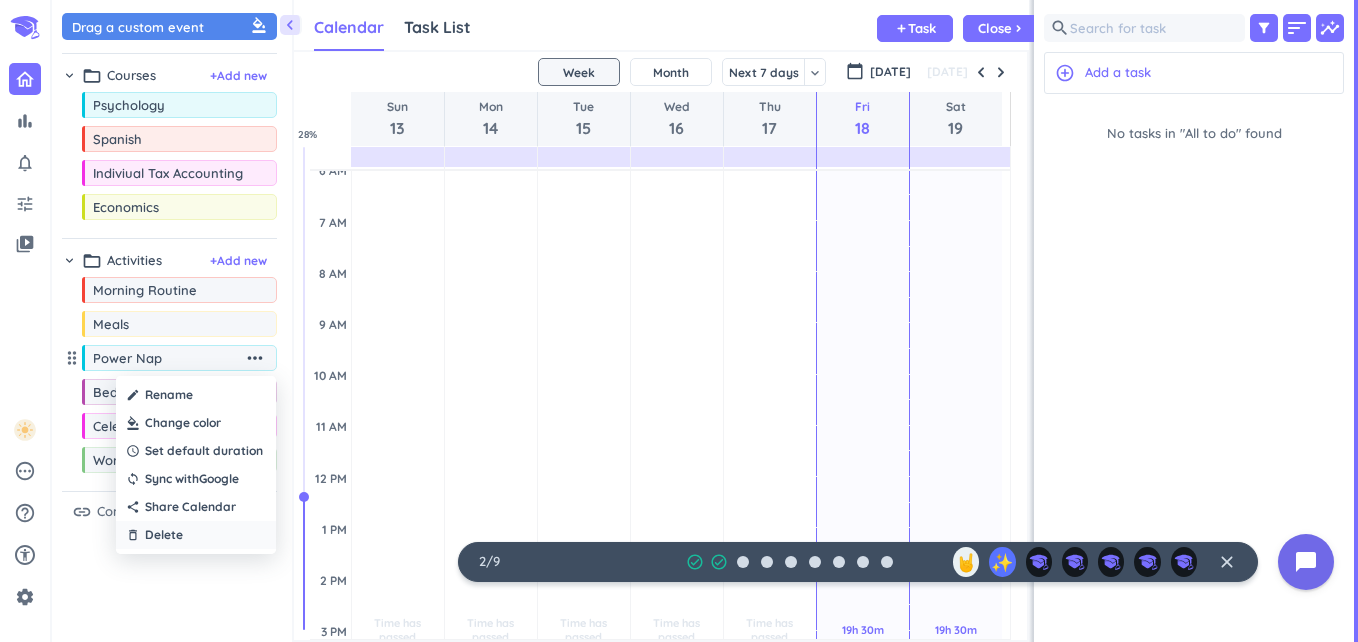 click on "Delete" at bounding box center (164, 535) 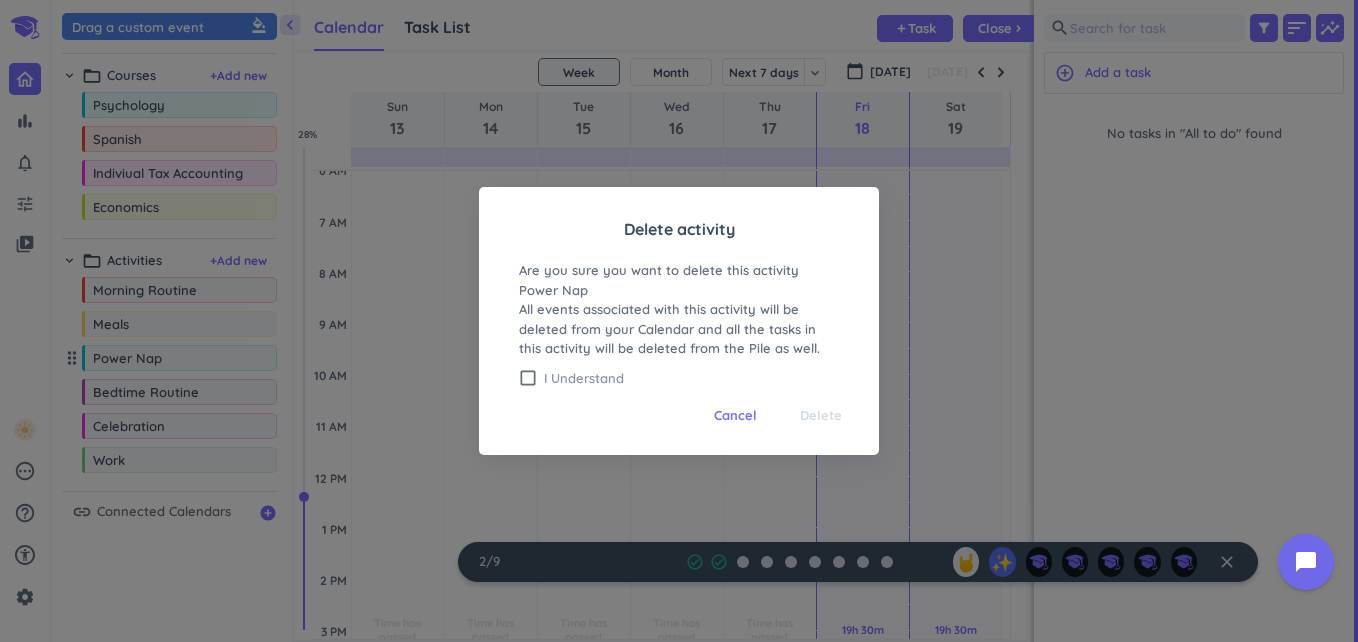 click on "check_box_outline_blank" at bounding box center (528, 378) 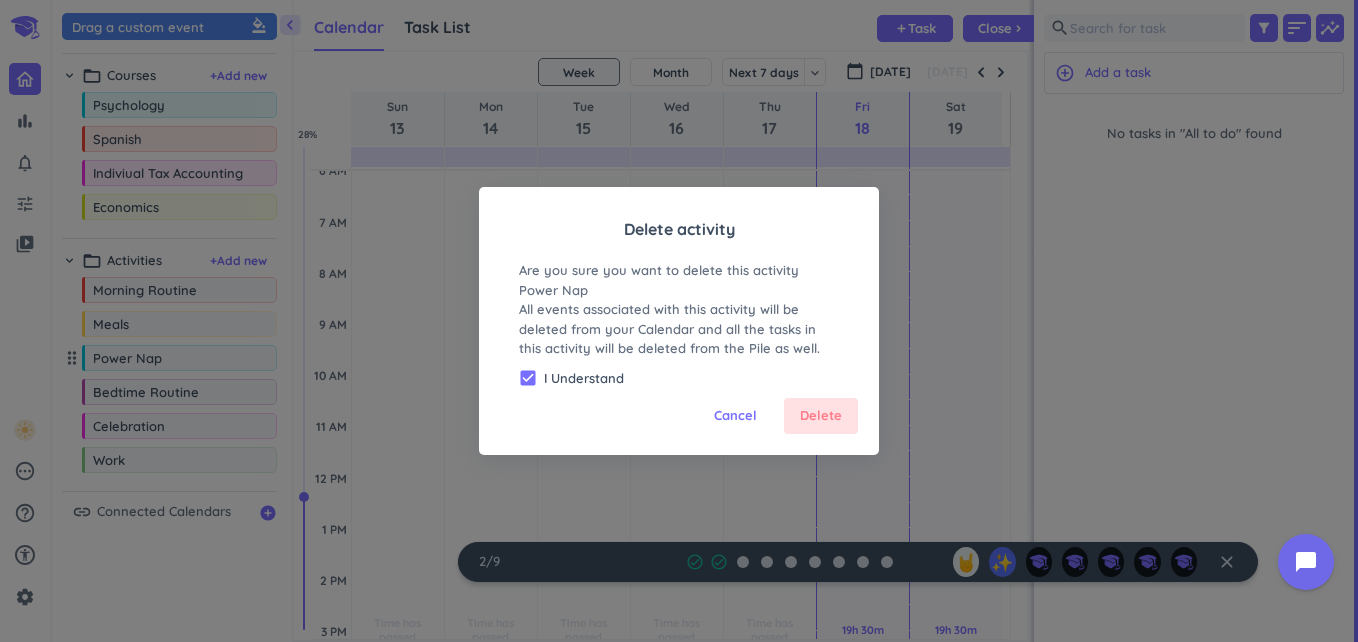 click on "Delete" at bounding box center (821, 416) 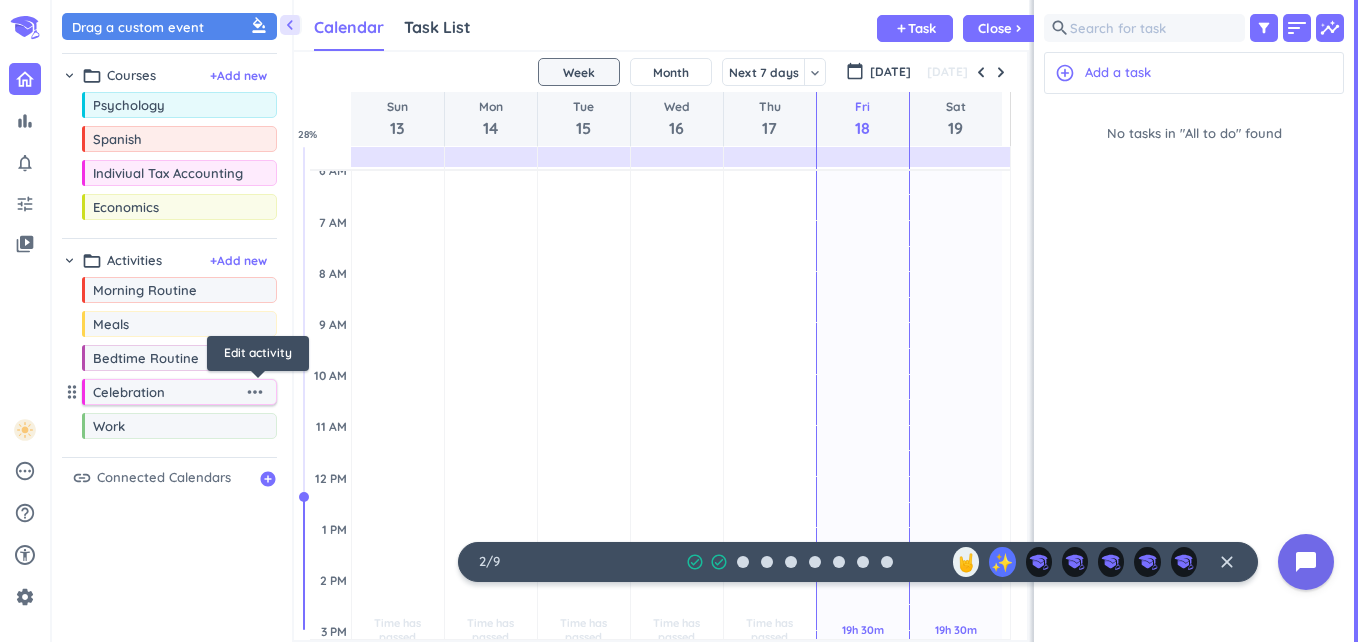 click on "more_horiz" at bounding box center (255, 392) 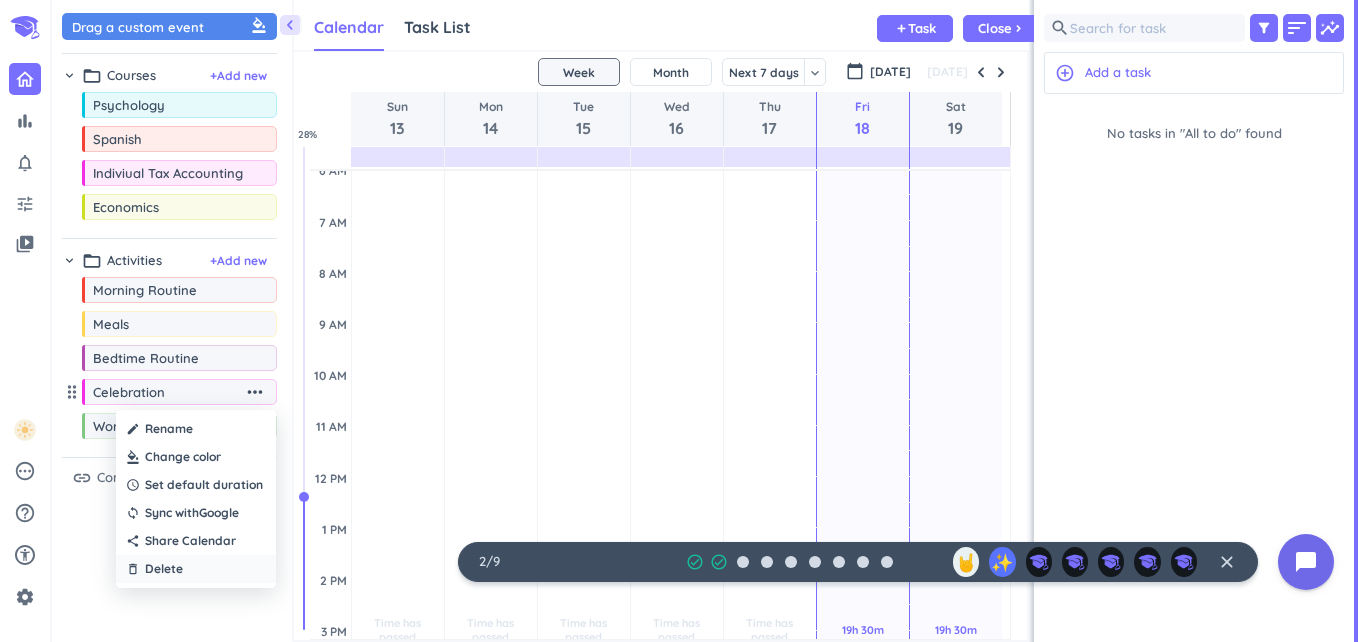 click on "Delete" at bounding box center [164, 569] 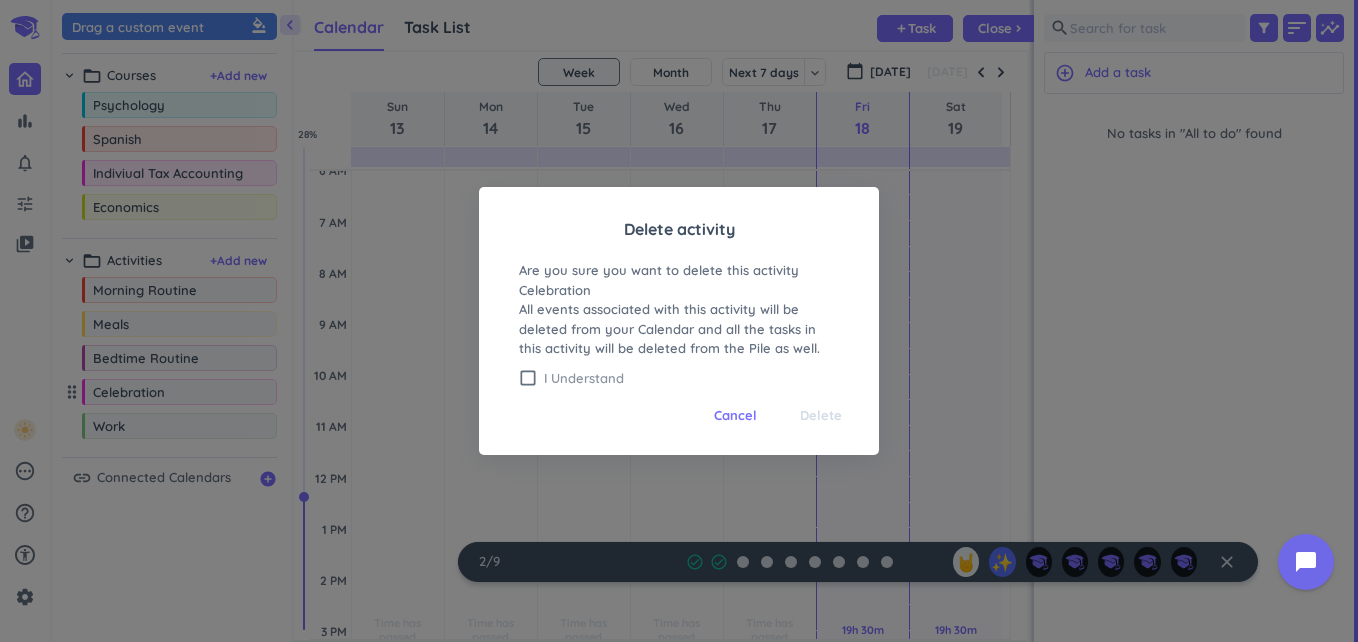 click on "check_box_outline_blank" at bounding box center [528, 378] 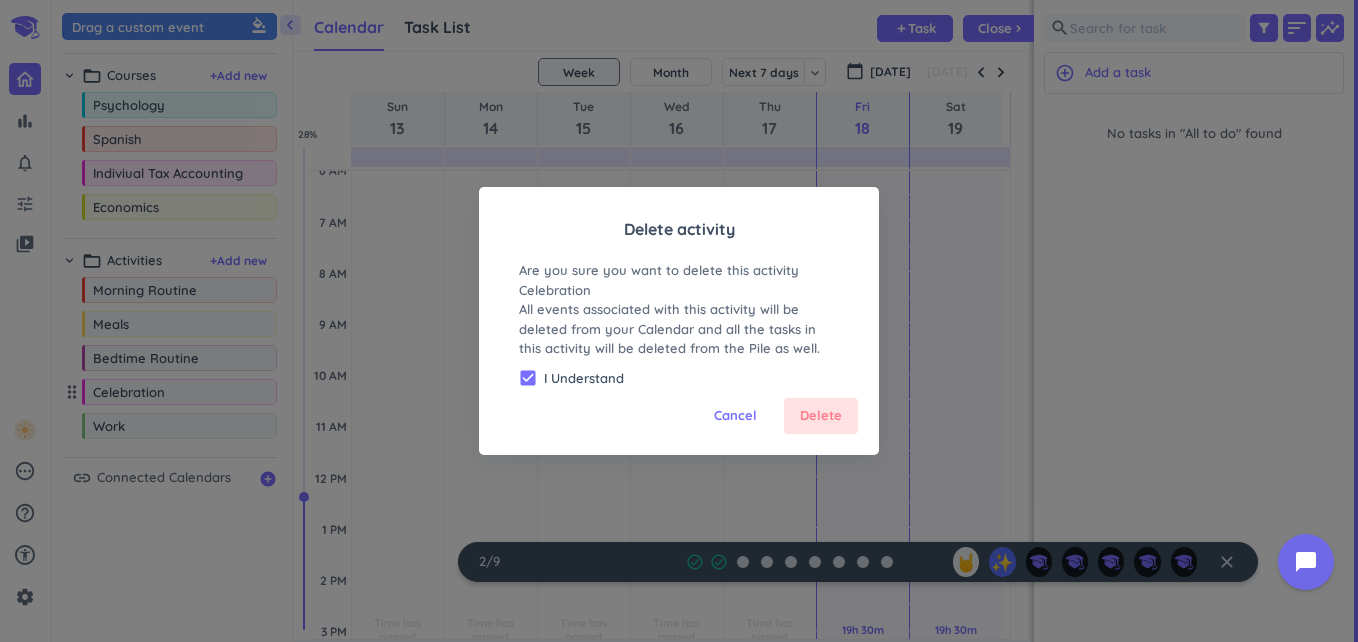 click on "Delete" at bounding box center [821, 416] 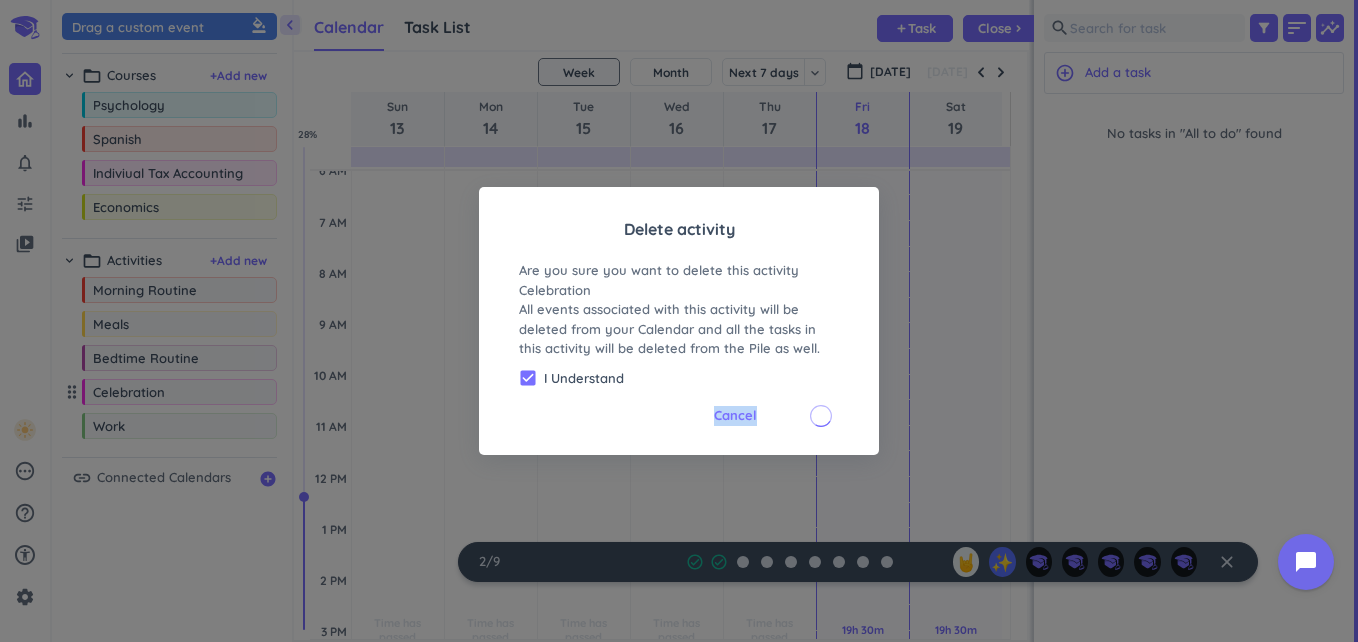 click on "Delete activity Are you sure you want to delete this activity   Celebration  All events associated with this activity will be deleted from your Calendar and all the tasks in this activity will be deleted from the Pile as well. check_box I Understand Cancel" at bounding box center [679, 321] 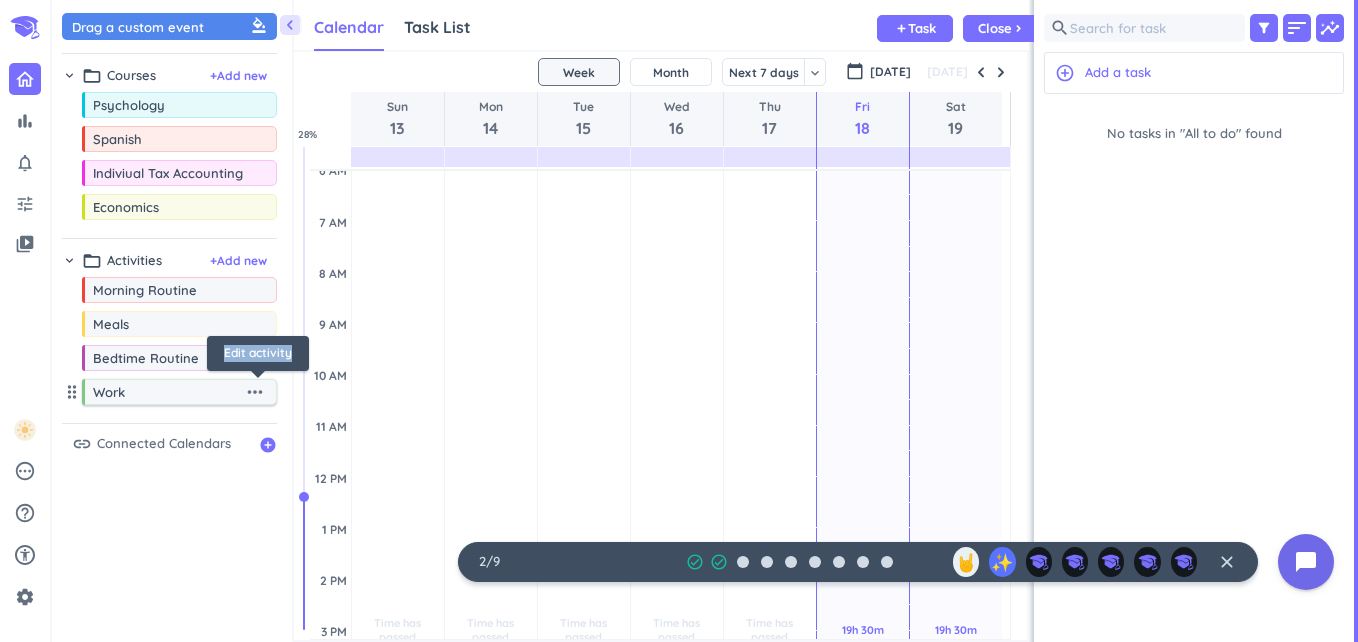 click on "more_horiz" at bounding box center (255, 392) 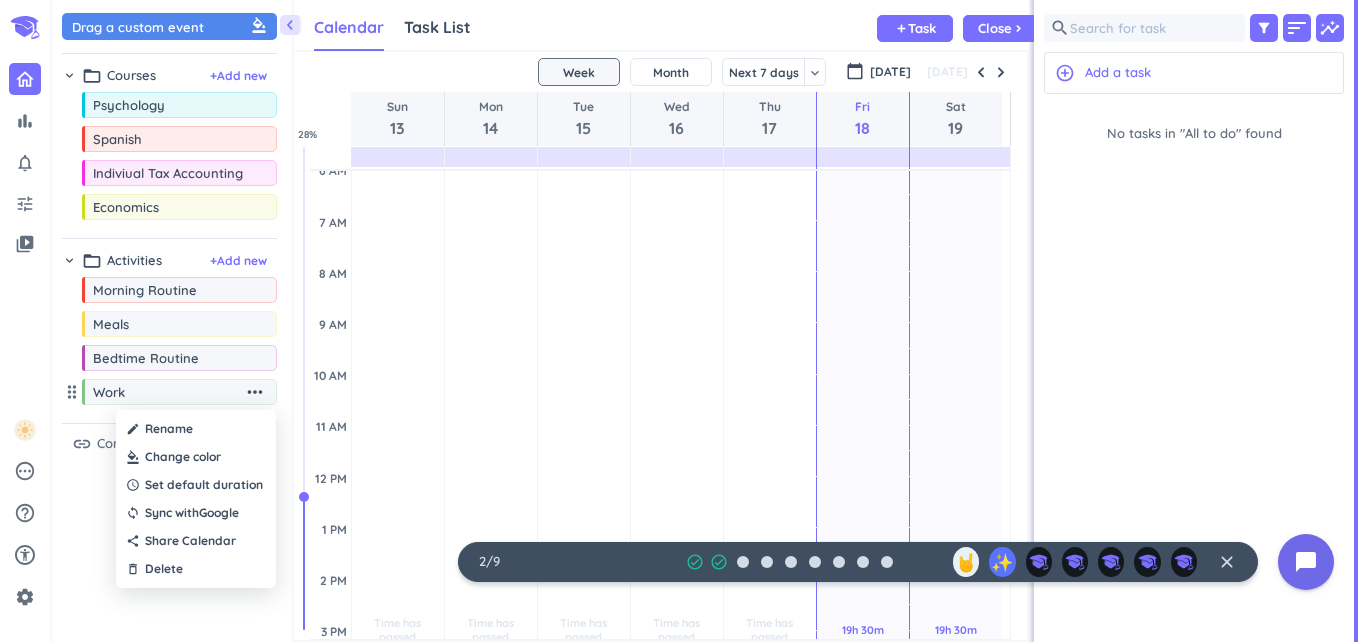 click at bounding box center (196, 457) 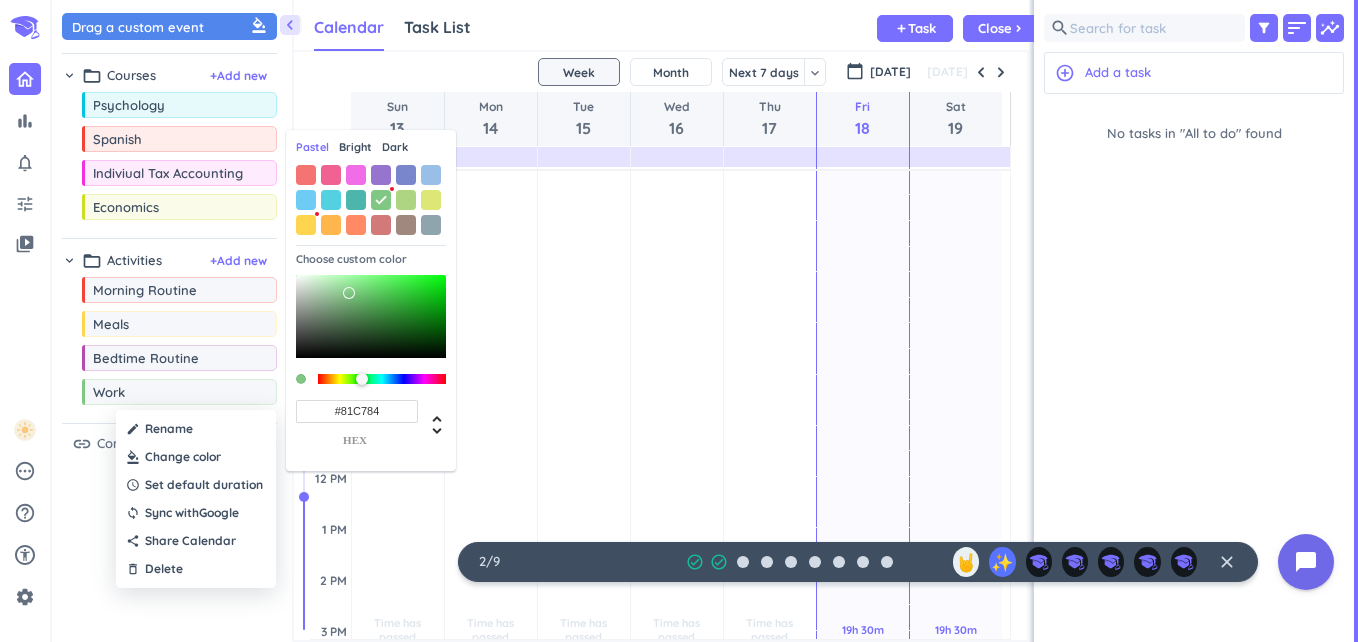 click on "Bright" at bounding box center [355, 147] 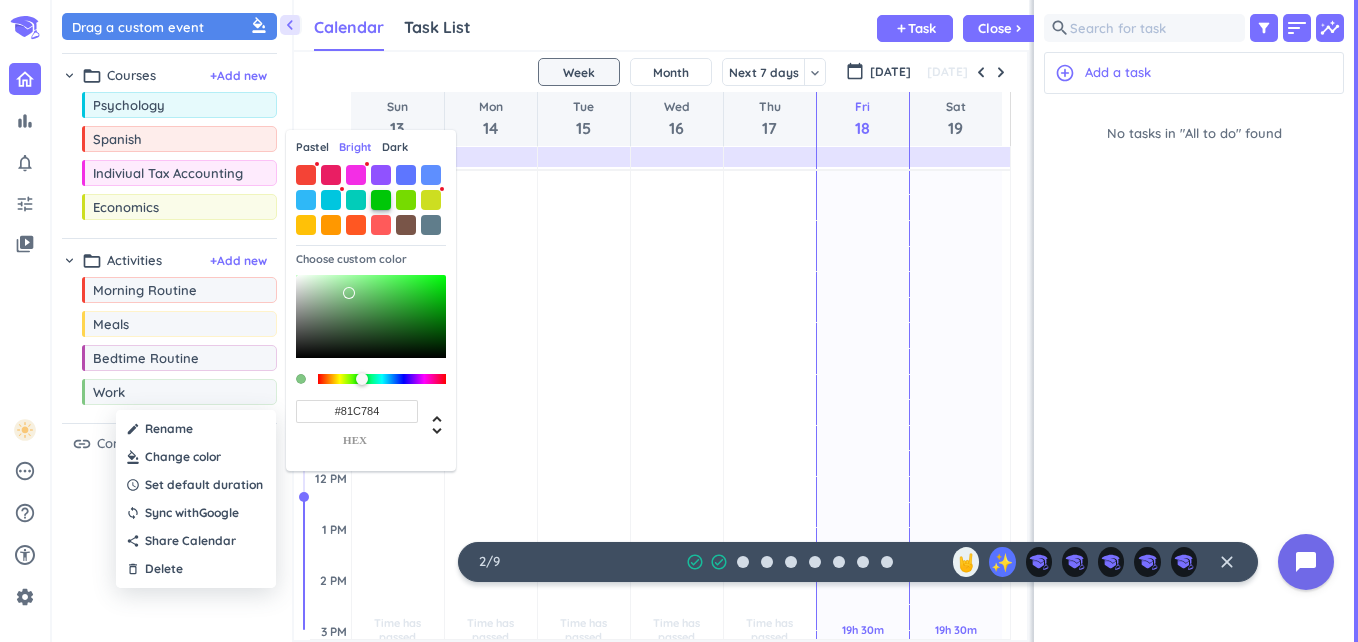 click at bounding box center [381, 200] 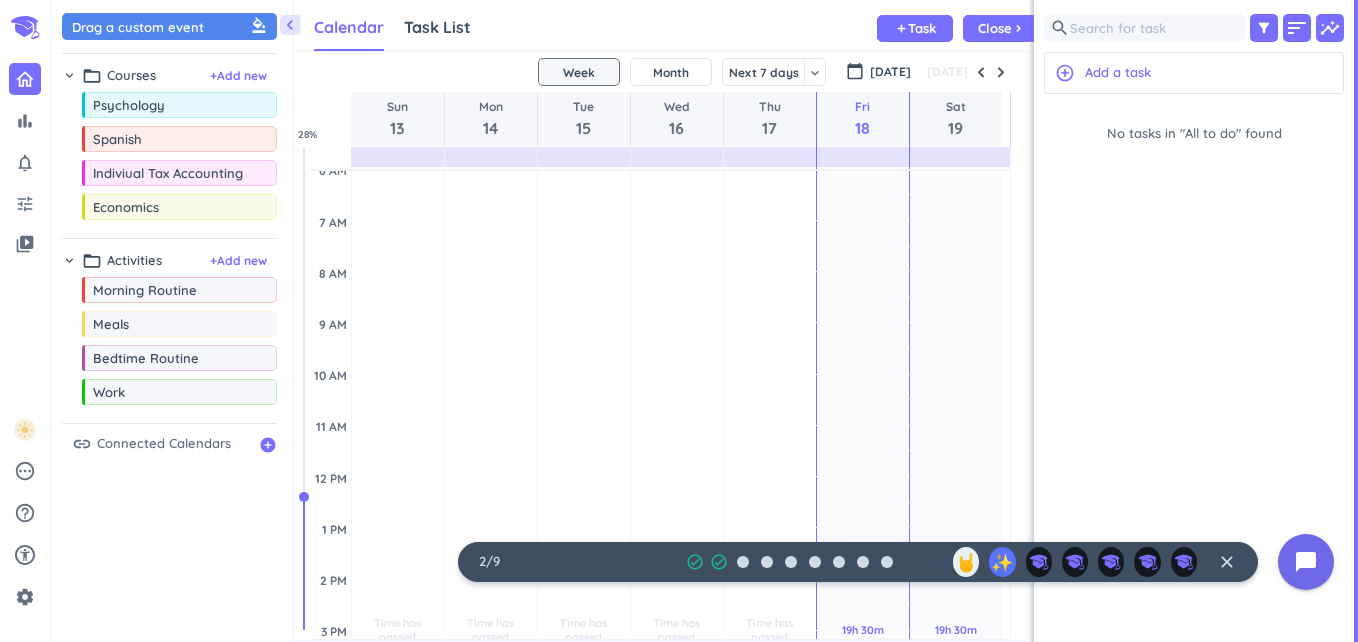 click on "Drag a custom event format_color_fill chevron_right folder_open Courses   +  Add new drag_indicator Psychology more_horiz drag_indicator Spanish more_horiz drag_indicator Indiviual Tax Accounting more_horiz drag_indicator Economics more_horiz chevron_right folder_open Activities   +  Add new drag_indicator Morning Routine more_horiz drag_indicator Meals more_horiz drag_indicator Bedtime Routine more_horiz drag_indicator Work more_horiz link Connected Calendars add_circle" at bounding box center [172, 326] 